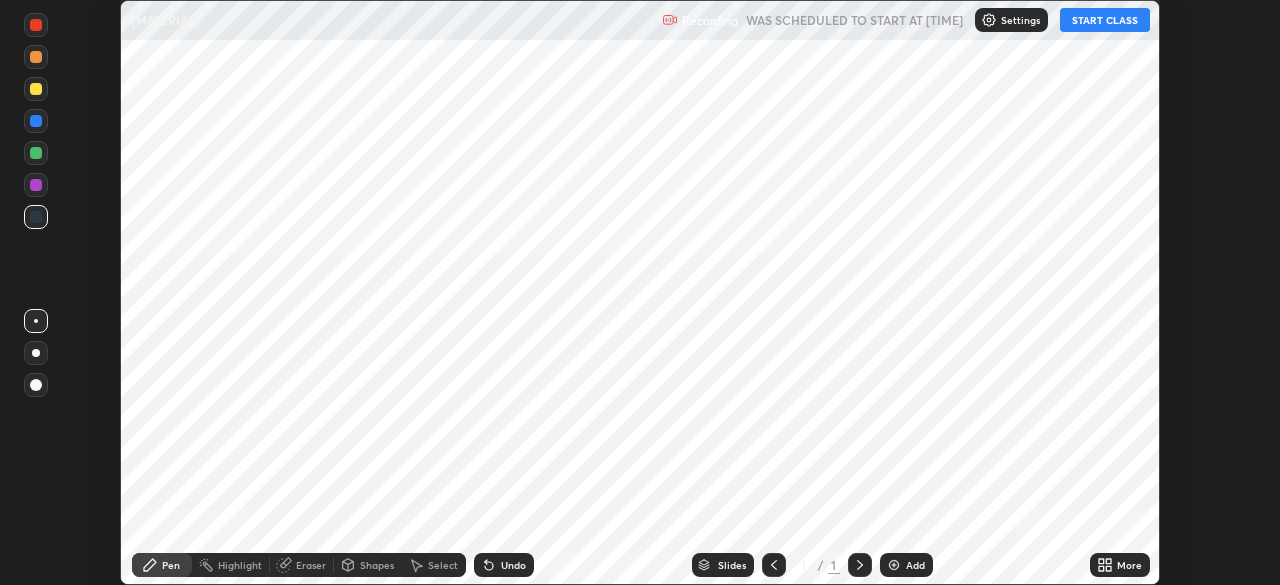 scroll, scrollTop: 0, scrollLeft: 0, axis: both 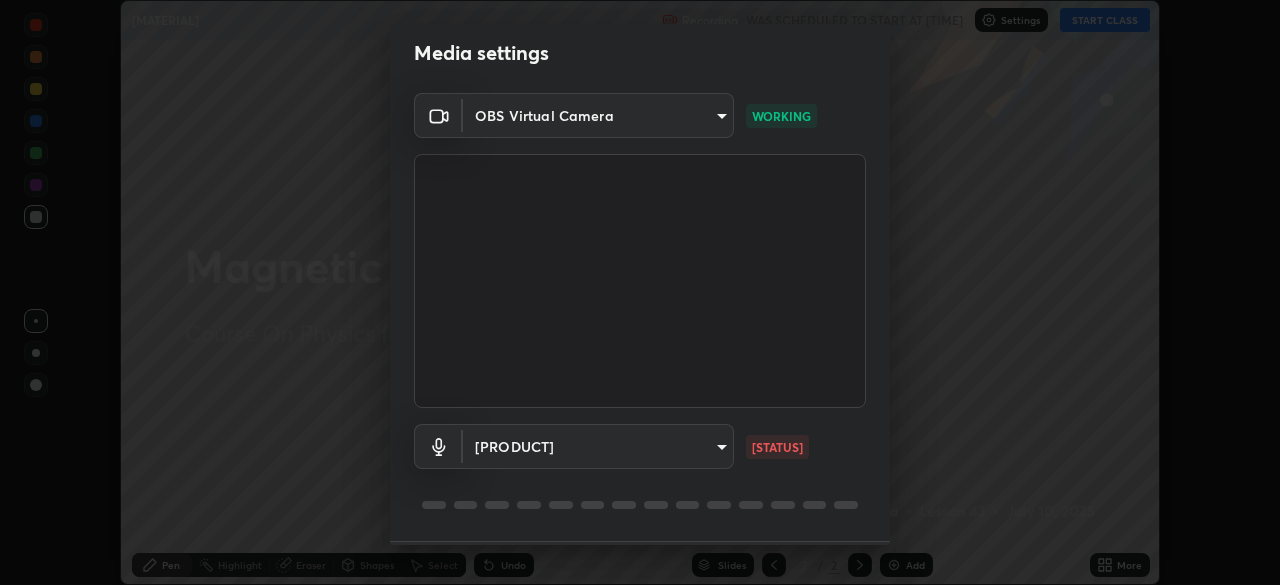 click on "Erase all Magnetic material Recording WAS SCHEDULED TO START AT  9:15 AM Settings START CLASS Setting up your live class Magnetic material • L43 of Course On Physics for JEE Excel 2 2026 [FIRST] [LAST] Pen Highlight Eraser Shapes Select Undo Slides 2 / 2 Add More No doubts shared Encourage your learners to ask a doubt for better clarity Report an issue Reason for reporting Buffering Chat not working Audio - Video sync issue Educator video quality low ​ Attach an image Report Media settings OBS Virtual Camera 015f4c2546d935b40544c706f239fa134bb47d7ba7c51f8c844823b139b306dc WORKING Communications - Capture Input terminal (Digital Array MIC) communications NO FEED 1 / 5 Next" at bounding box center [640, 292] 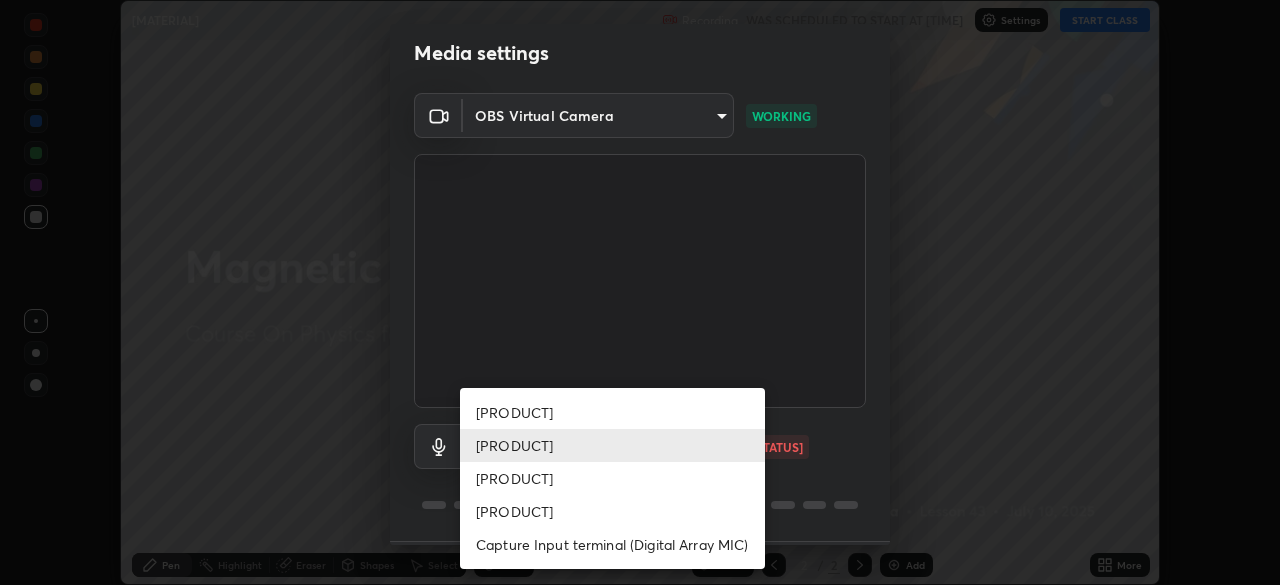 click on "[PRODUCT]" at bounding box center [612, 412] 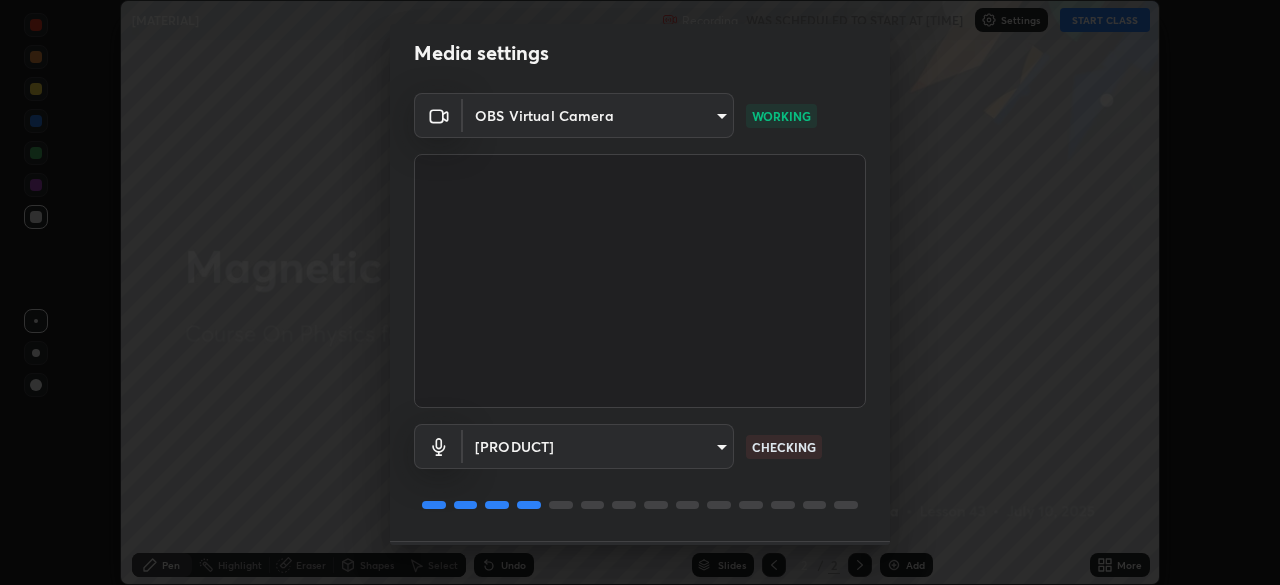 scroll, scrollTop: 71, scrollLeft: 0, axis: vertical 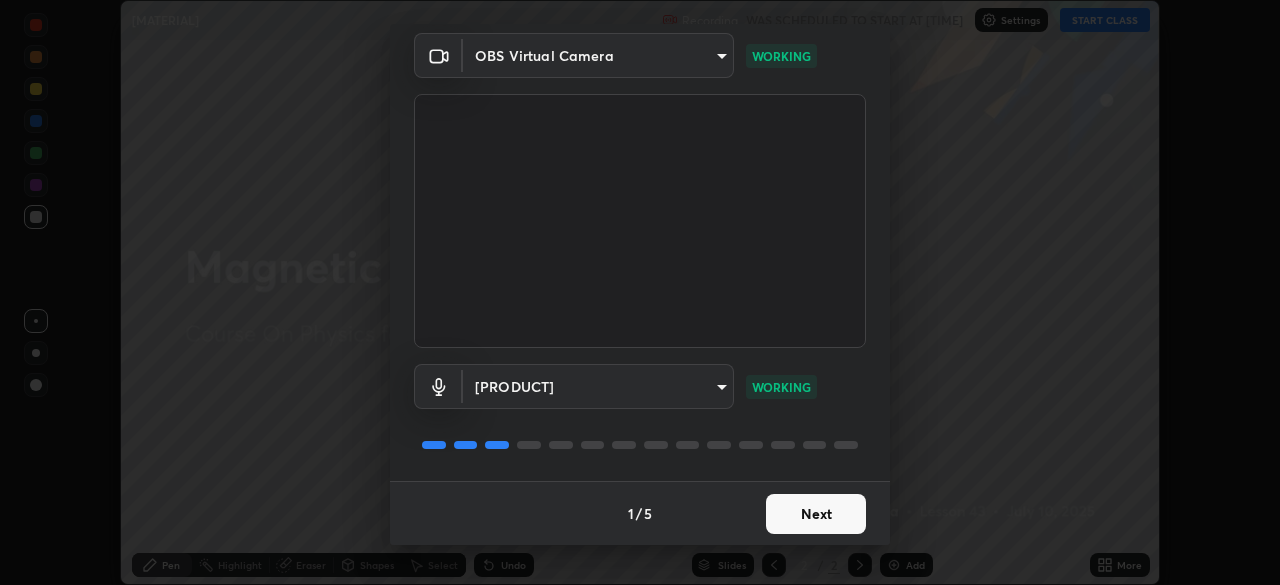 click on "Next" at bounding box center [816, 514] 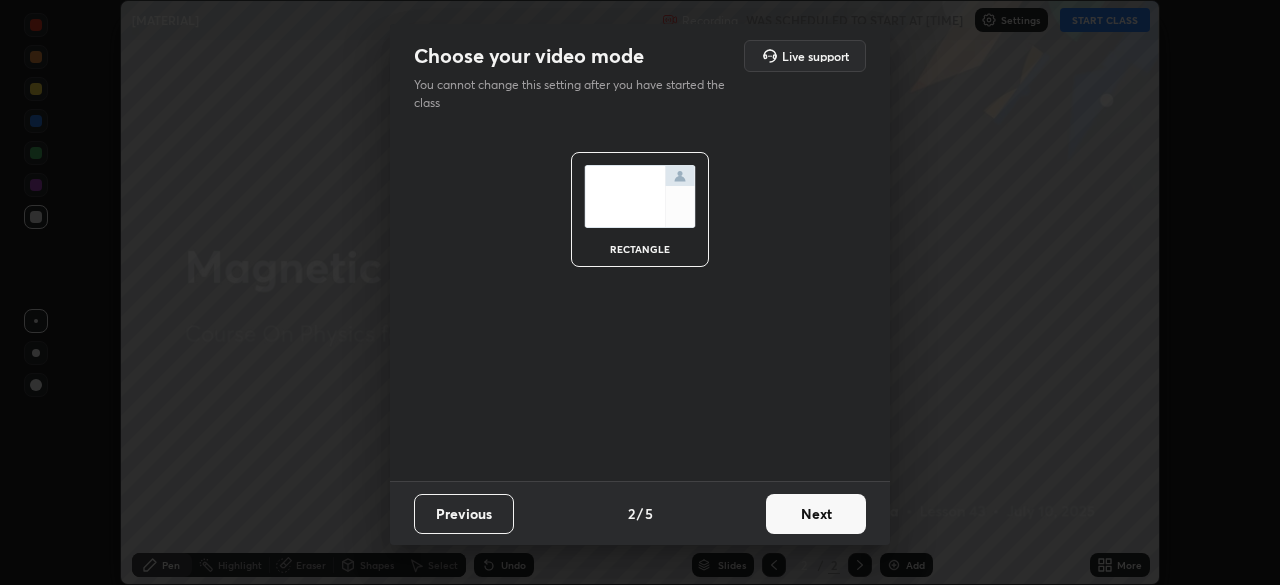 scroll, scrollTop: 0, scrollLeft: 0, axis: both 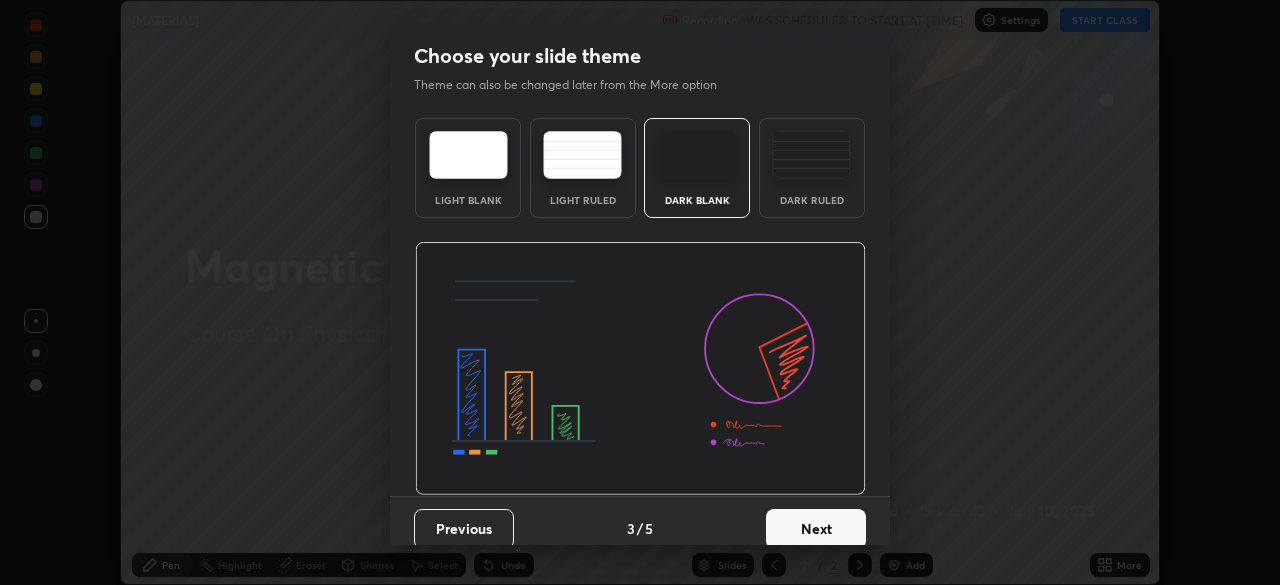 click on "Next" at bounding box center (816, 529) 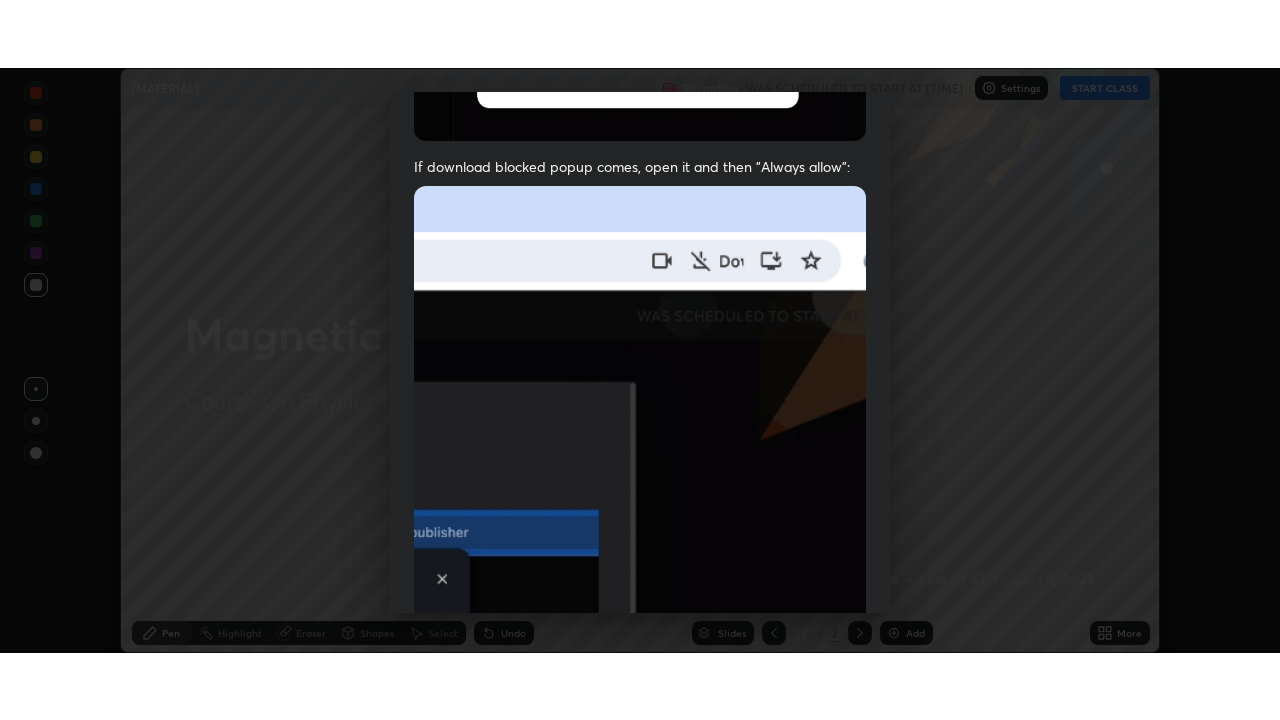 scroll, scrollTop: 479, scrollLeft: 0, axis: vertical 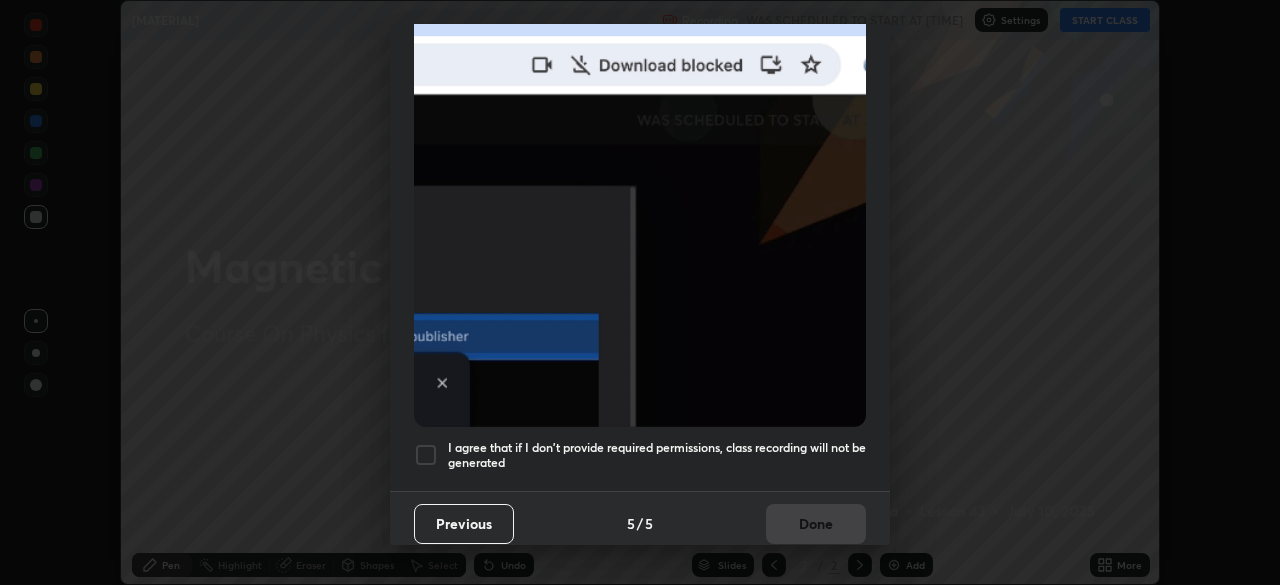 click at bounding box center (426, 455) 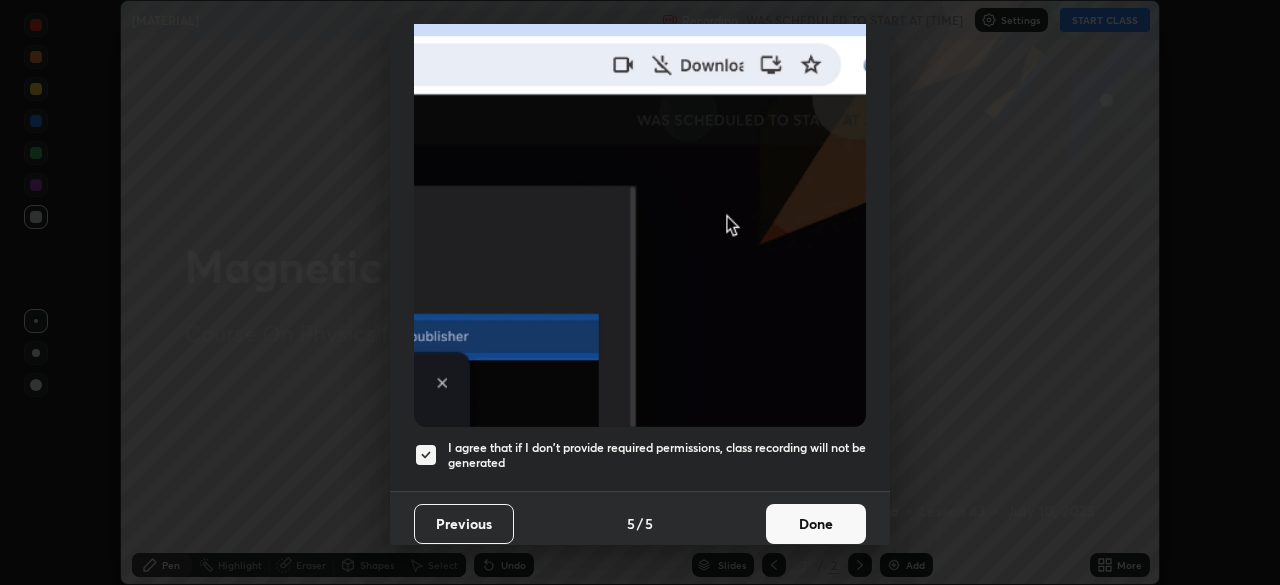 click on "Done" at bounding box center [816, 524] 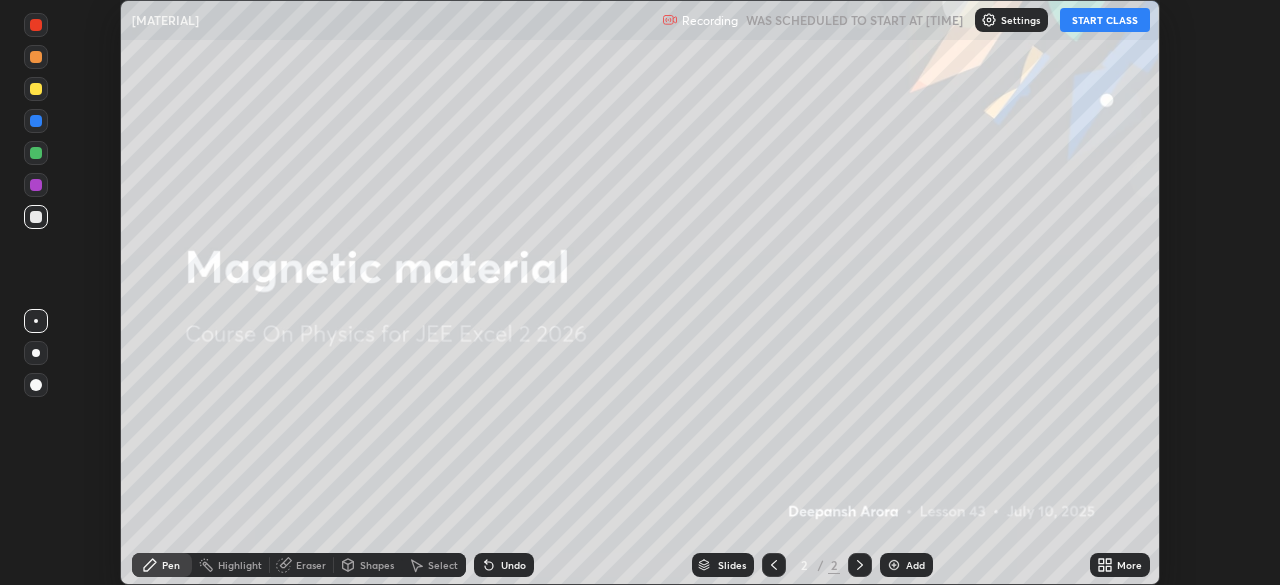 click on "START CLASS" at bounding box center [1105, 20] 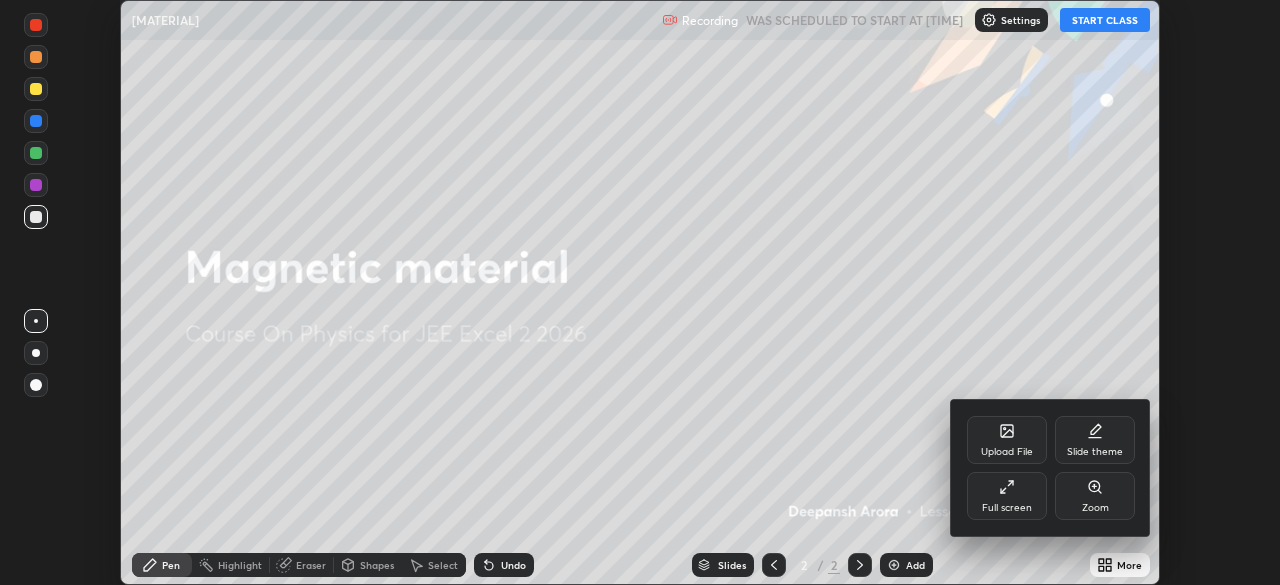 click on "Full screen" at bounding box center [1007, 452] 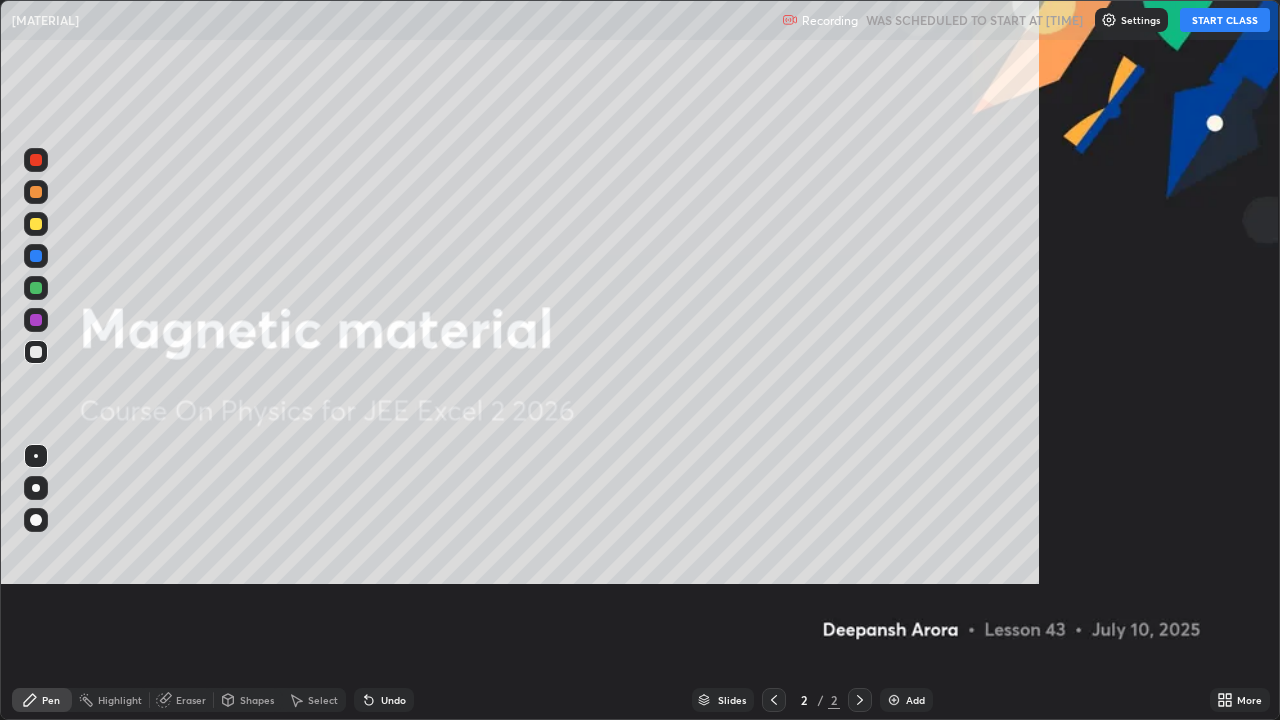 scroll, scrollTop: 99280, scrollLeft: 98720, axis: both 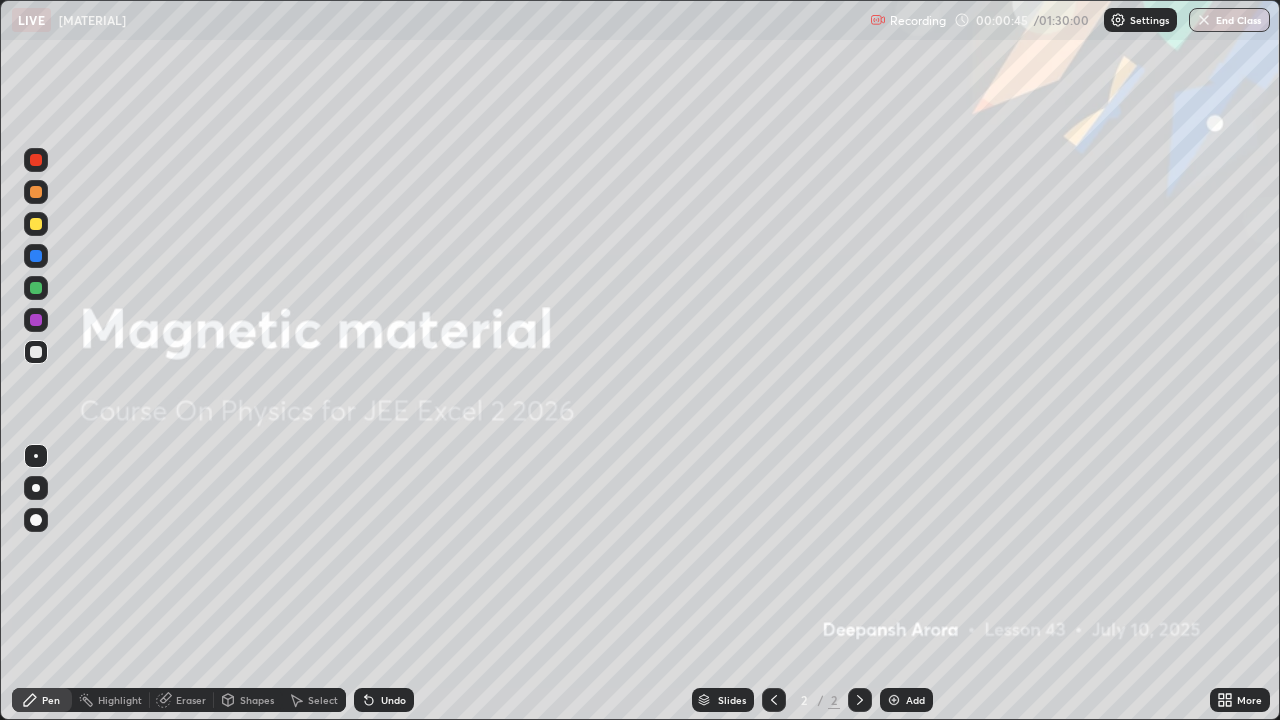 click on "Add" at bounding box center [732, 700] 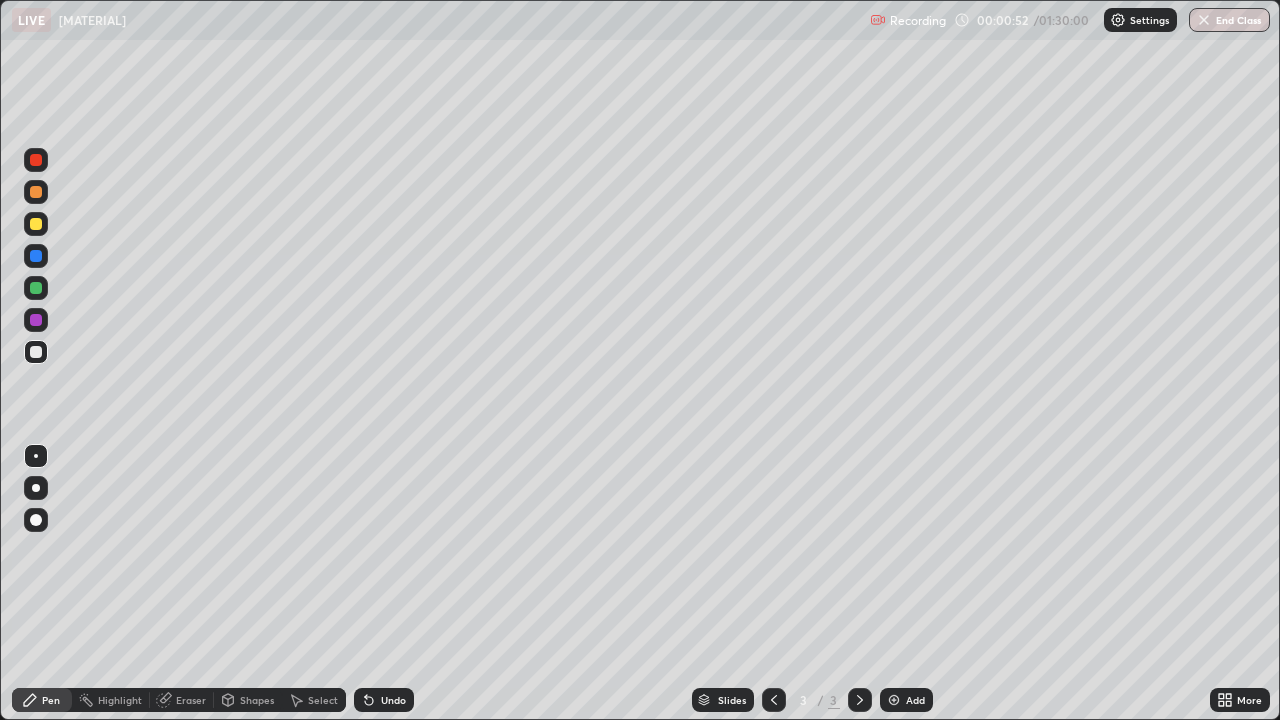 click at bounding box center (36, 352) 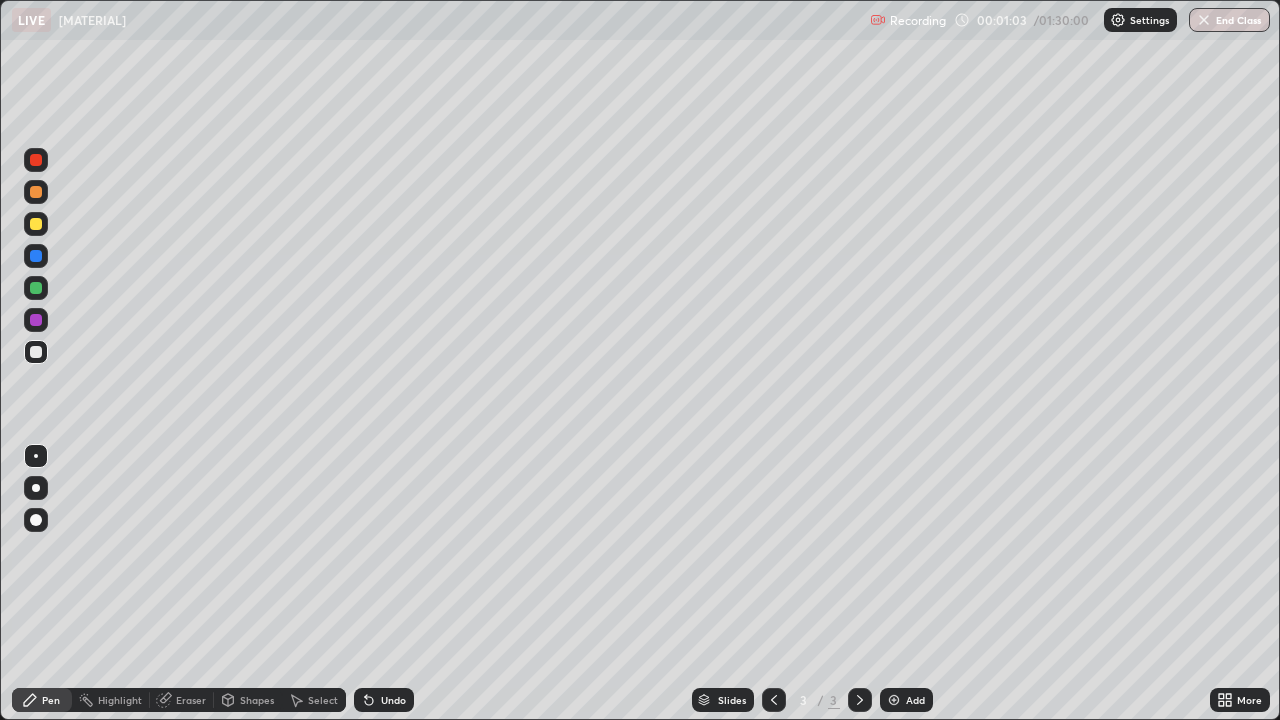 click at bounding box center (36, 160) 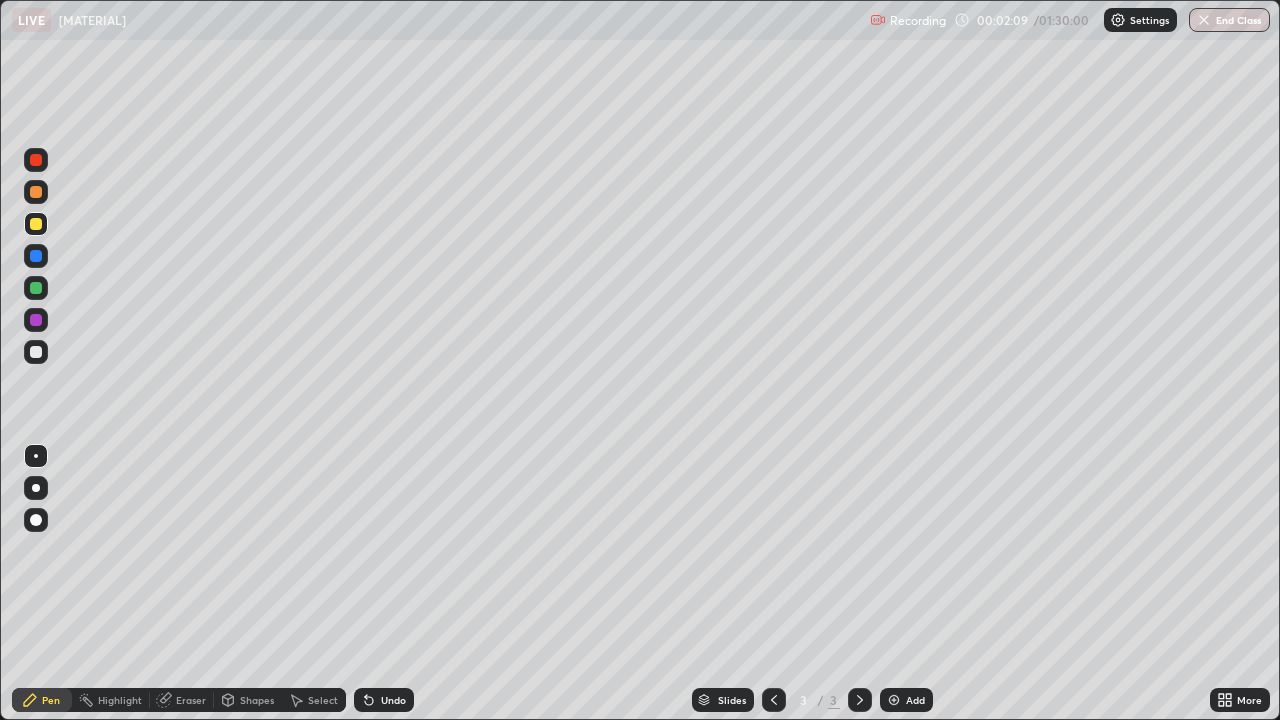 click at bounding box center [36, 288] 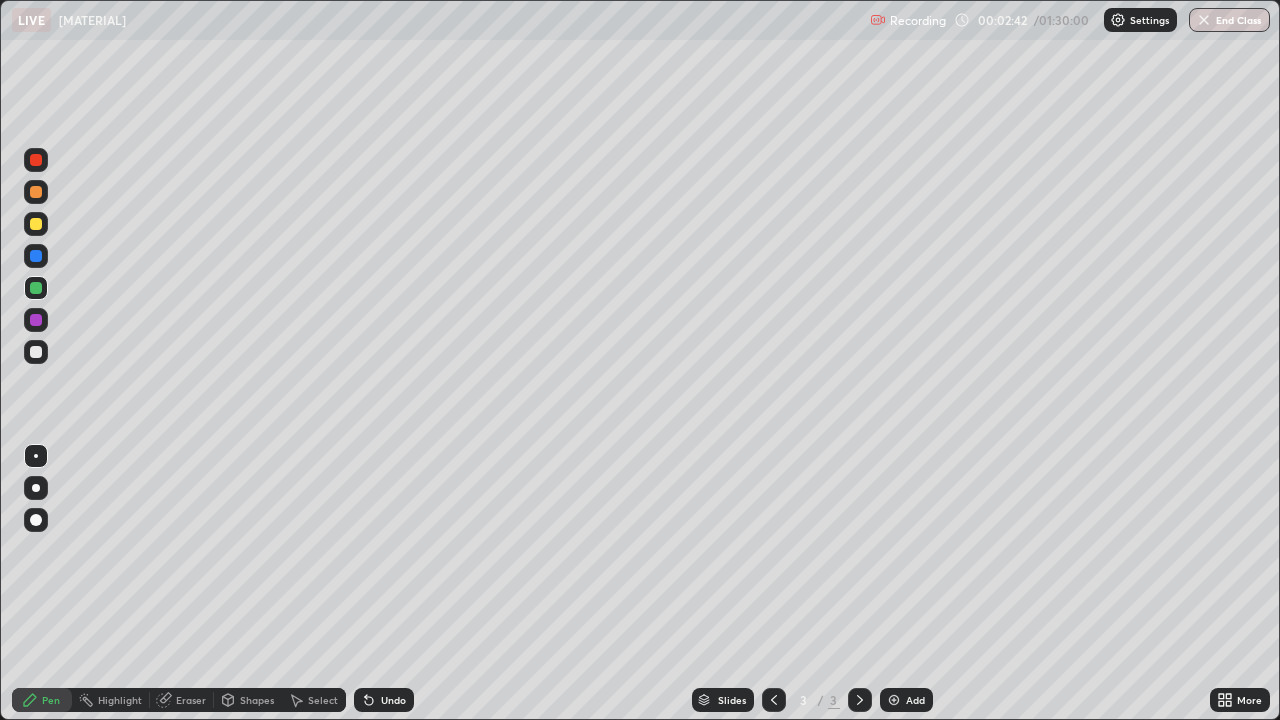 click at bounding box center (36, 160) 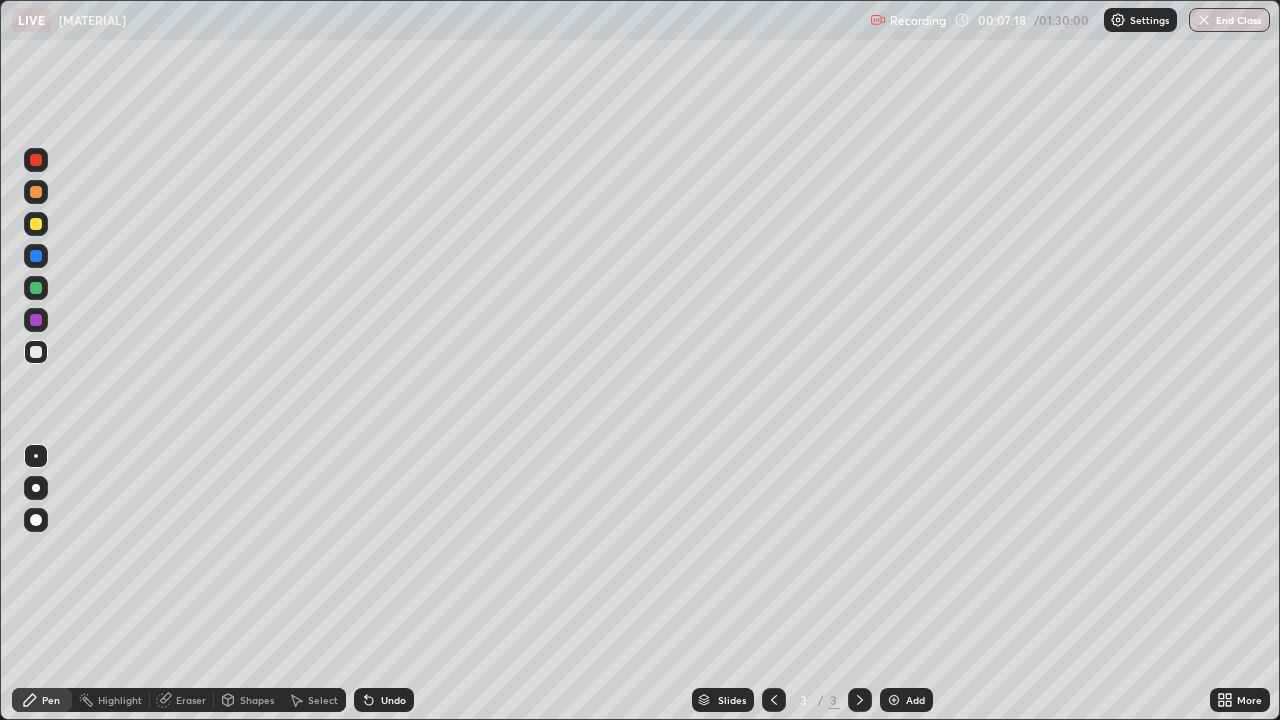 click at bounding box center (36, 288) 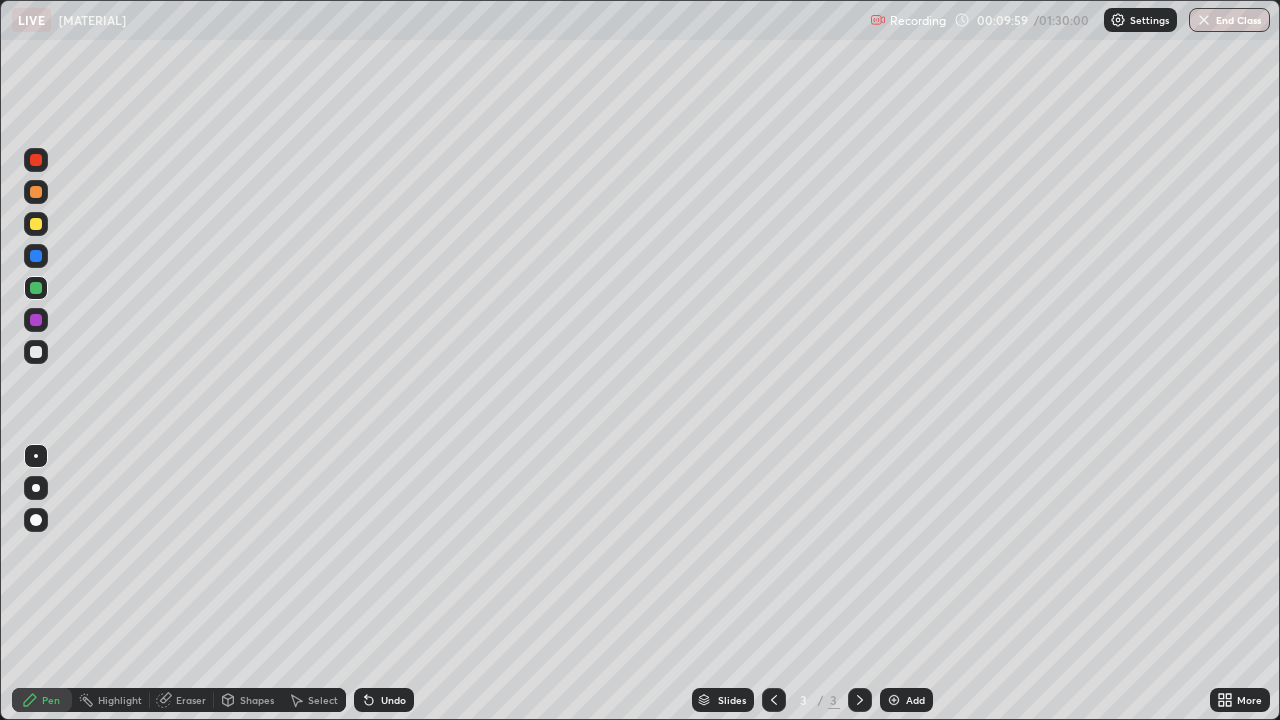 click at bounding box center [36, 256] 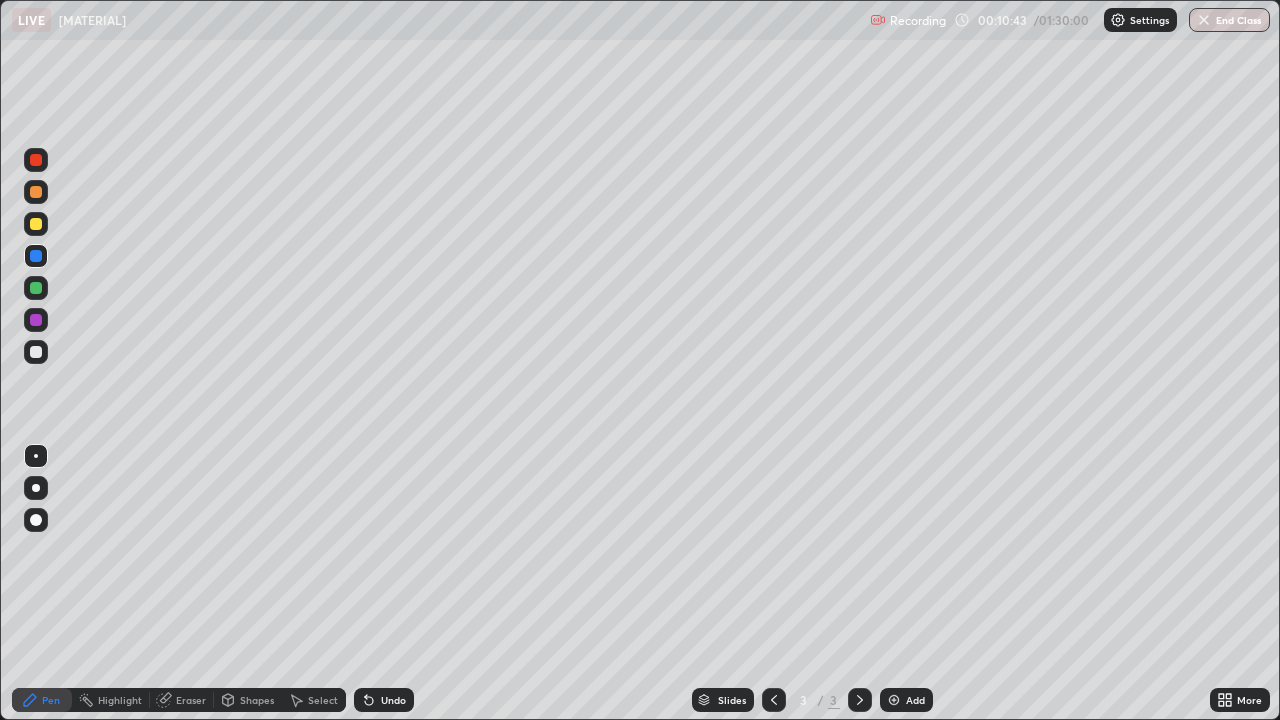 click at bounding box center (36, 160) 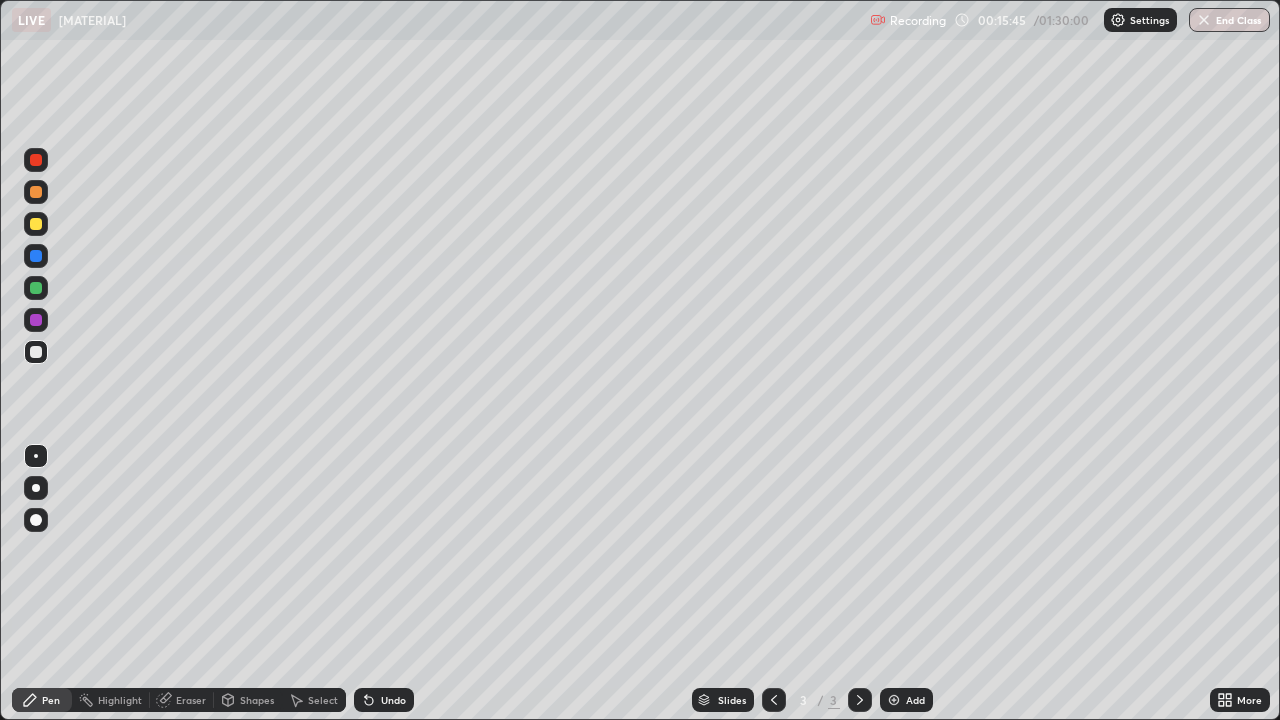 click on "Undo" at bounding box center [384, 700] 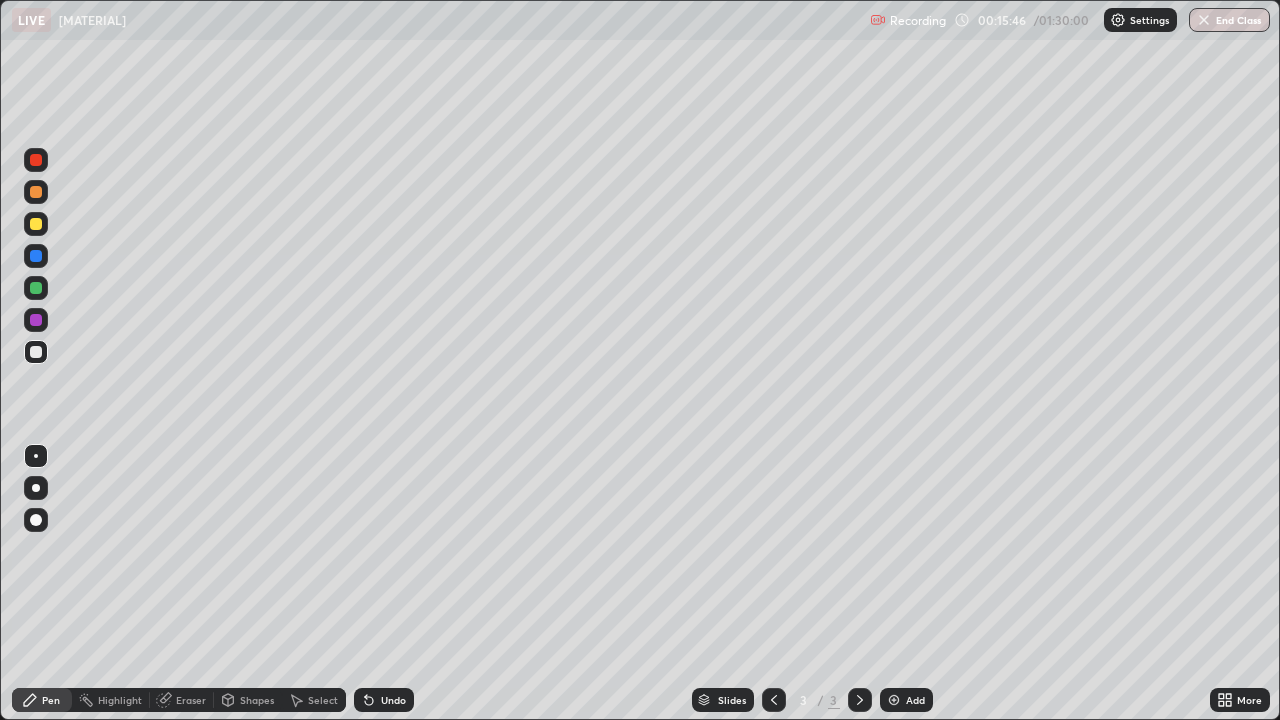 click on "Undo" at bounding box center [393, 700] 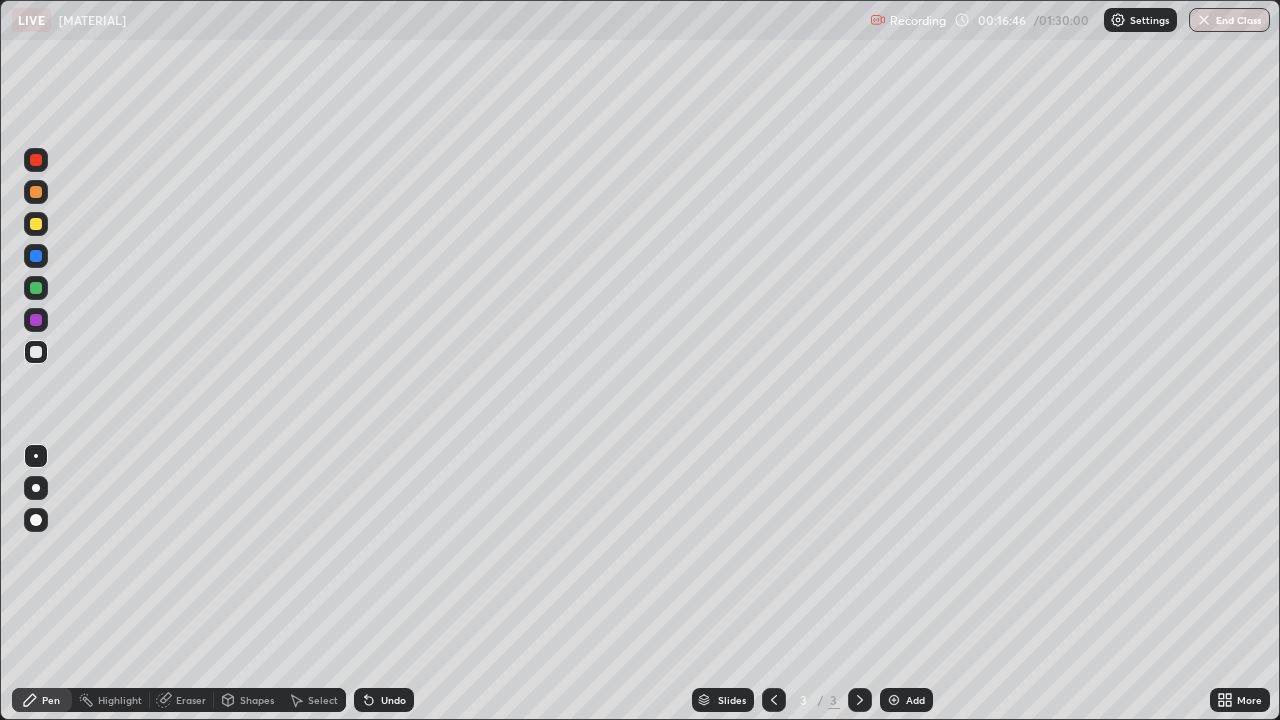 click on "Add" at bounding box center [732, 700] 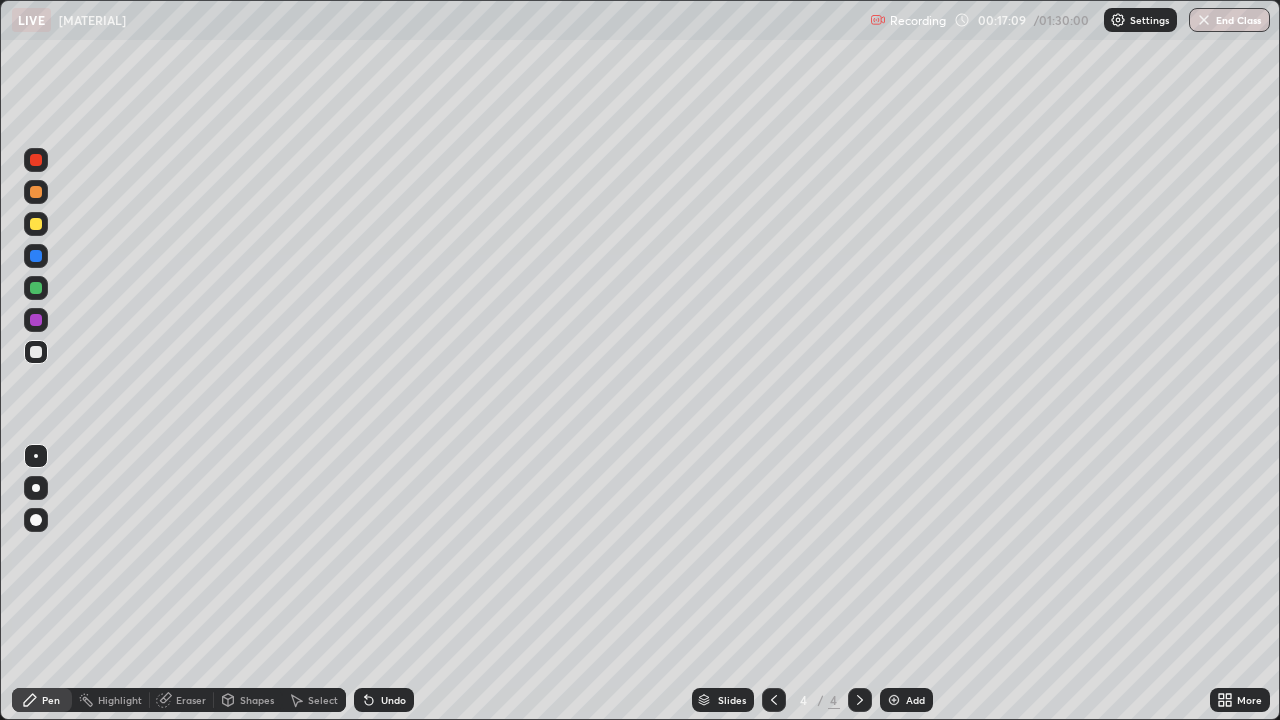 click on "Highlight" at bounding box center [120, 700] 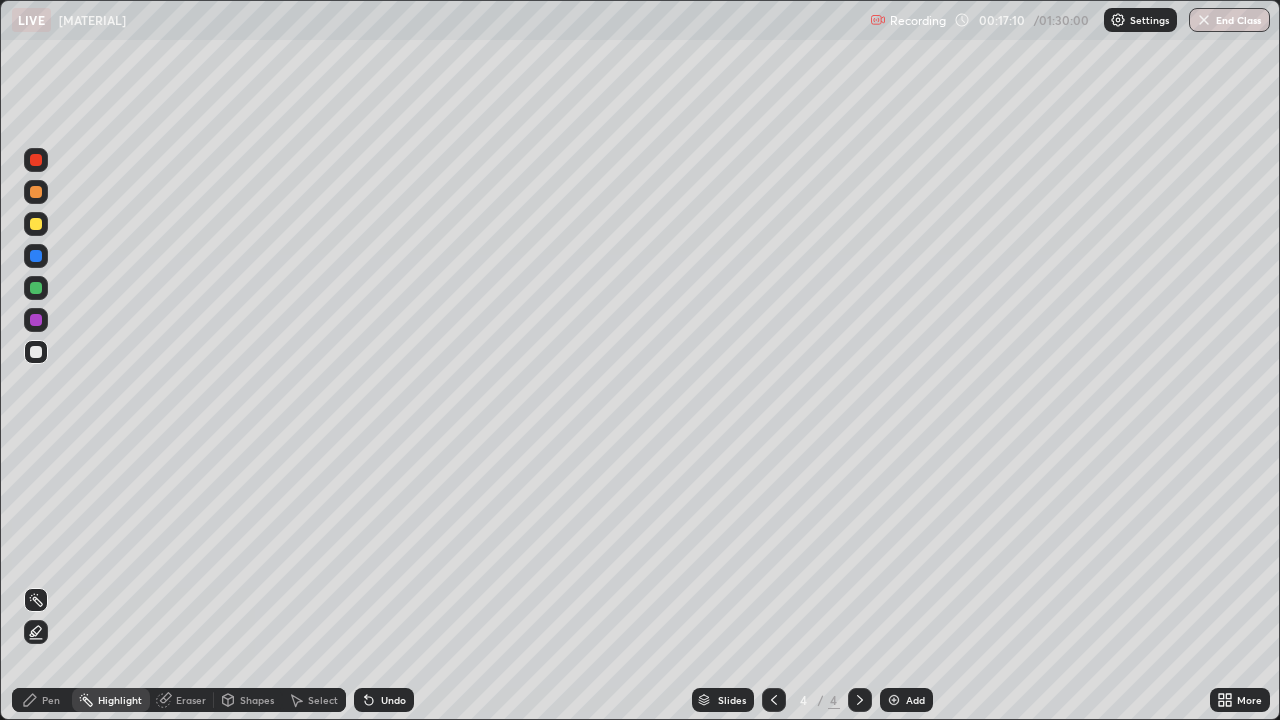click at bounding box center [36, 632] 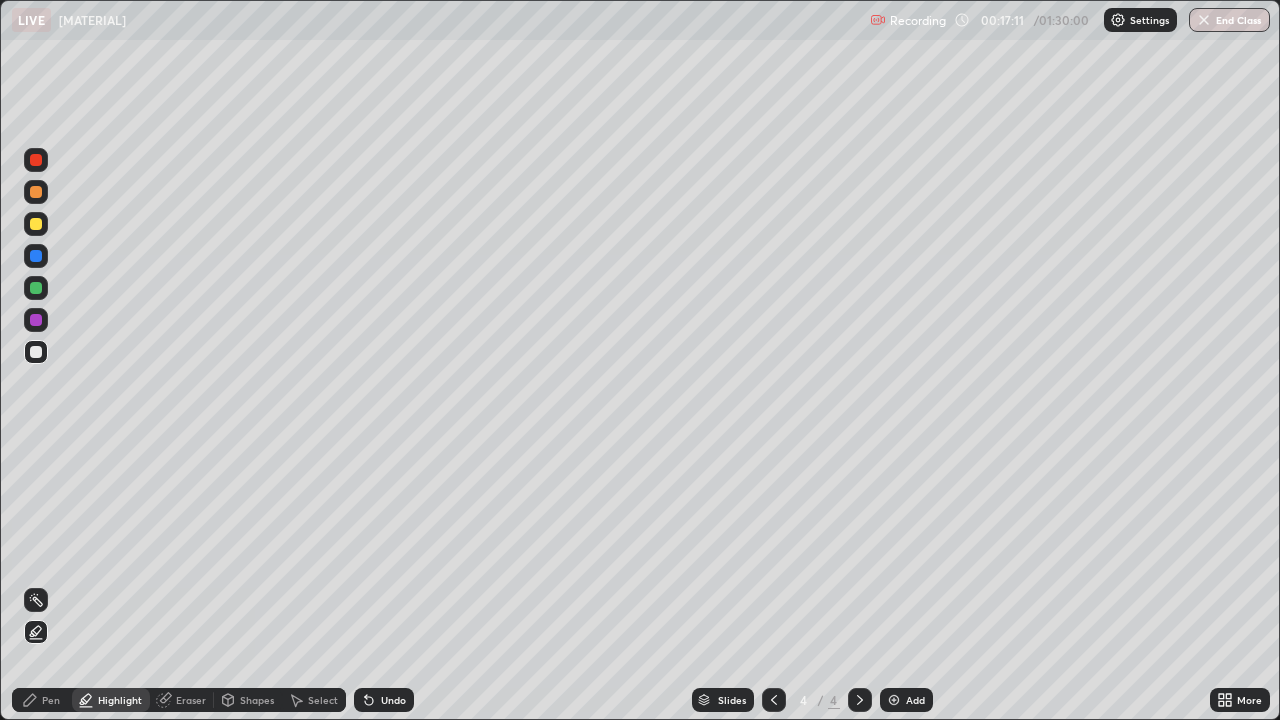 click at bounding box center (36, 224) 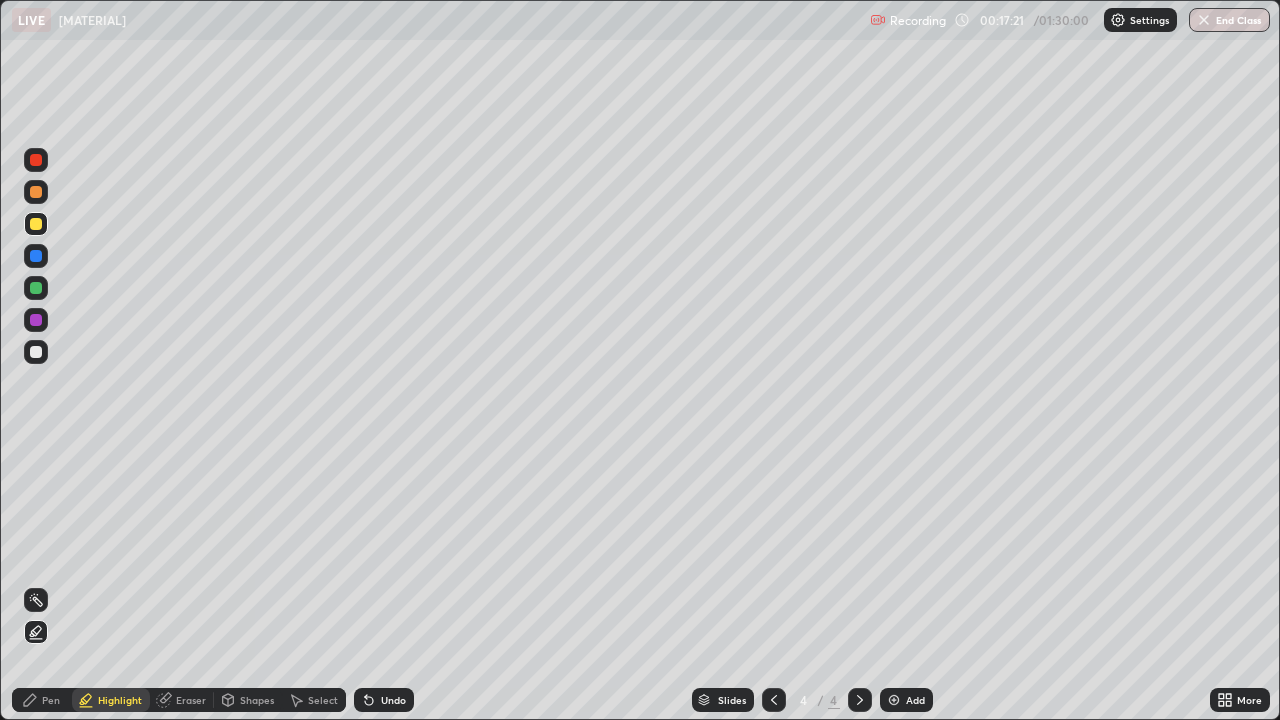 click at bounding box center (36, 160) 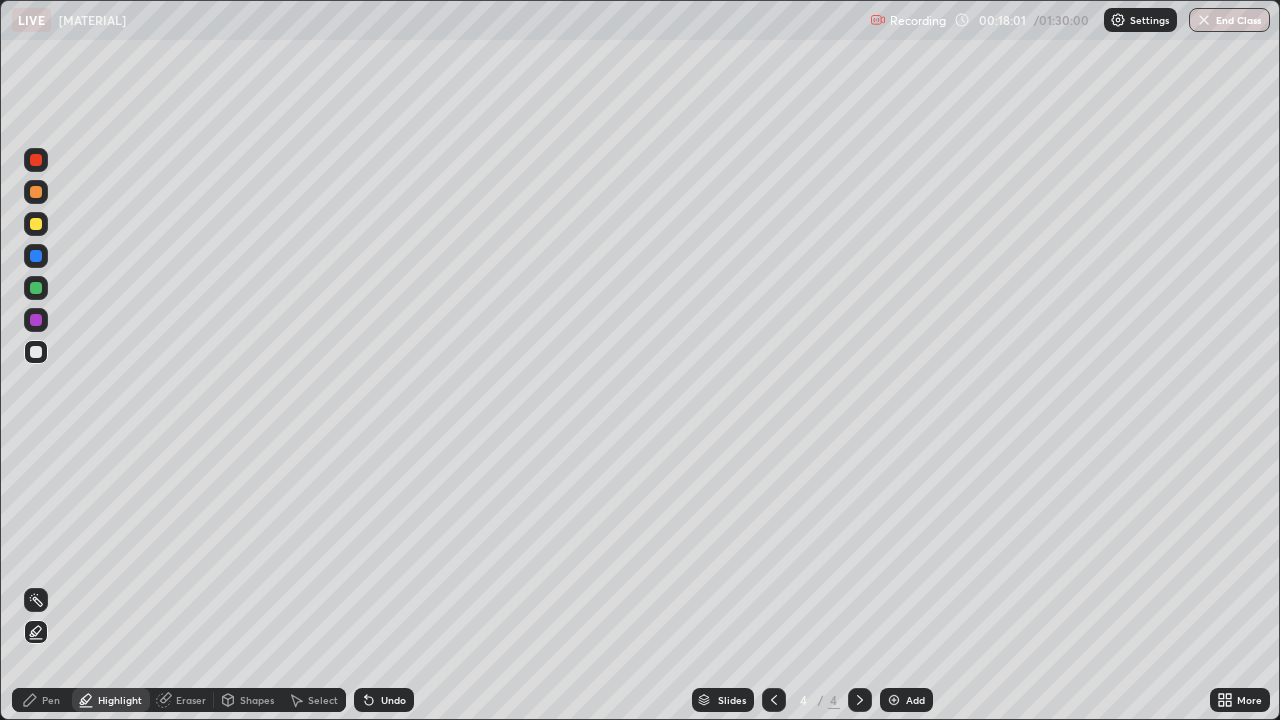 click on "Pen" at bounding box center (51, 700) 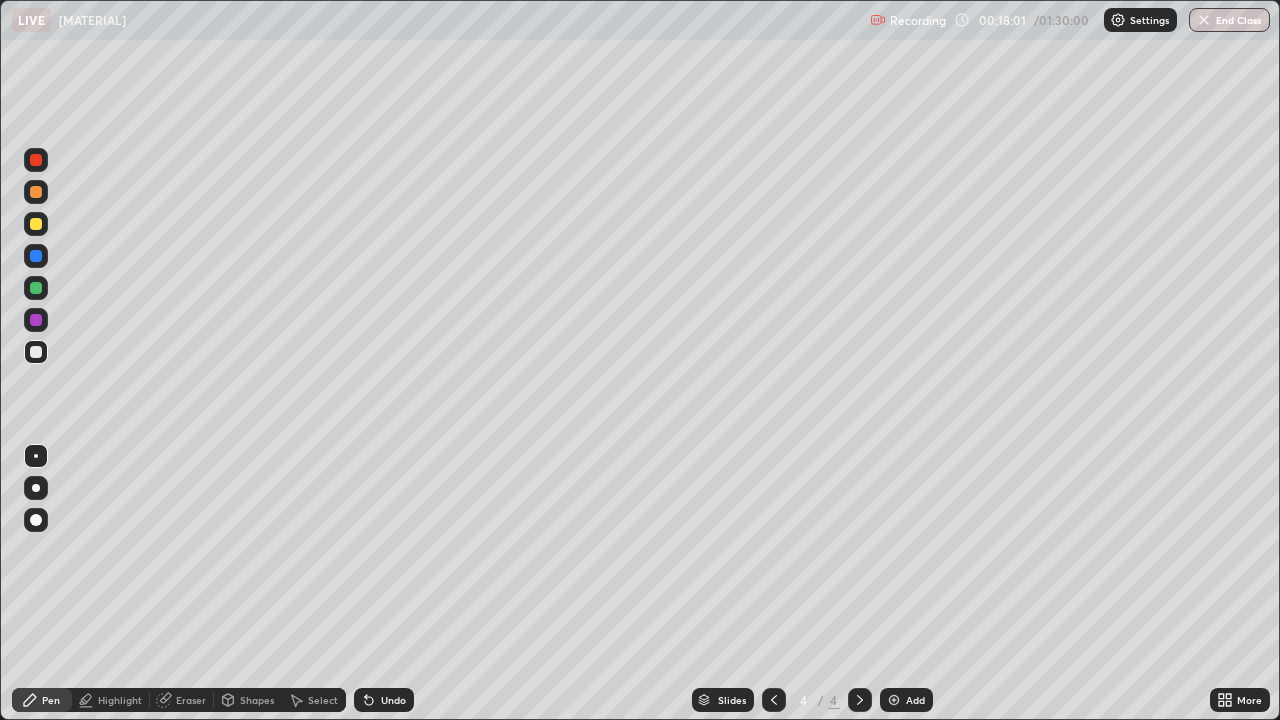 click at bounding box center [36, 352] 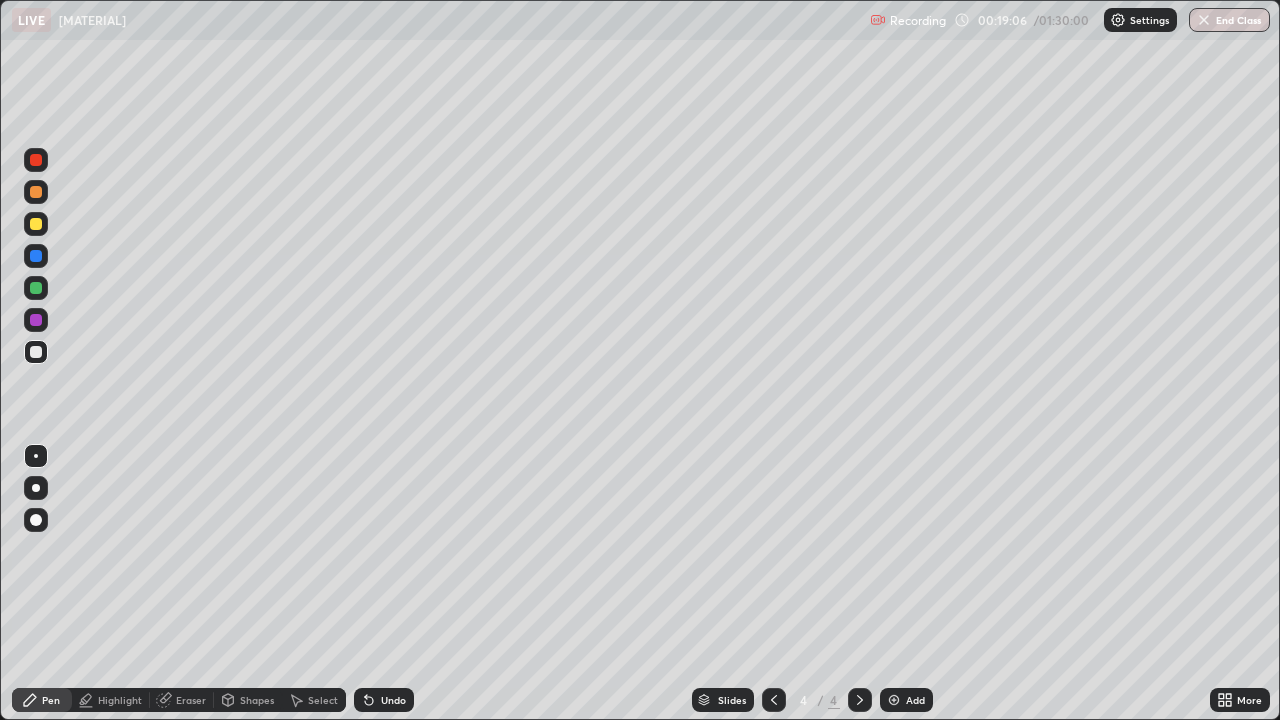 click on "Undo" at bounding box center [393, 700] 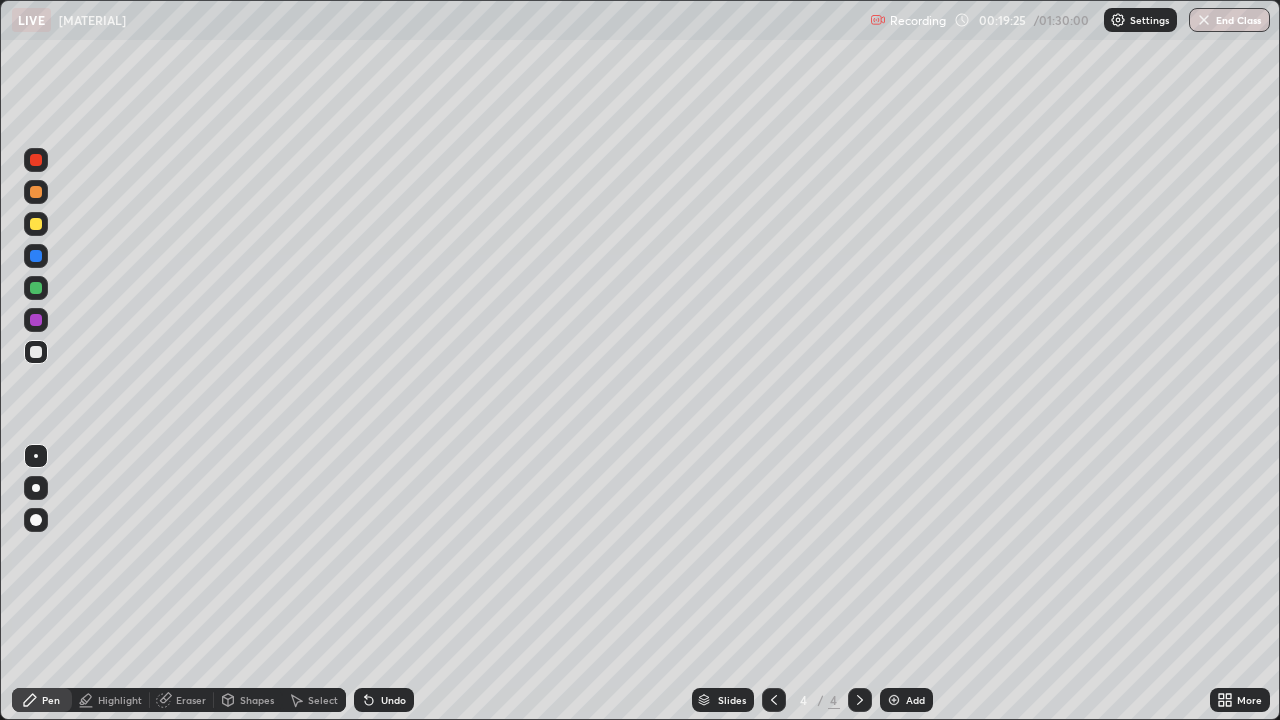 click at bounding box center (36, 160) 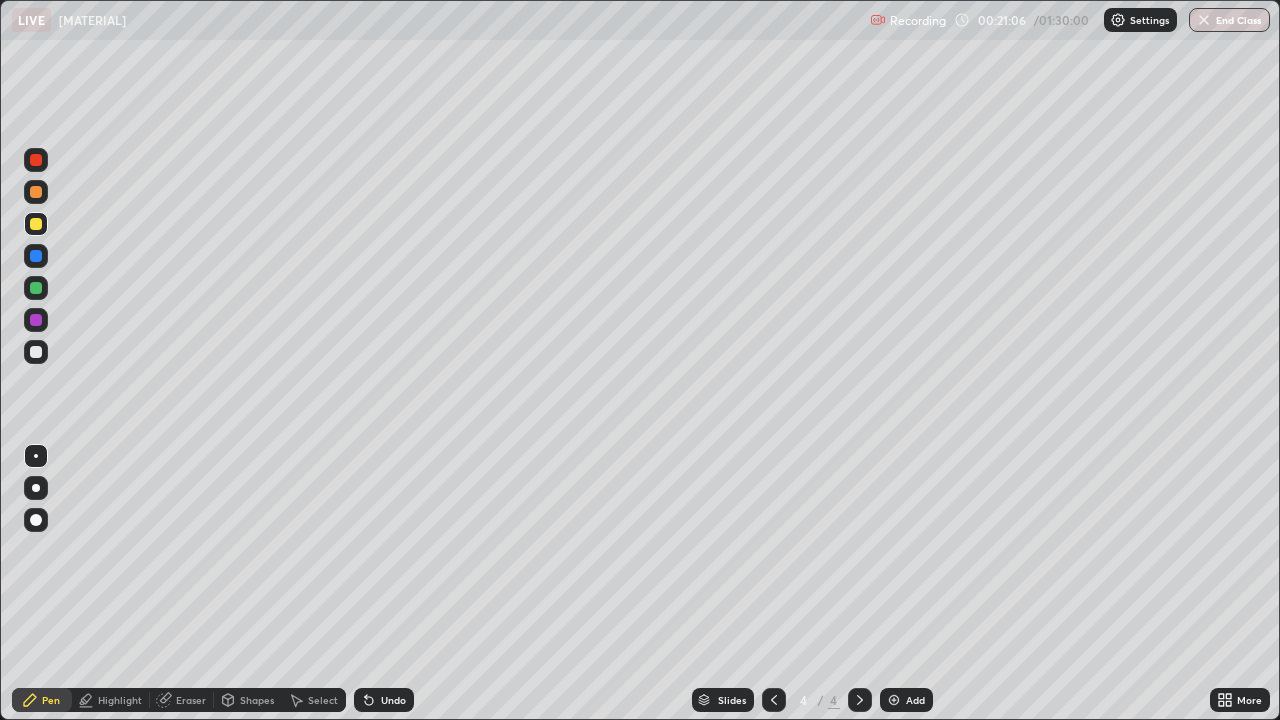 click on "Add" at bounding box center (906, 700) 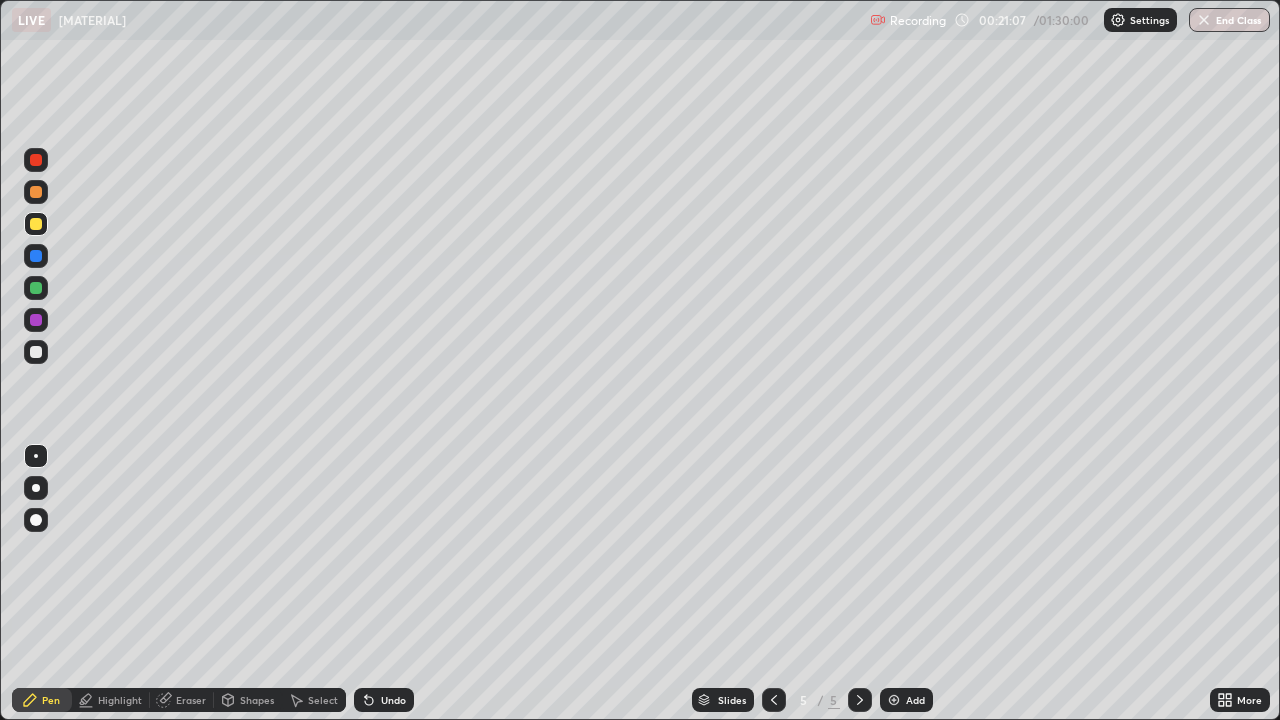 click at bounding box center [36, 160] 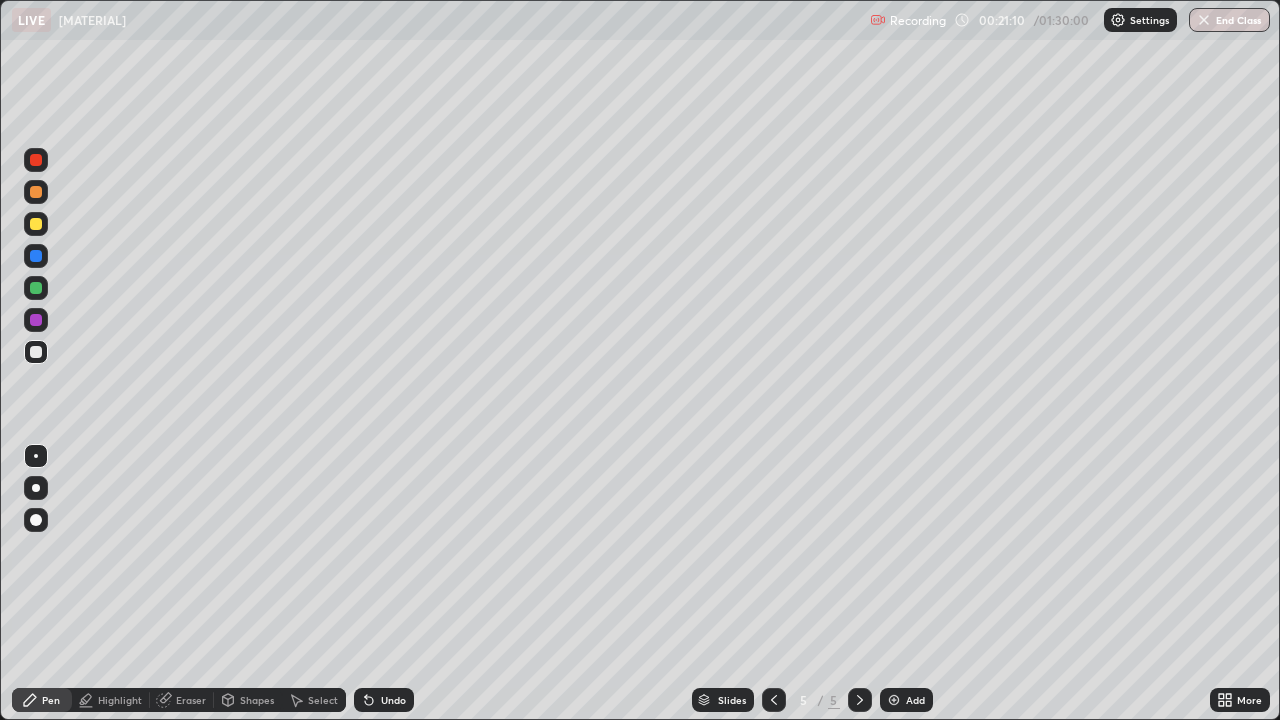 click at bounding box center [36, 224] 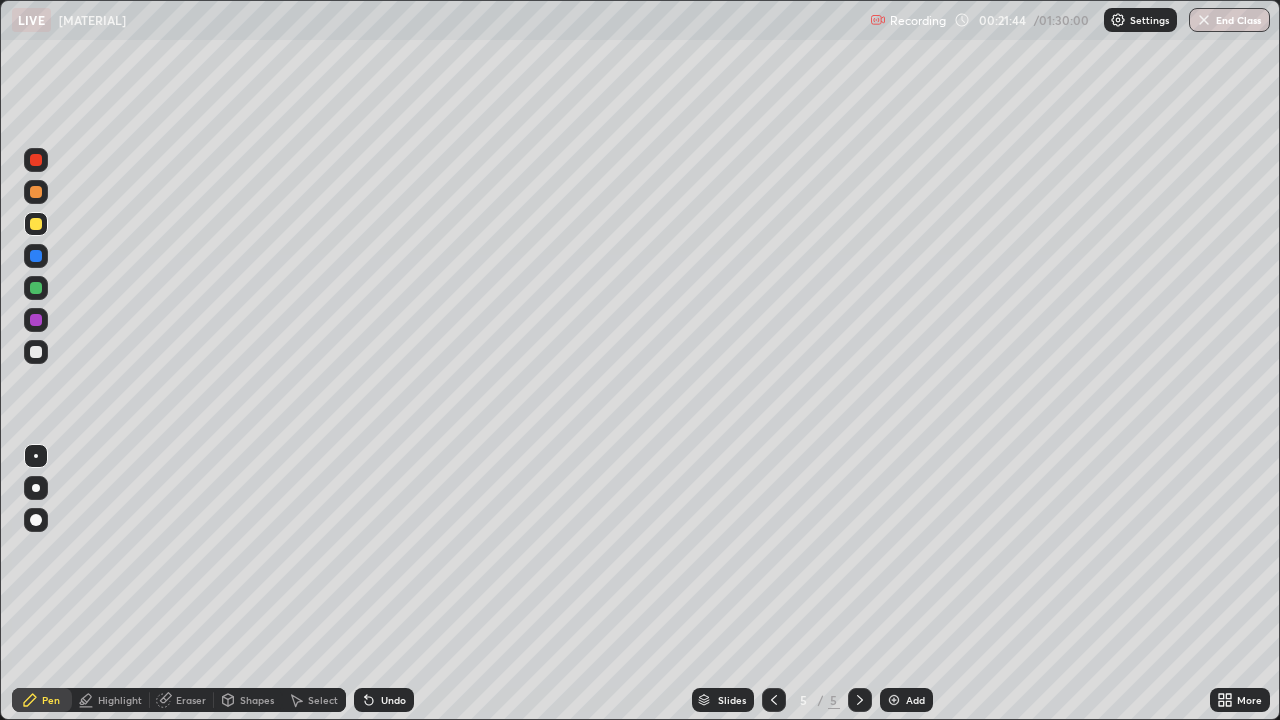 click on "Undo" at bounding box center [393, 700] 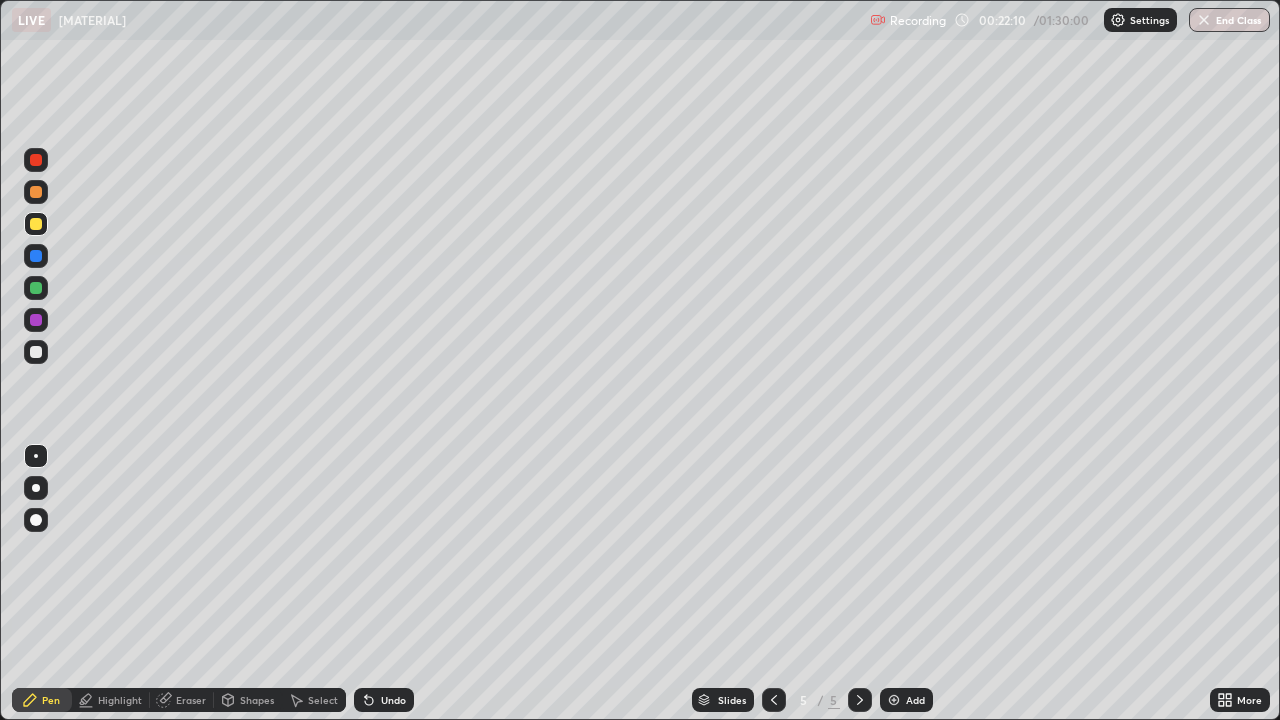click on "Select" at bounding box center [120, 700] 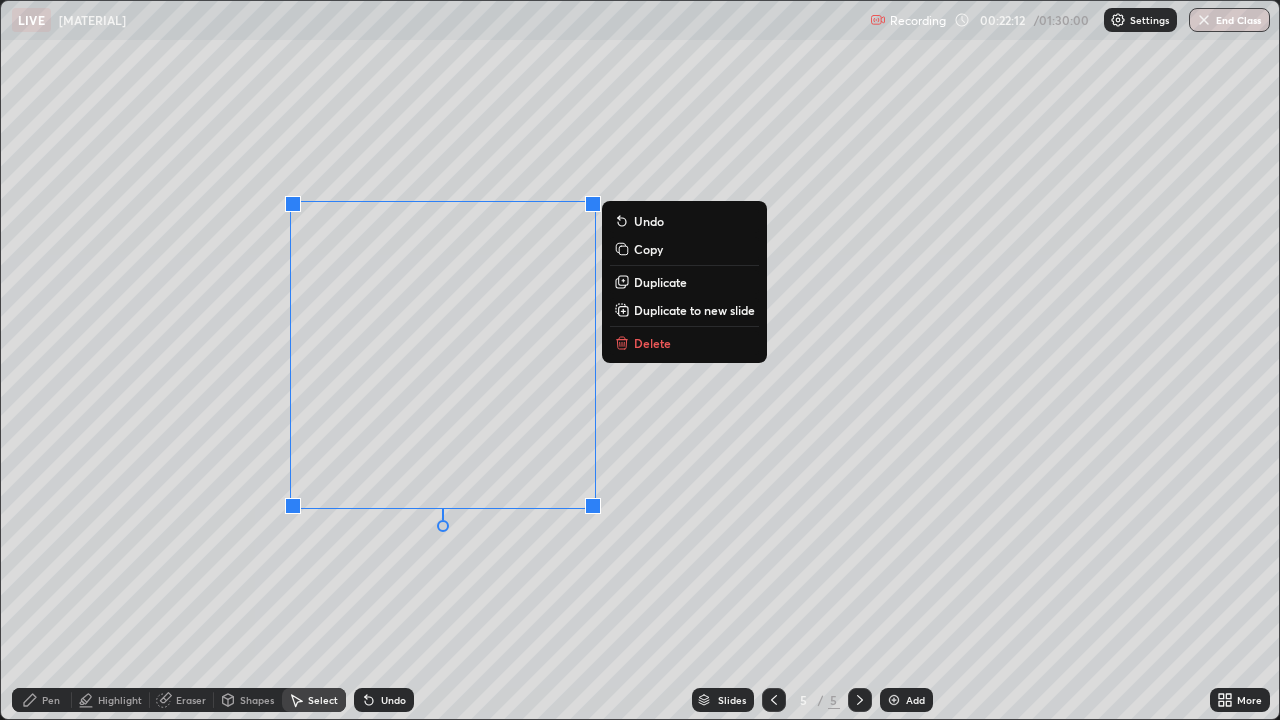click on "Delete" at bounding box center (684, 343) 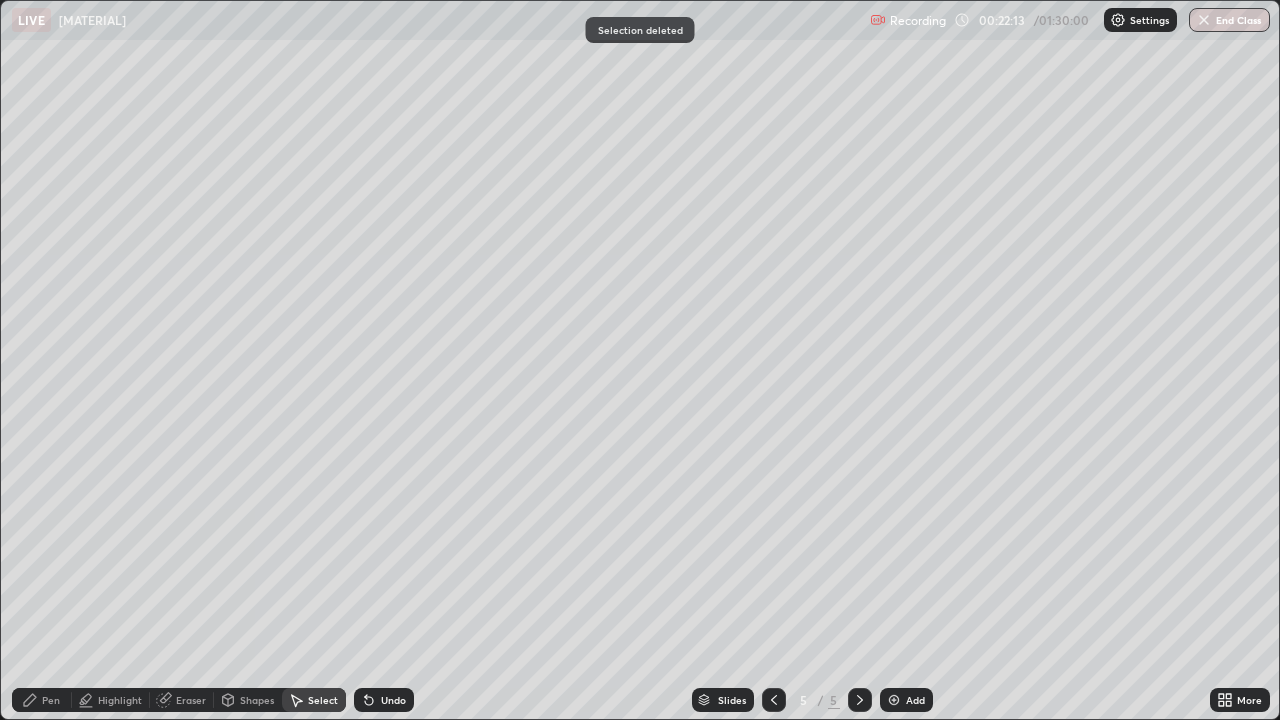 click on "Shapes" at bounding box center (257, 700) 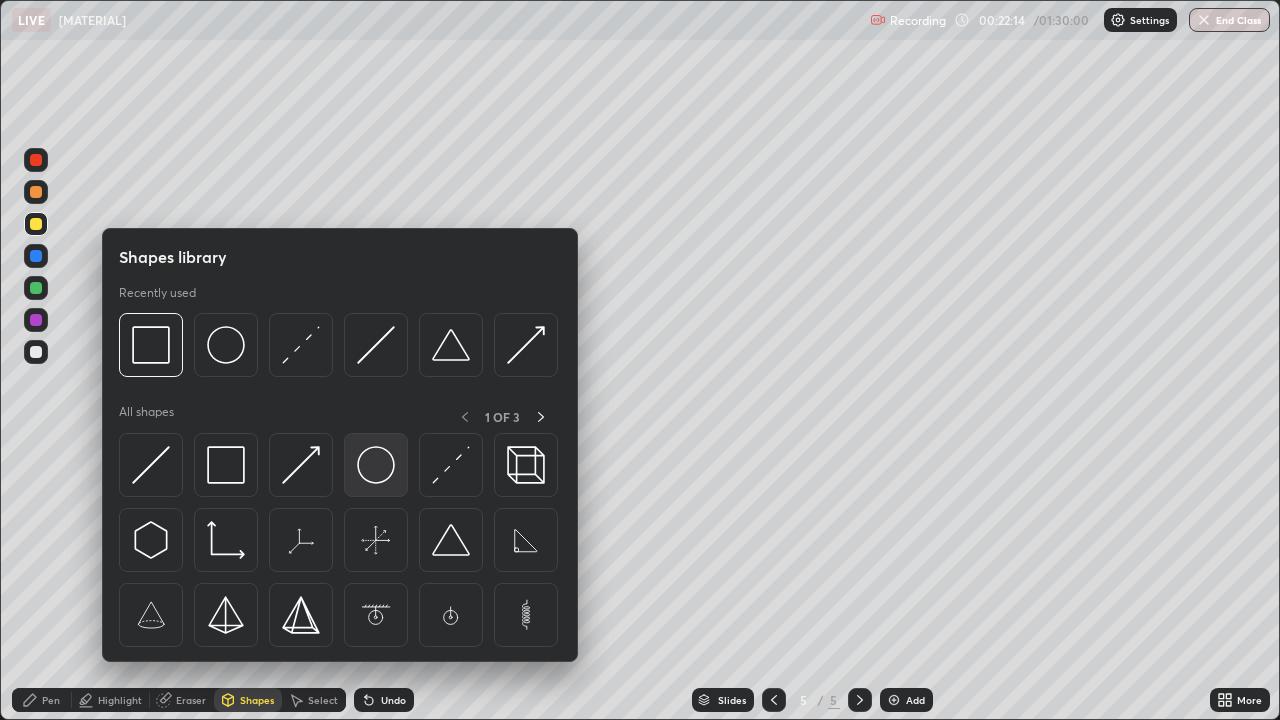 click at bounding box center [151, 465] 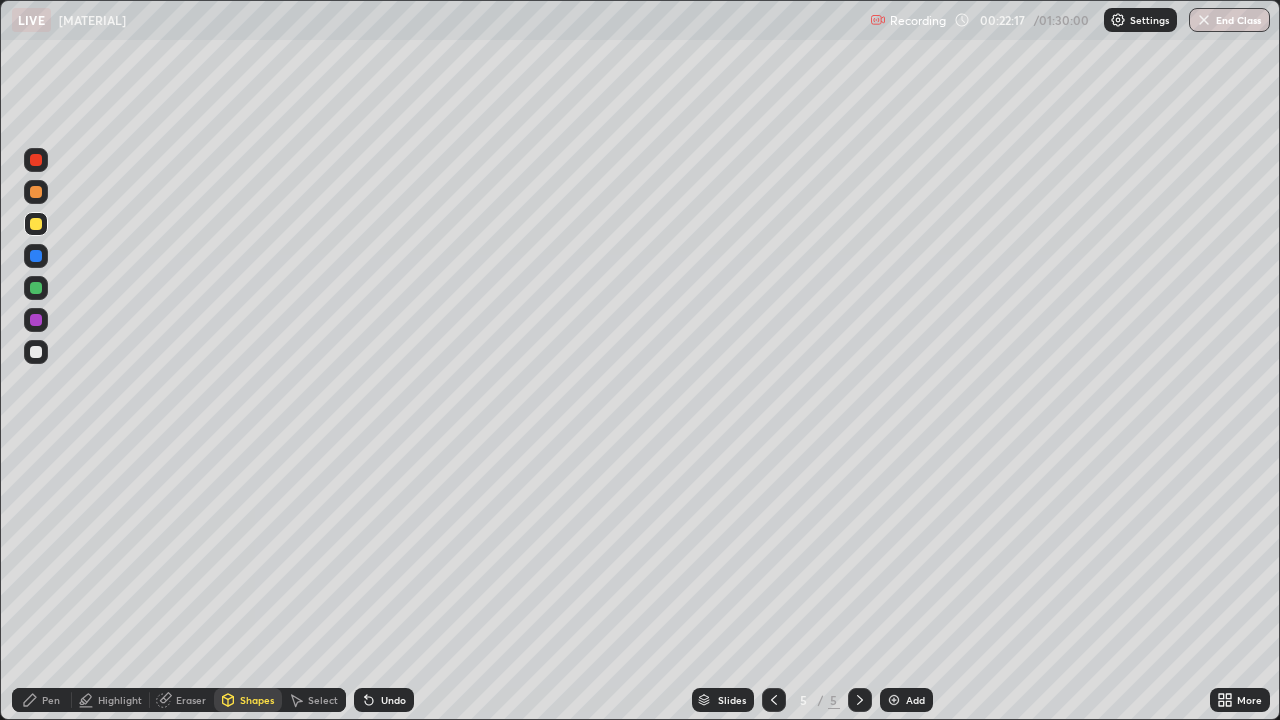 click on "Pen" at bounding box center [51, 700] 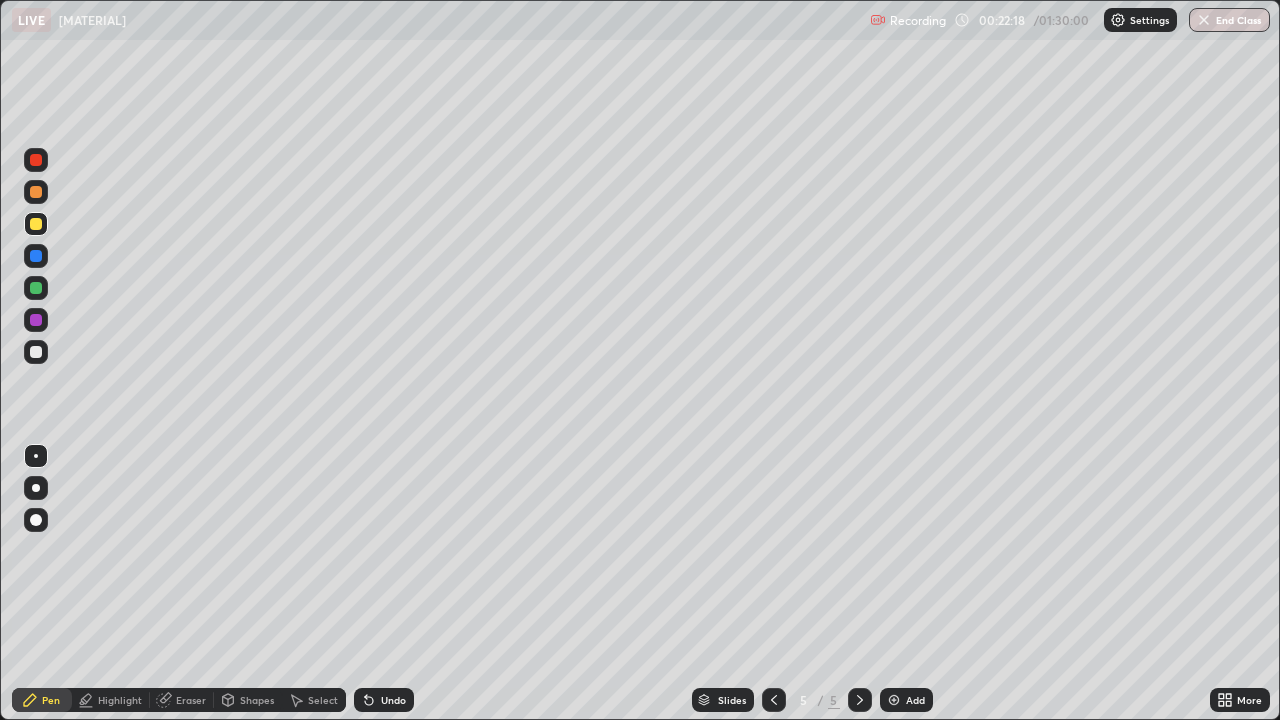 click at bounding box center [36, 160] 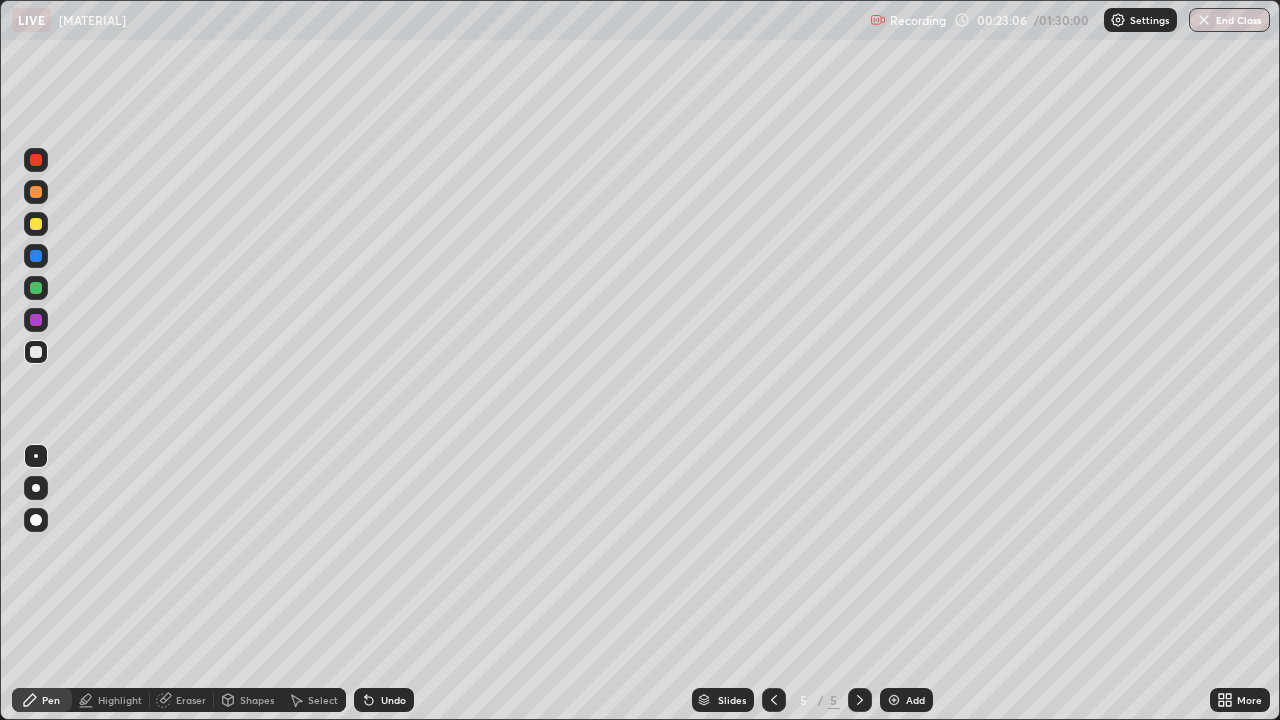 click at bounding box center (36, 160) 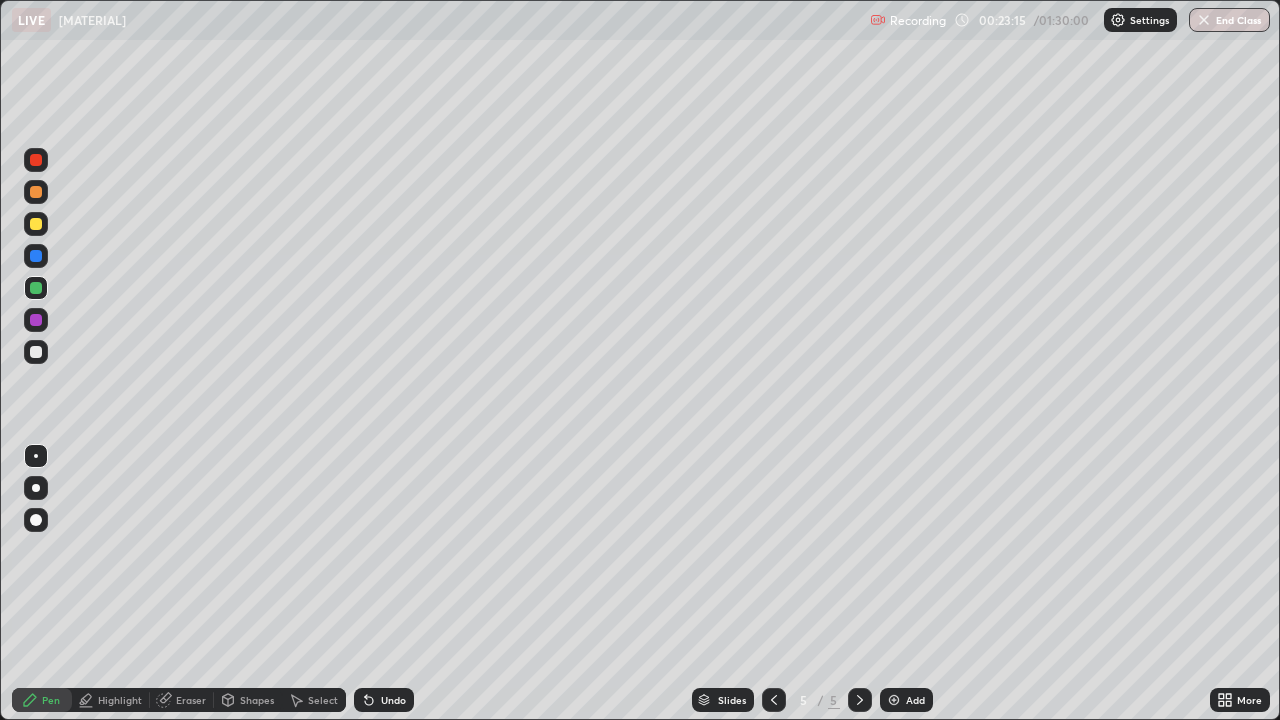 click on "Highlight" at bounding box center [111, 700] 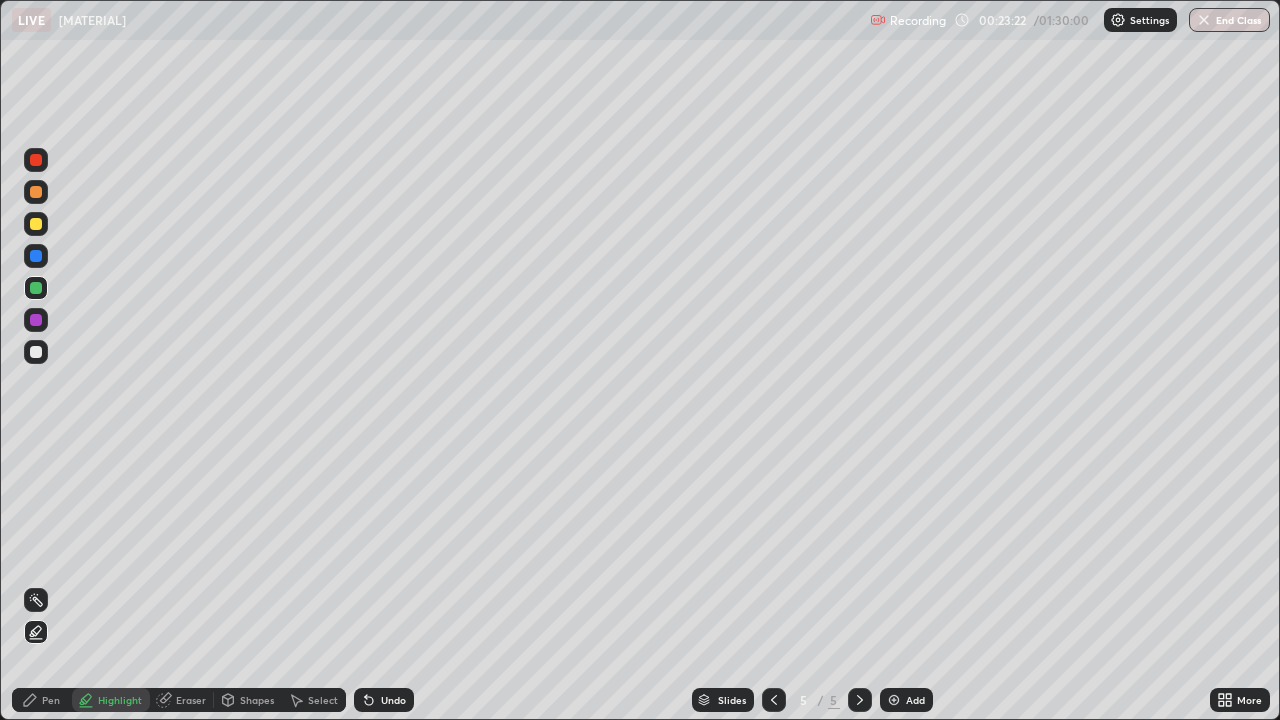 click at bounding box center [36, 160] 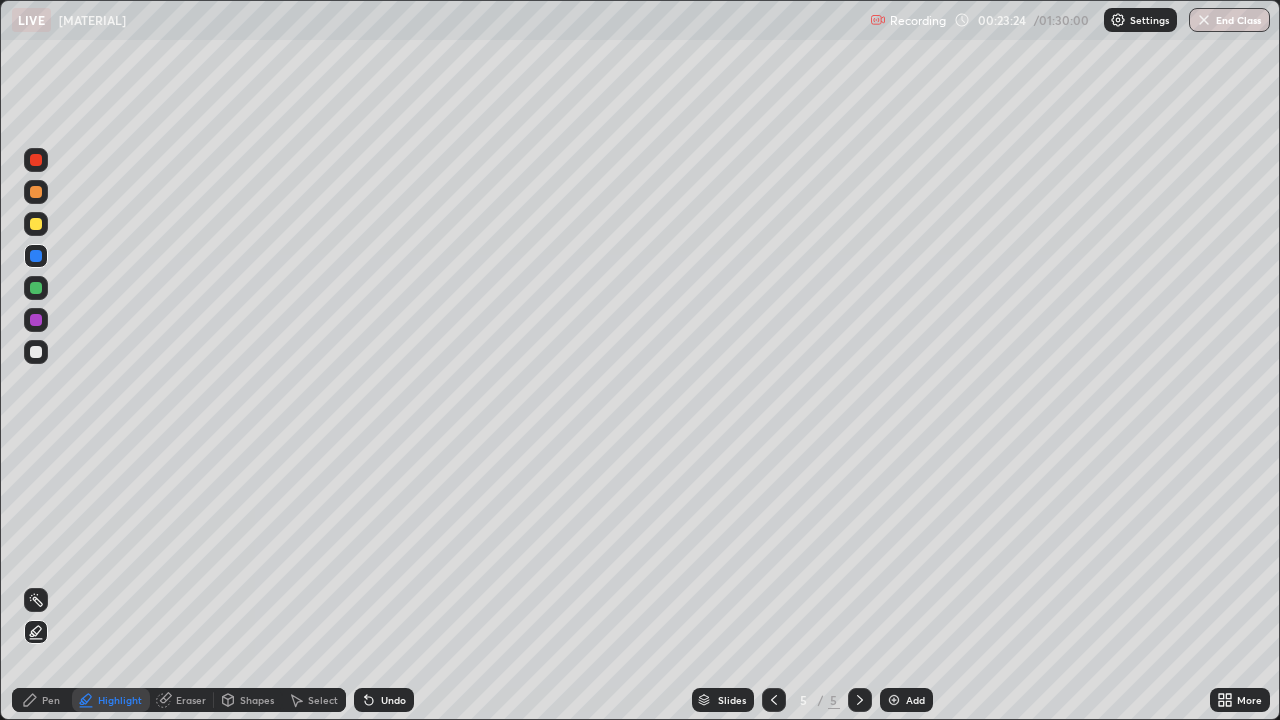 click on "Pen" at bounding box center (51, 700) 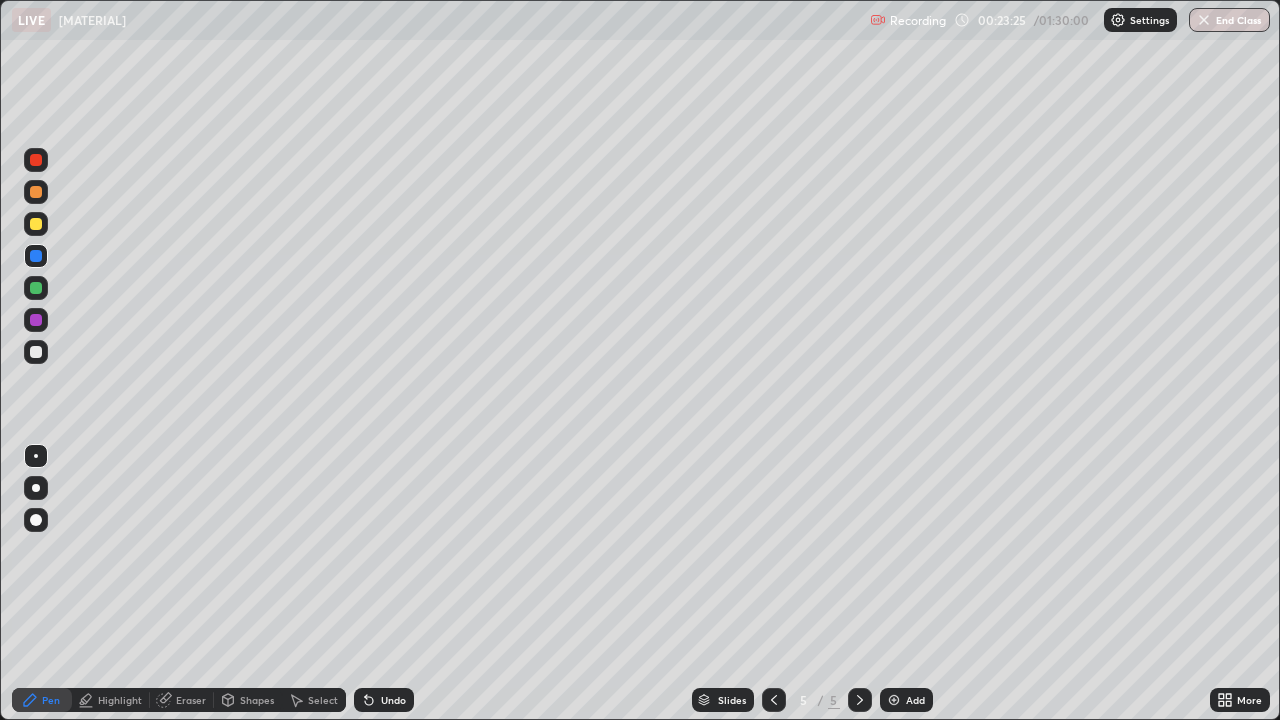 click at bounding box center [36, 160] 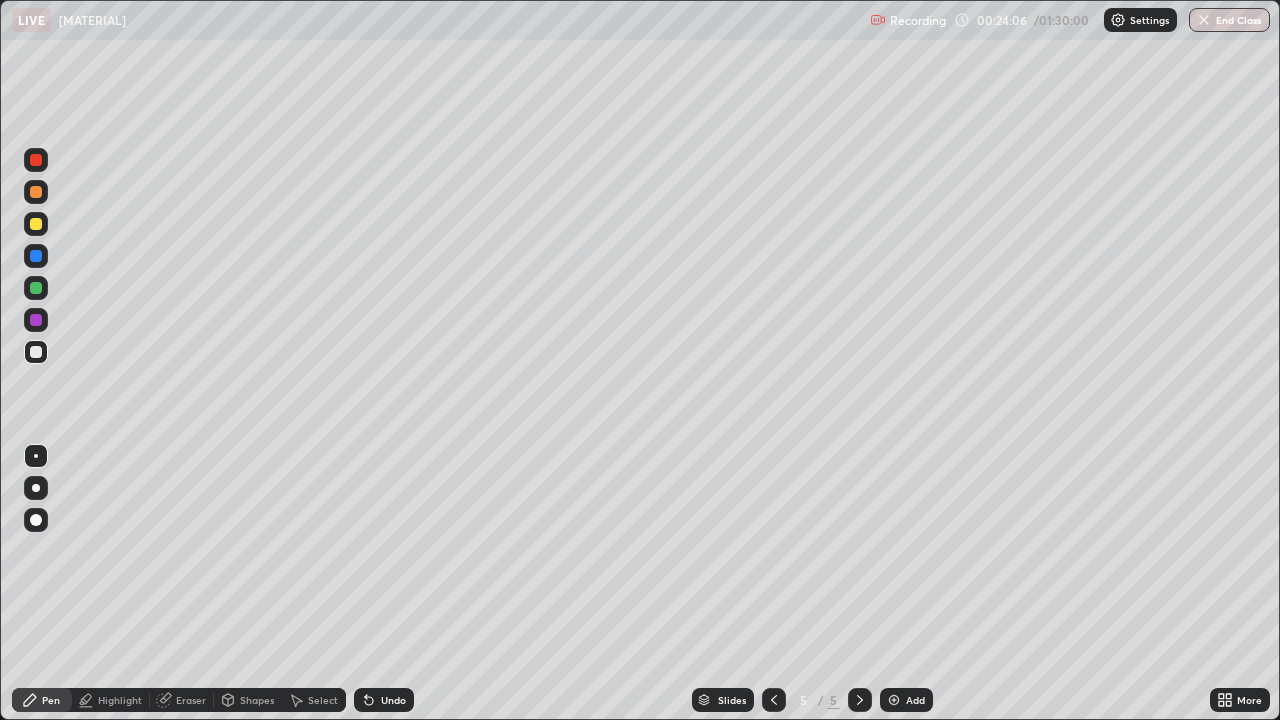 click at bounding box center [36, 160] 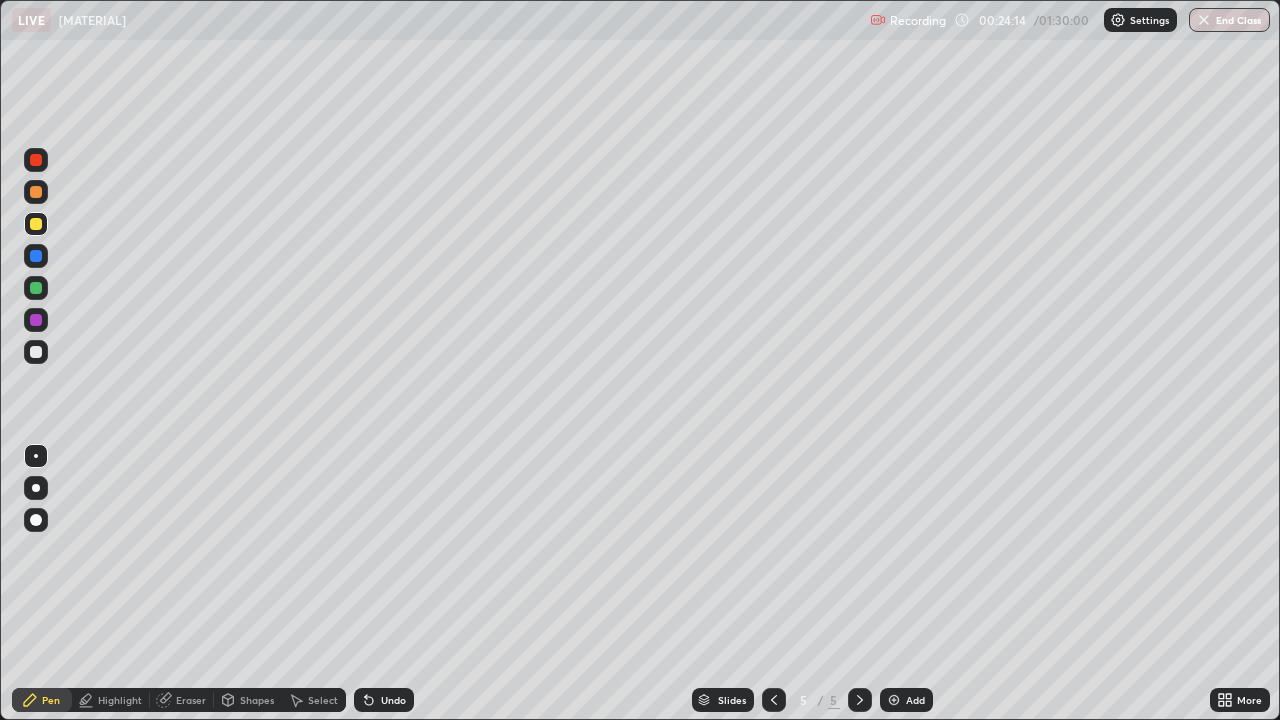 click at bounding box center (36, 160) 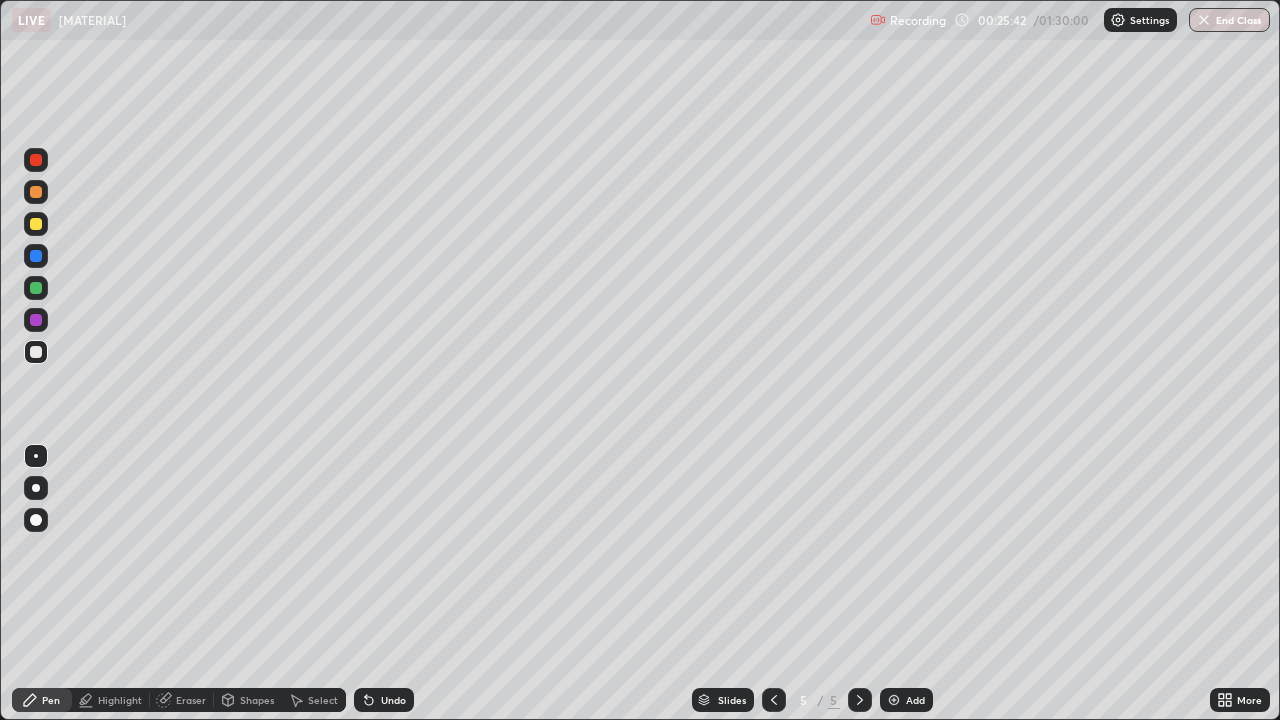 click at bounding box center (36, 160) 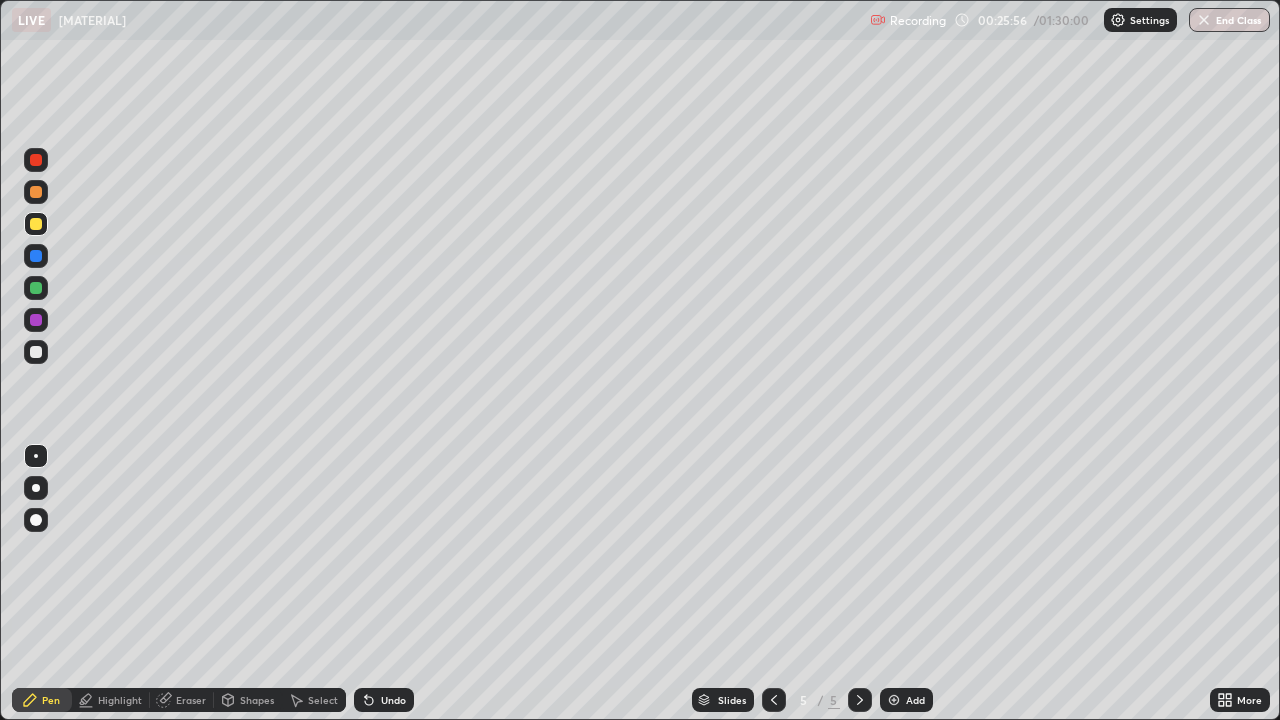 click at bounding box center (36, 160) 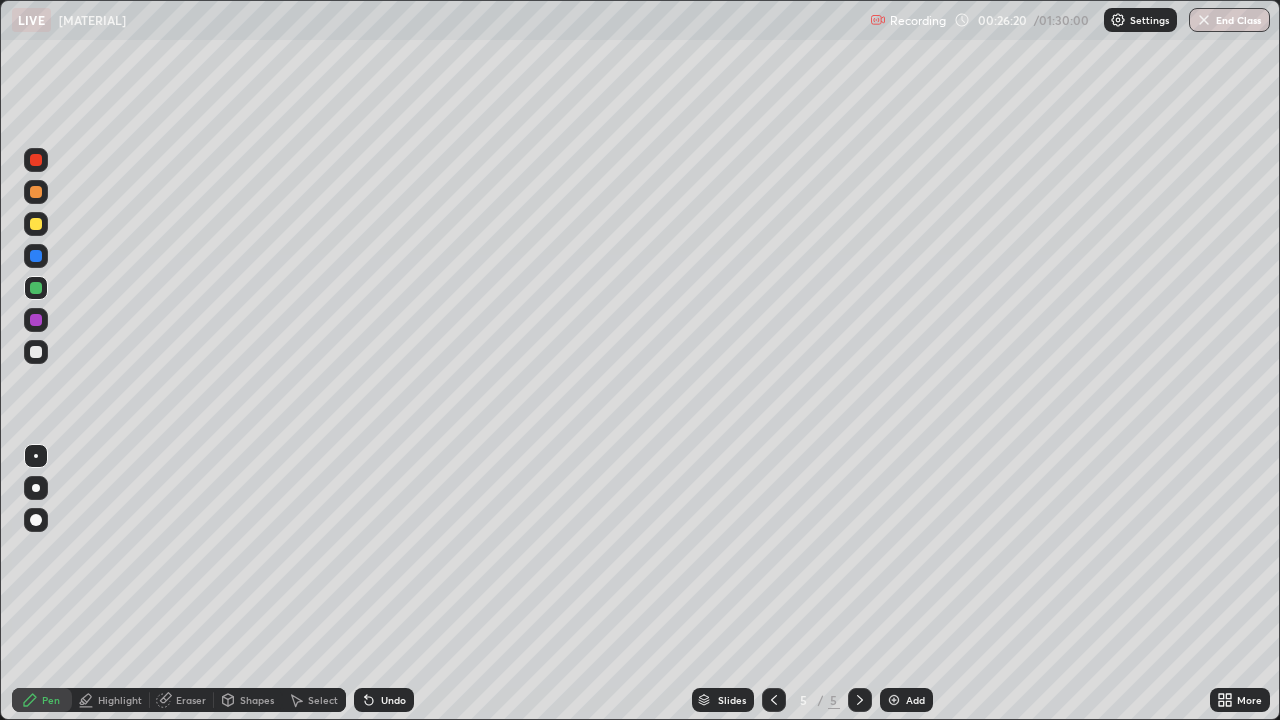 click at bounding box center (36, 160) 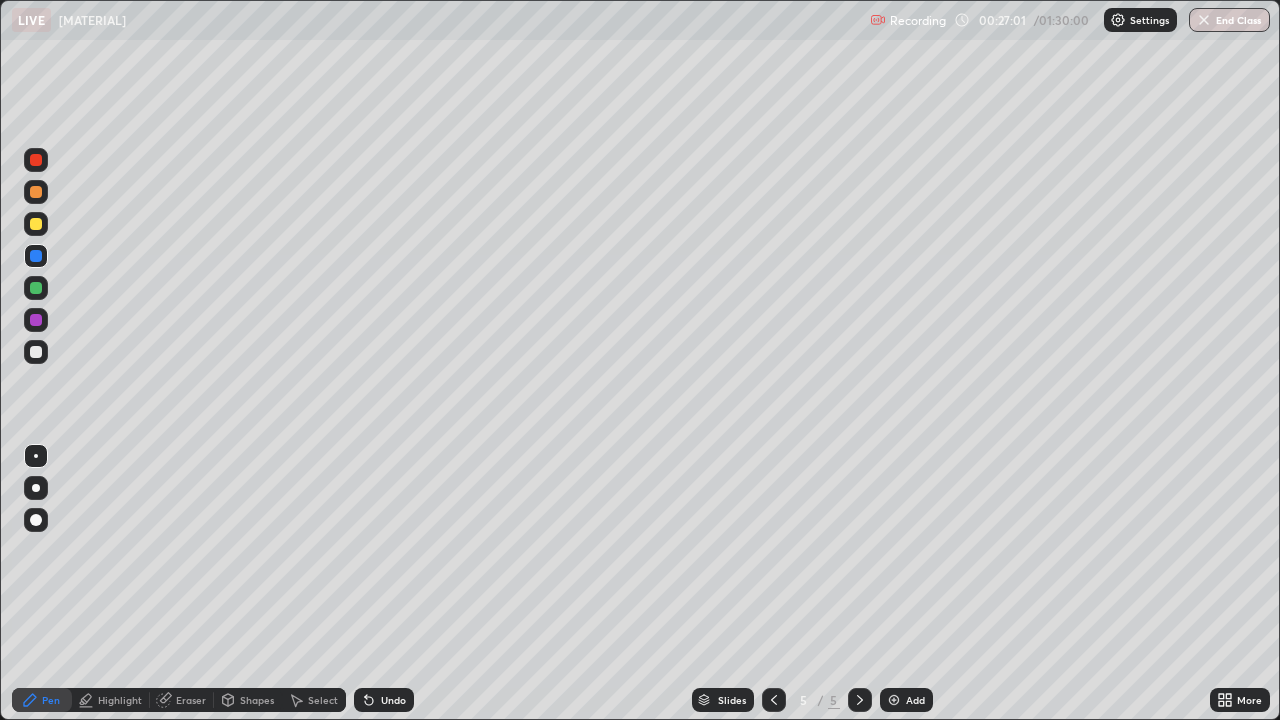 click at bounding box center [36, 160] 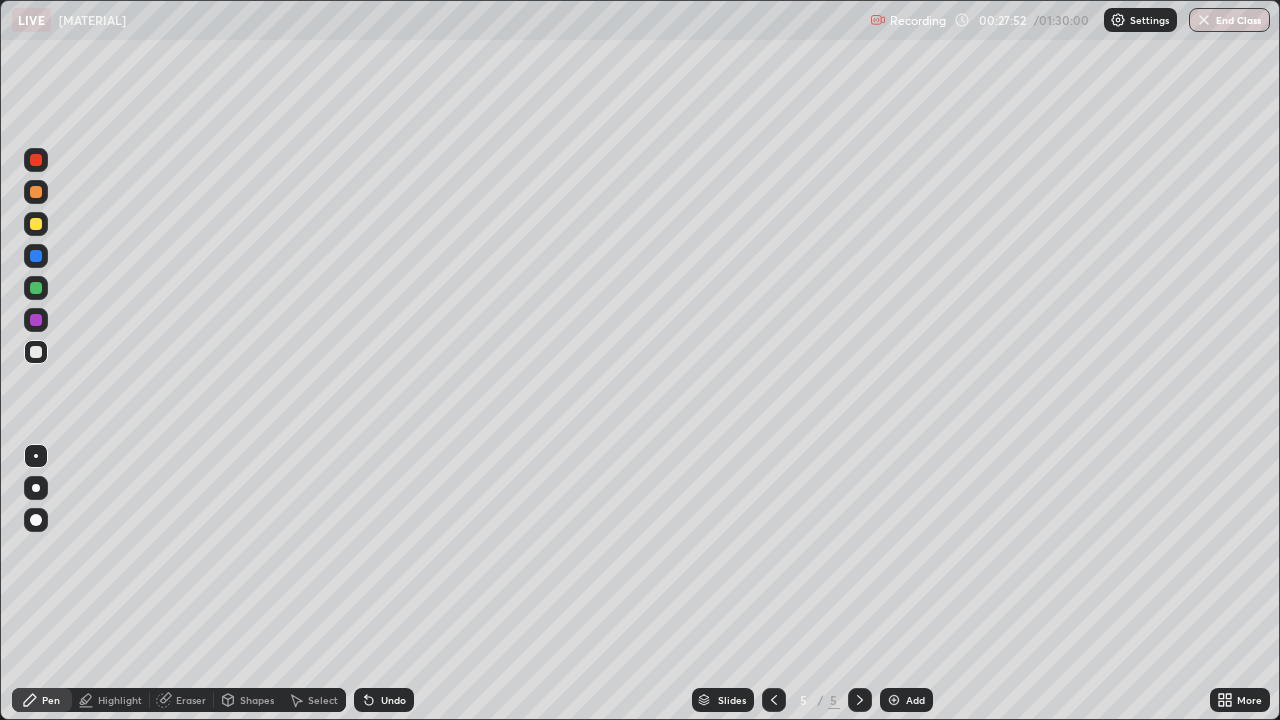 click on "Add" at bounding box center [906, 700] 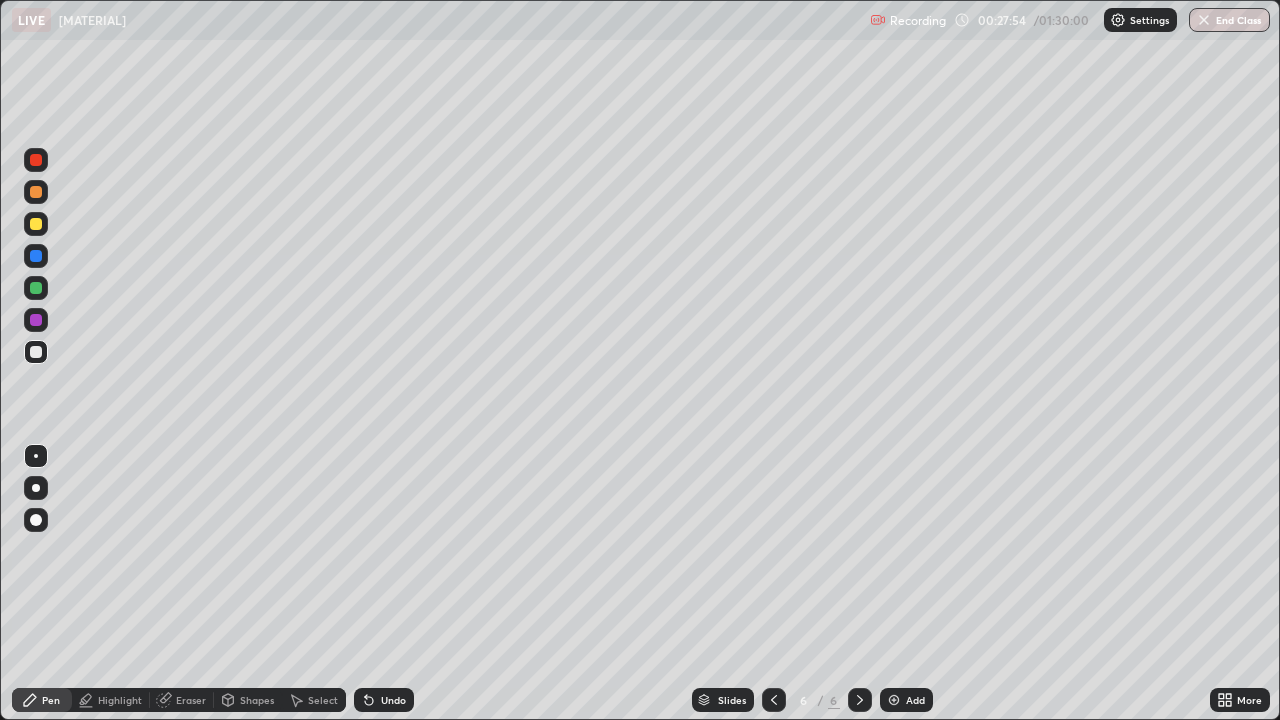 click at bounding box center [36, 224] 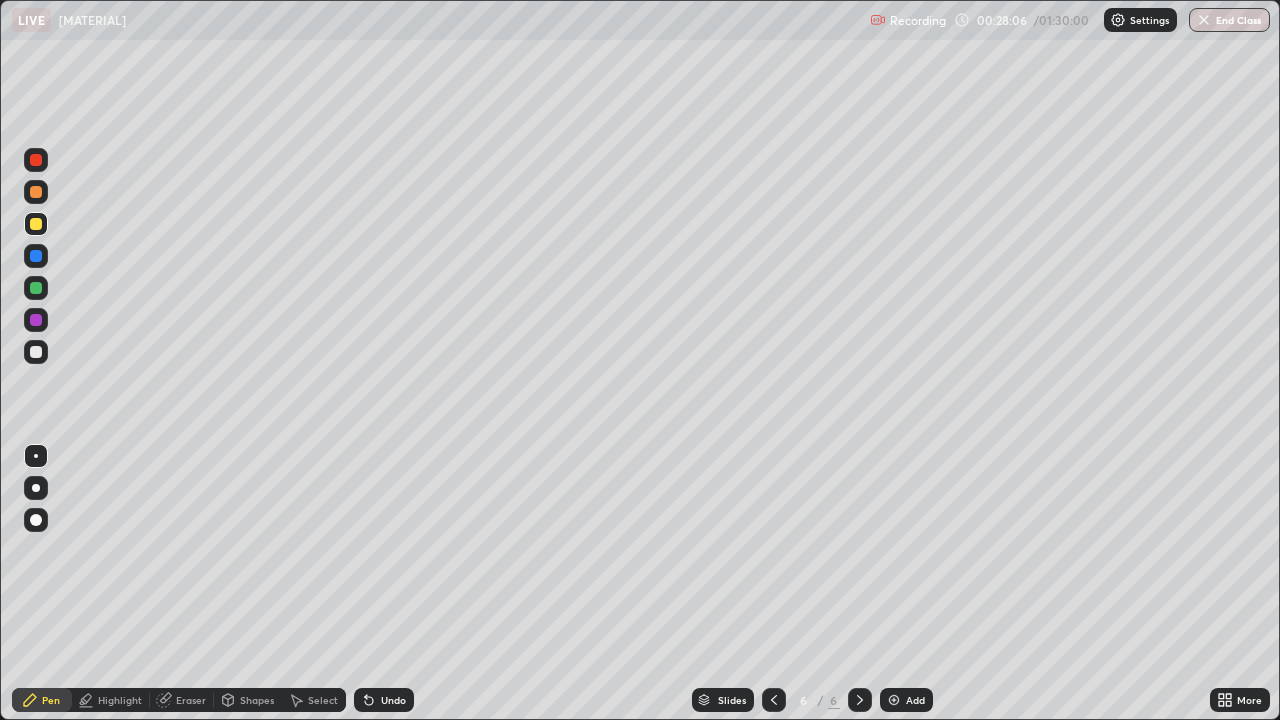 click at bounding box center (36, 160) 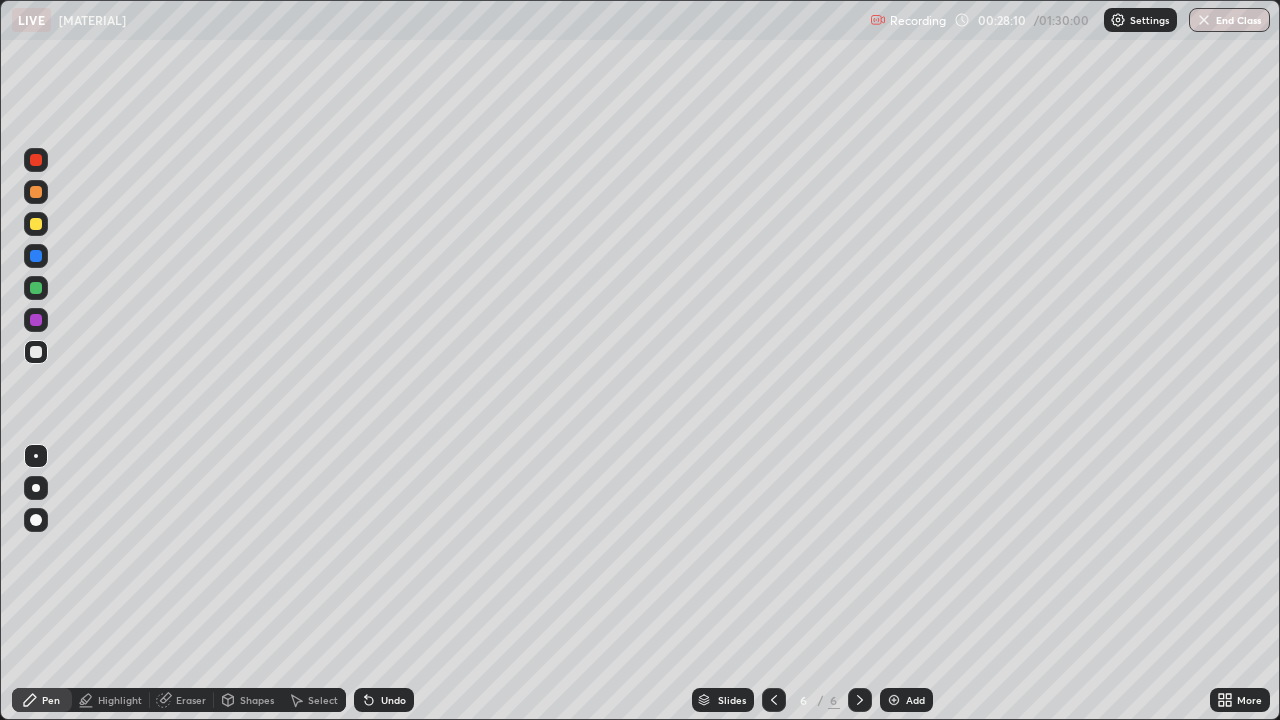 click on "Highlight" at bounding box center [120, 700] 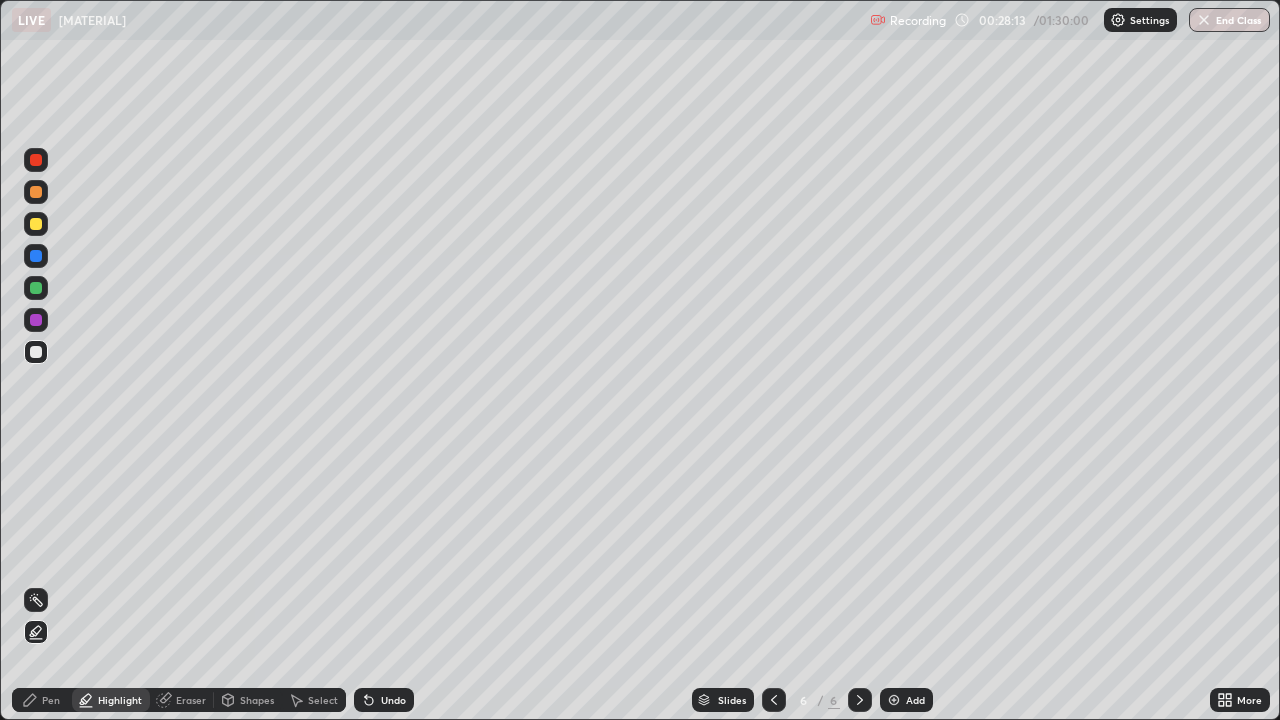 click on "Pen" at bounding box center [51, 700] 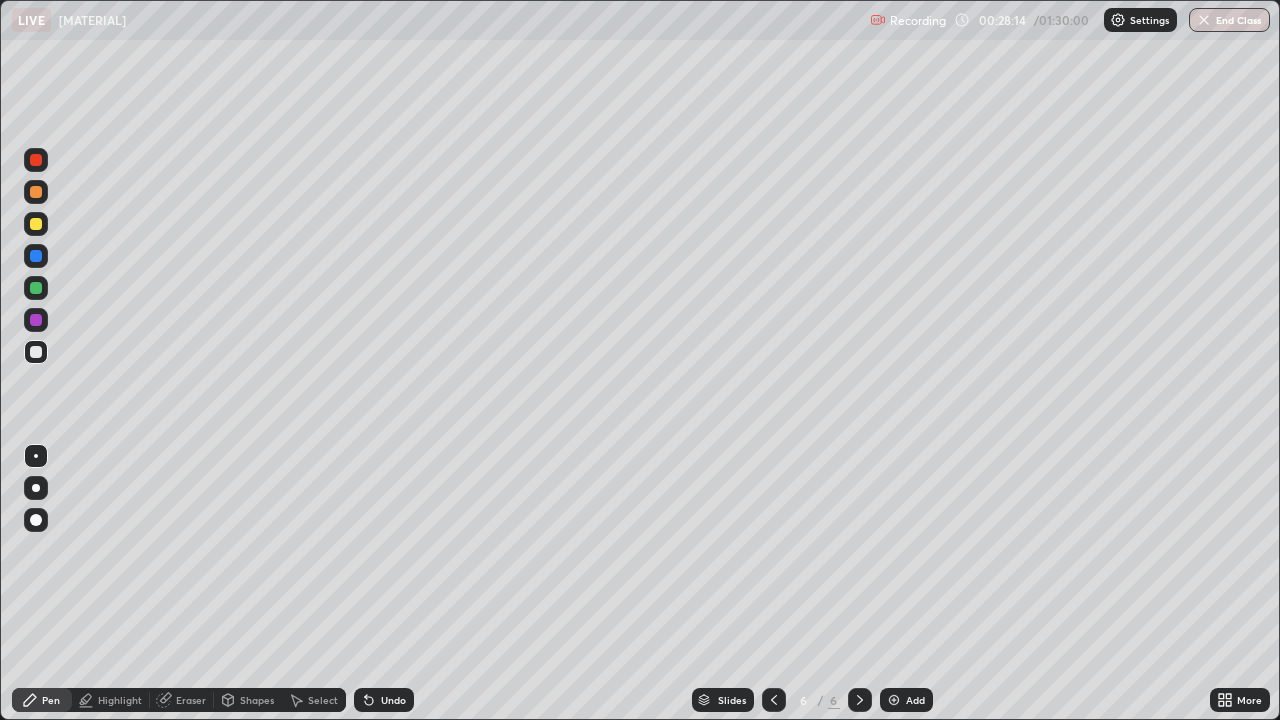 click at bounding box center [36, 352] 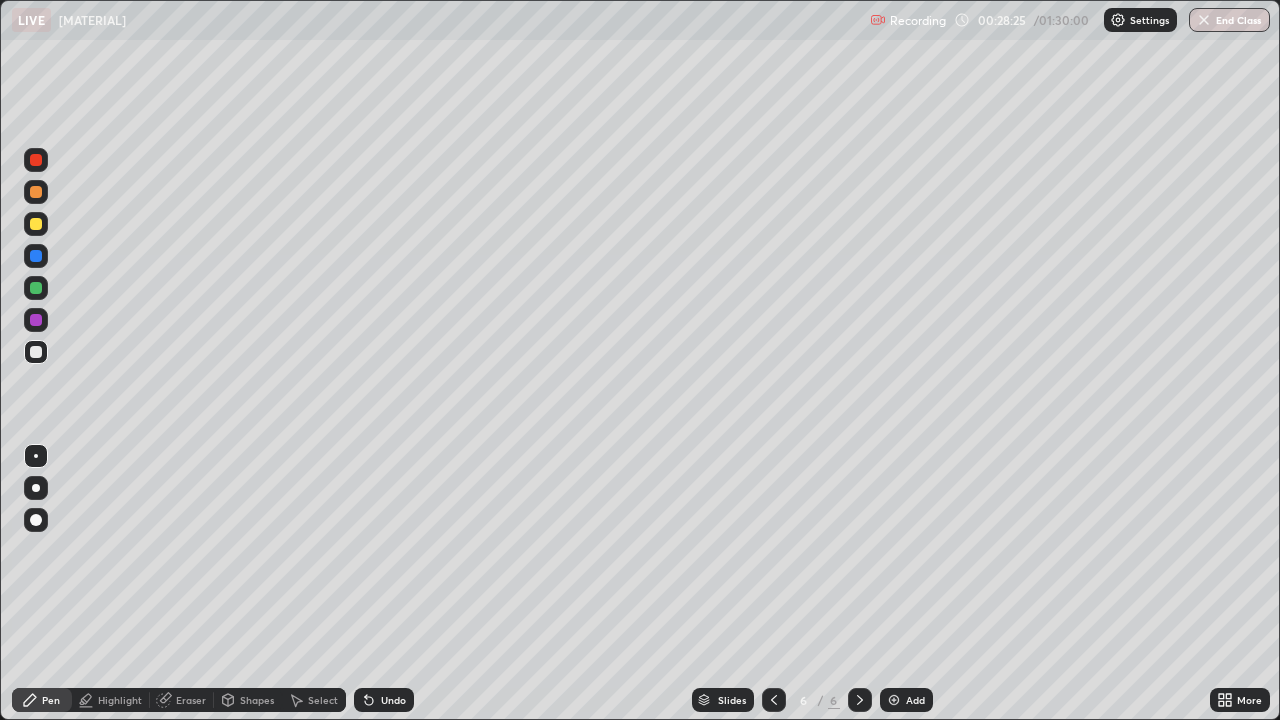 click at bounding box center [36, 160] 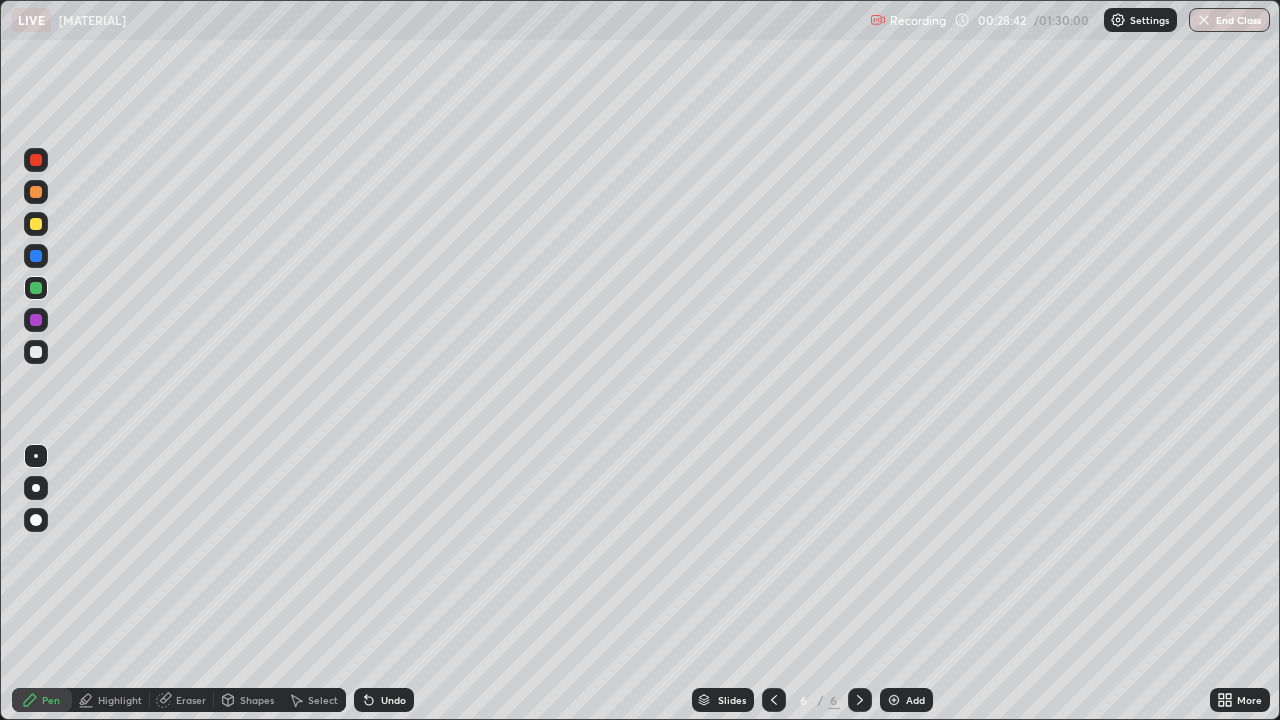 click at bounding box center (36, 160) 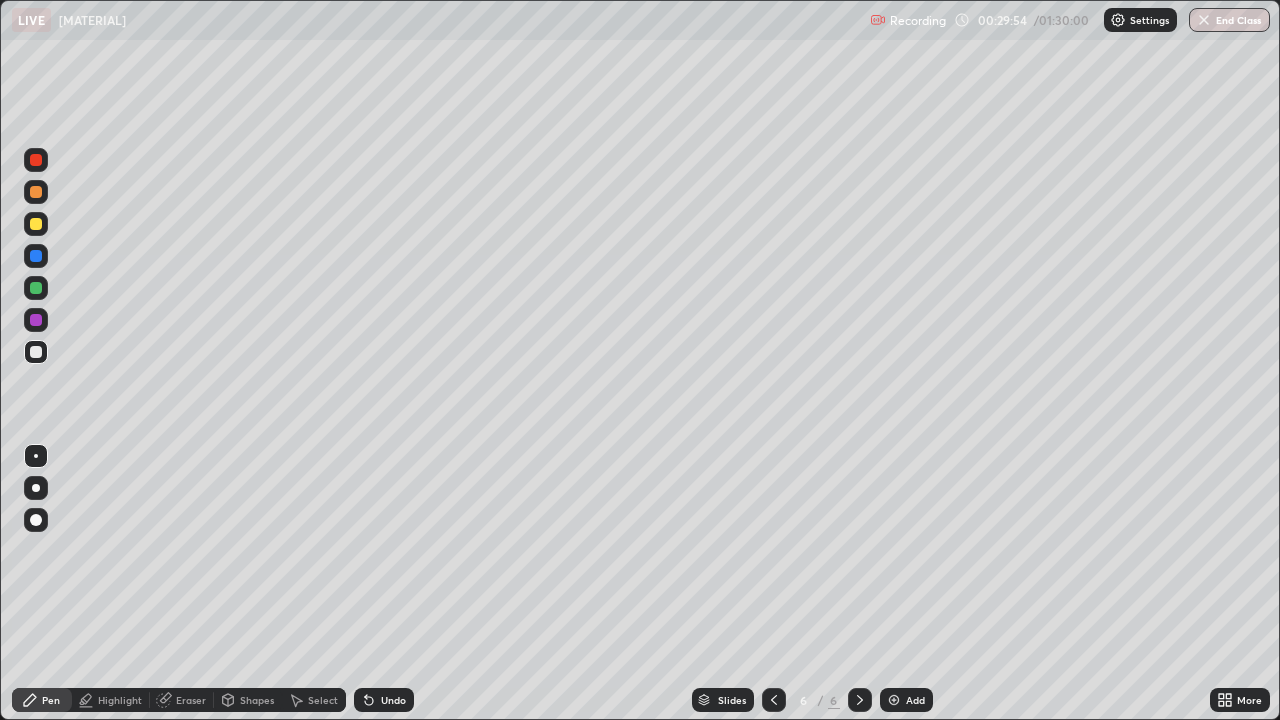 click at bounding box center (774, 700) 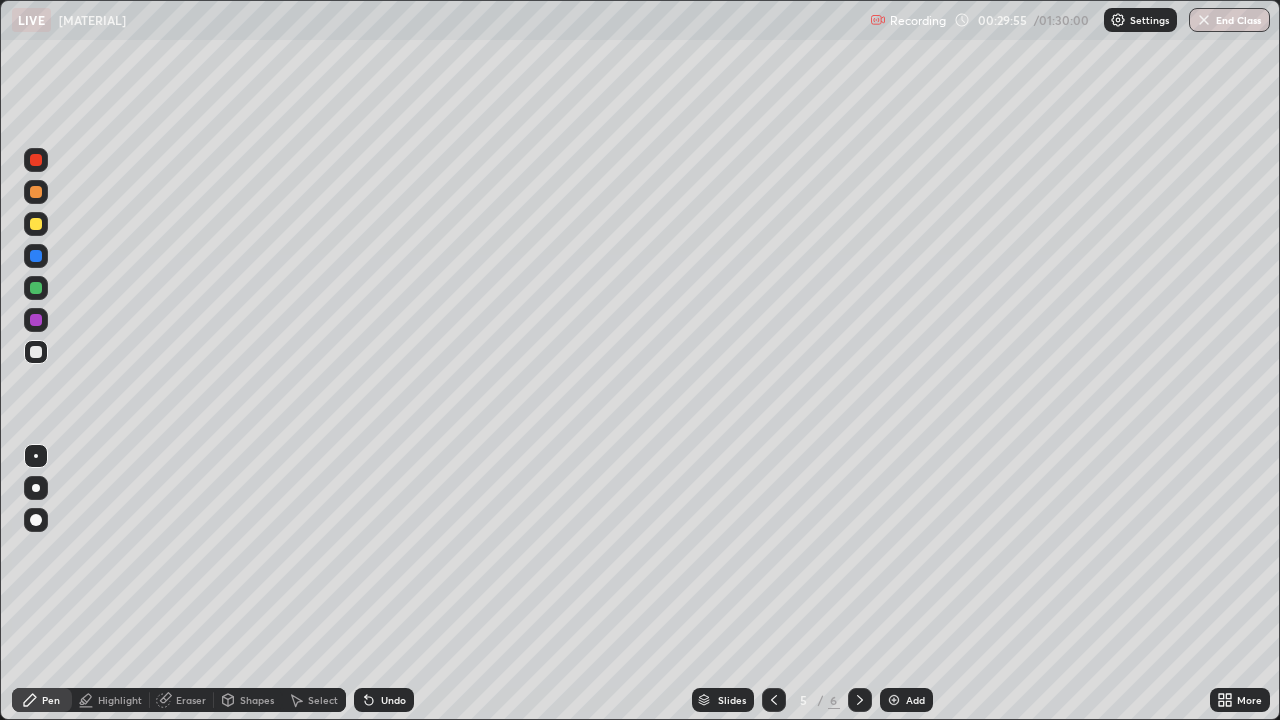 click at bounding box center (774, 700) 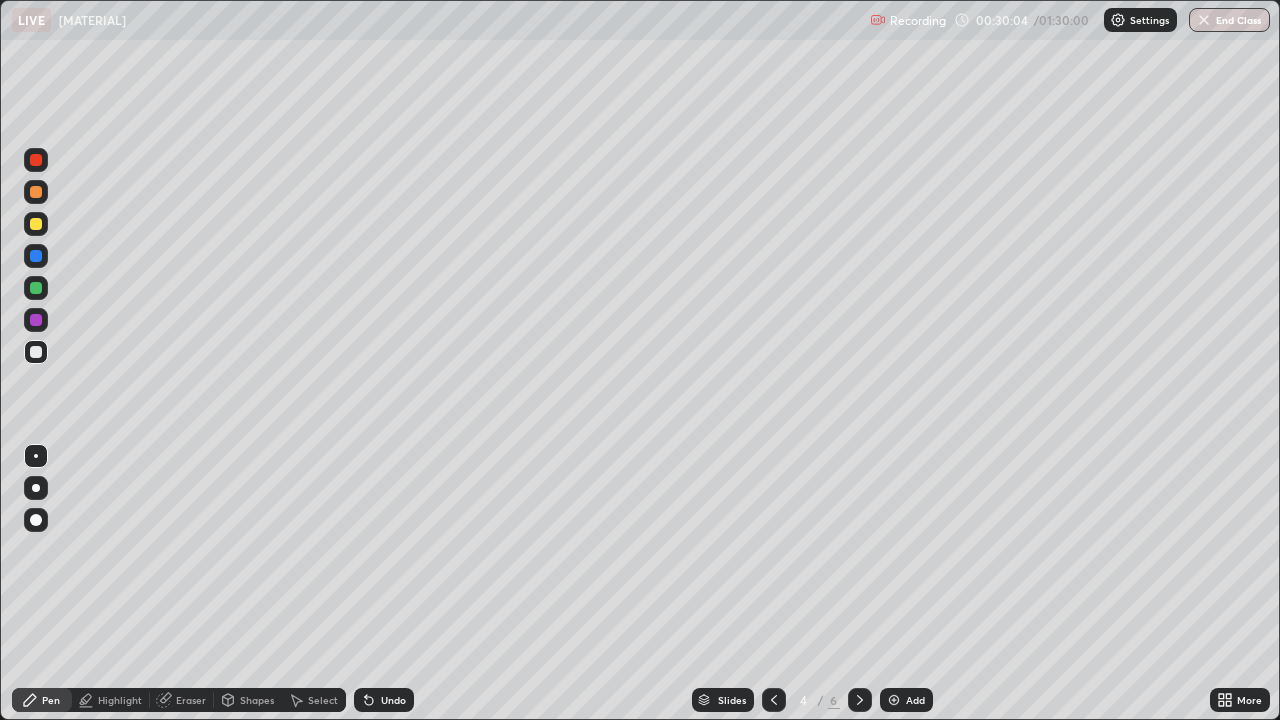 click at bounding box center [774, 700] 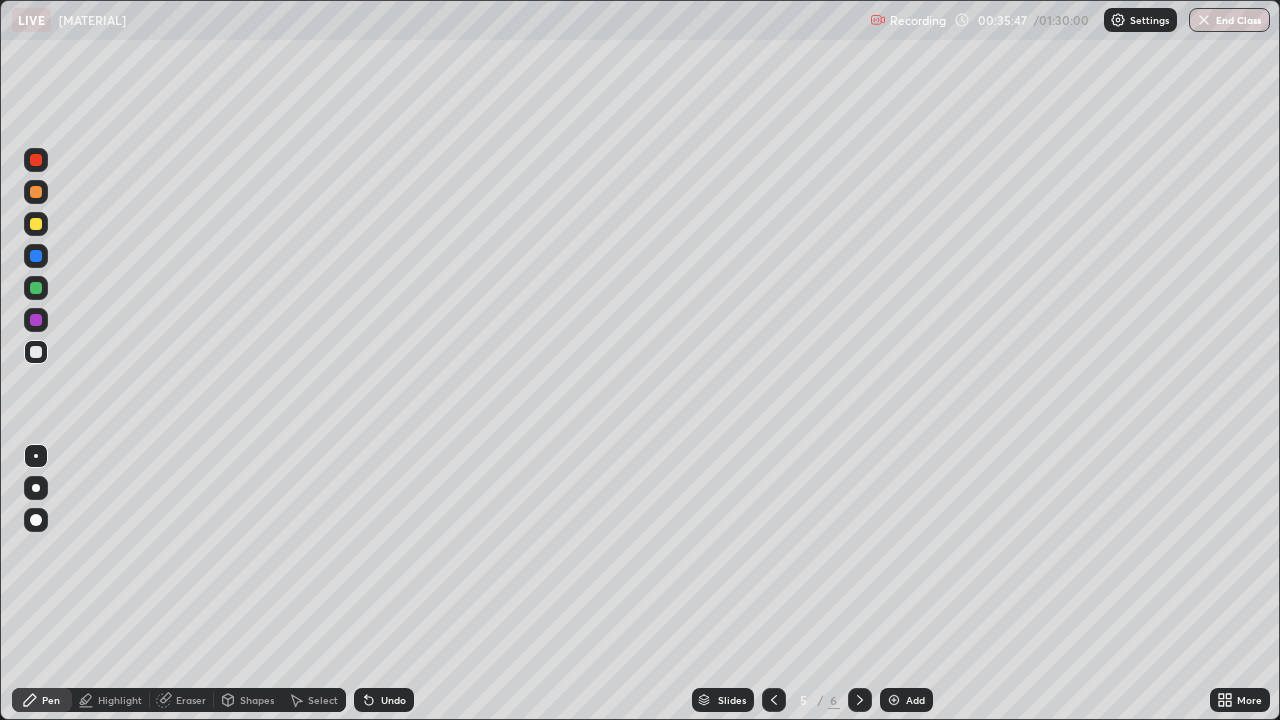 click at bounding box center [774, 700] 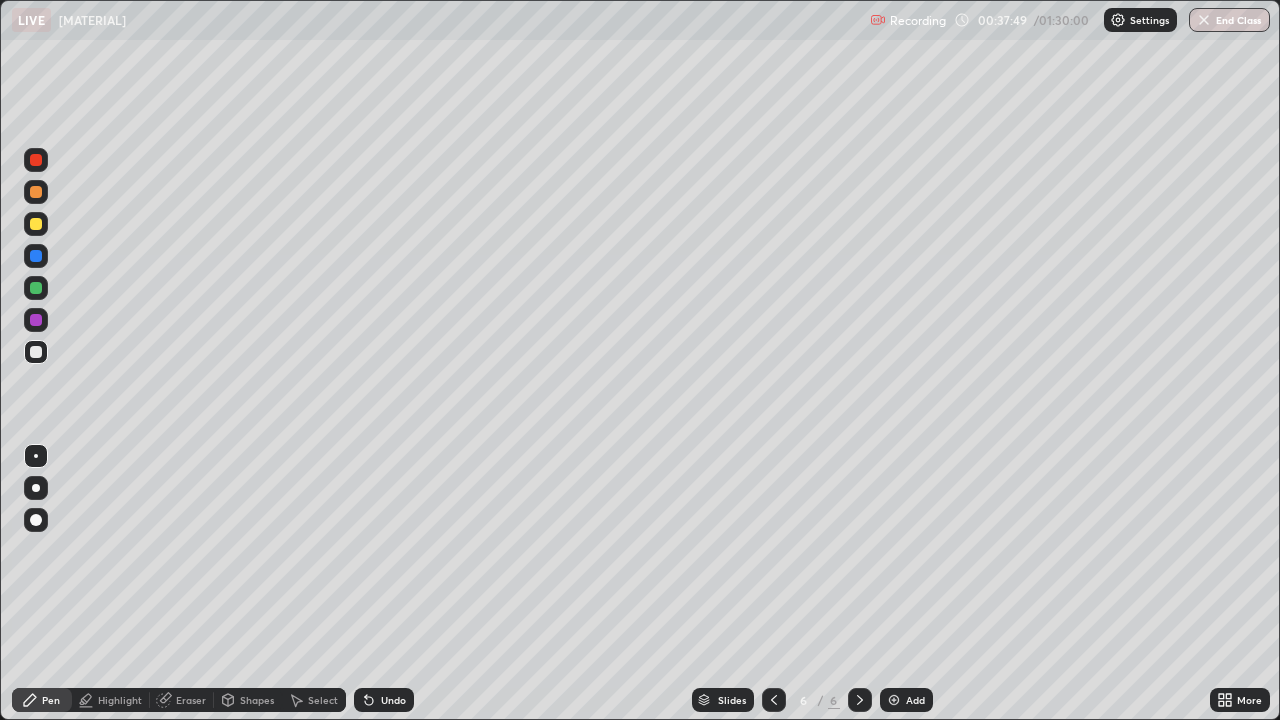click at bounding box center [36, 192] 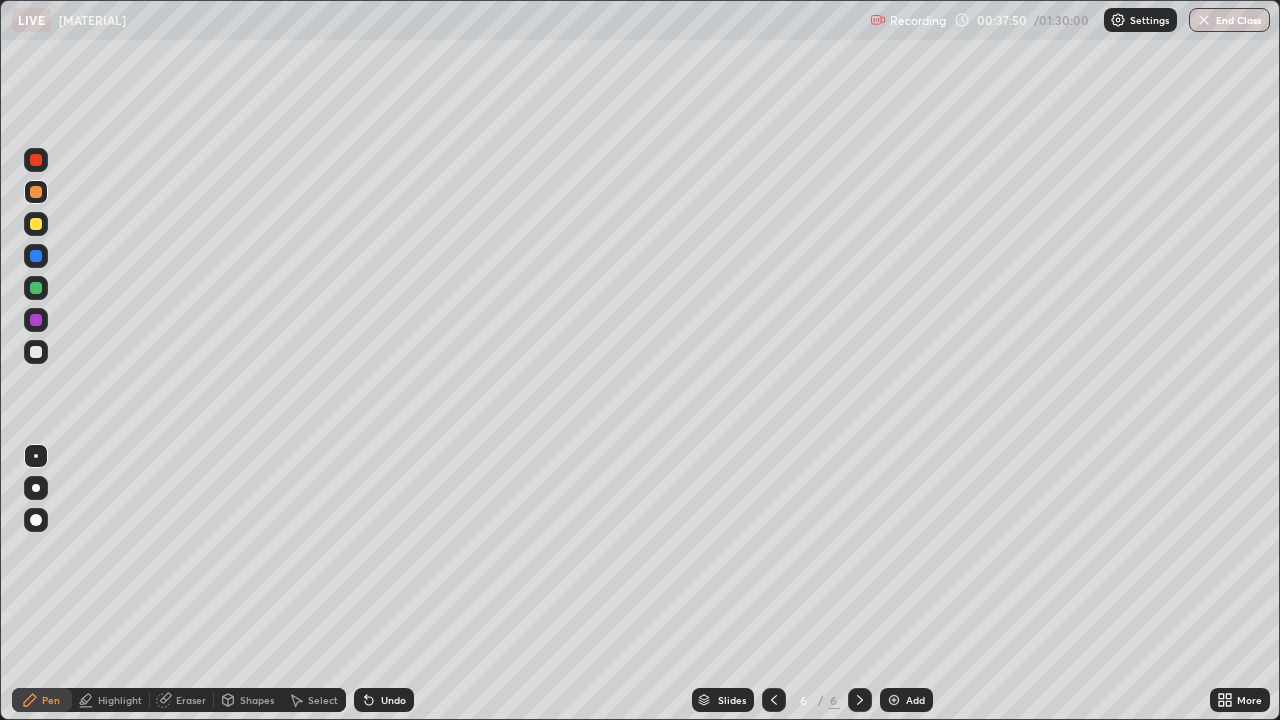 click on "Add" at bounding box center [732, 700] 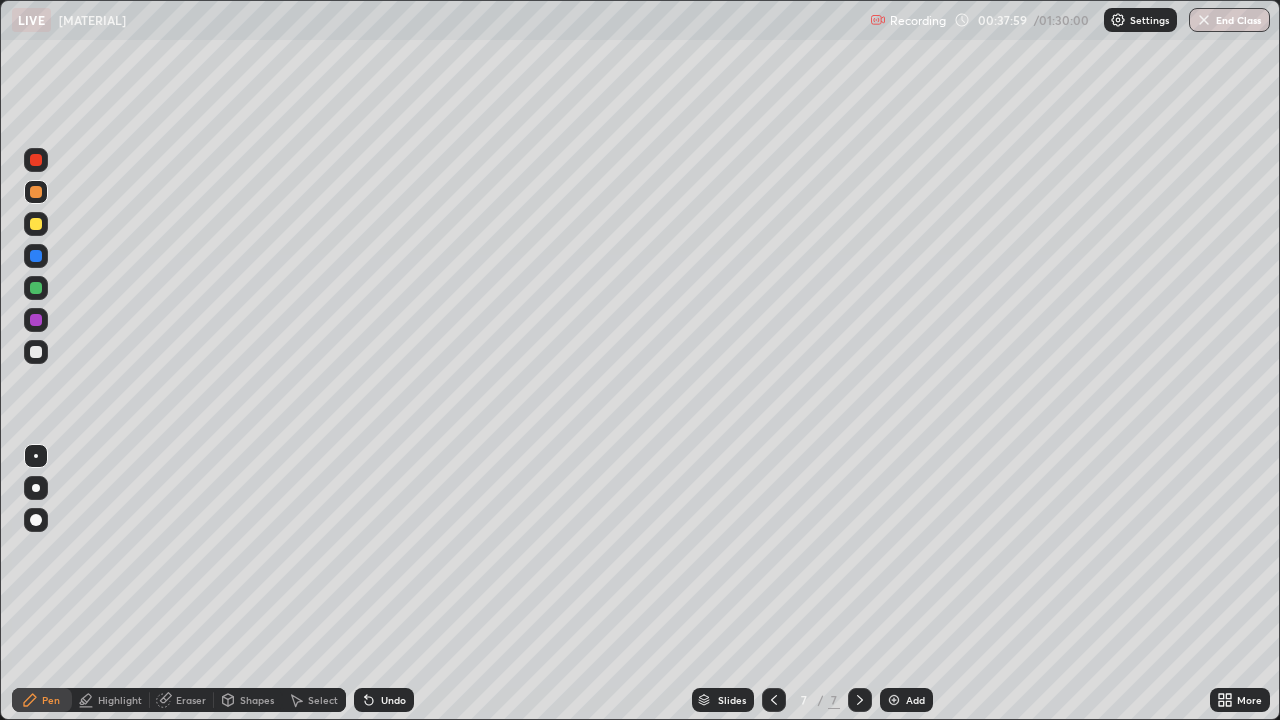 click on "Undo" at bounding box center [384, 700] 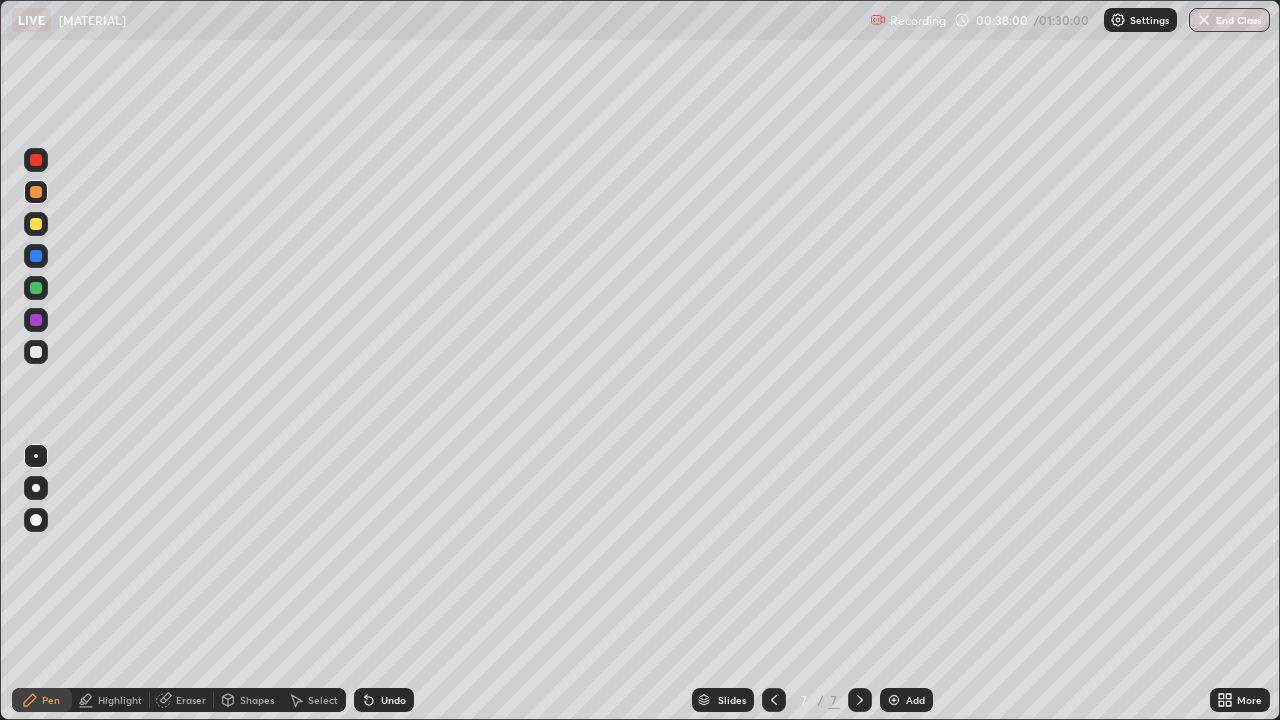 click on "Undo" at bounding box center (384, 700) 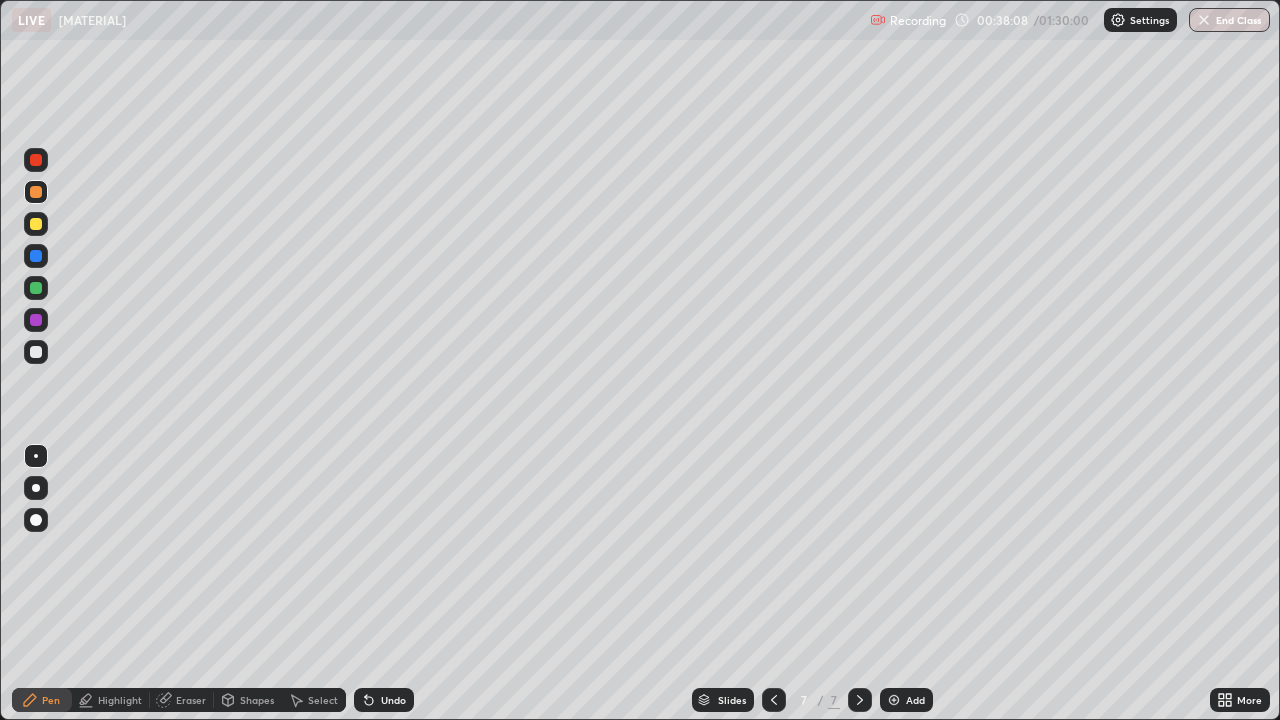 click at bounding box center (36, 160) 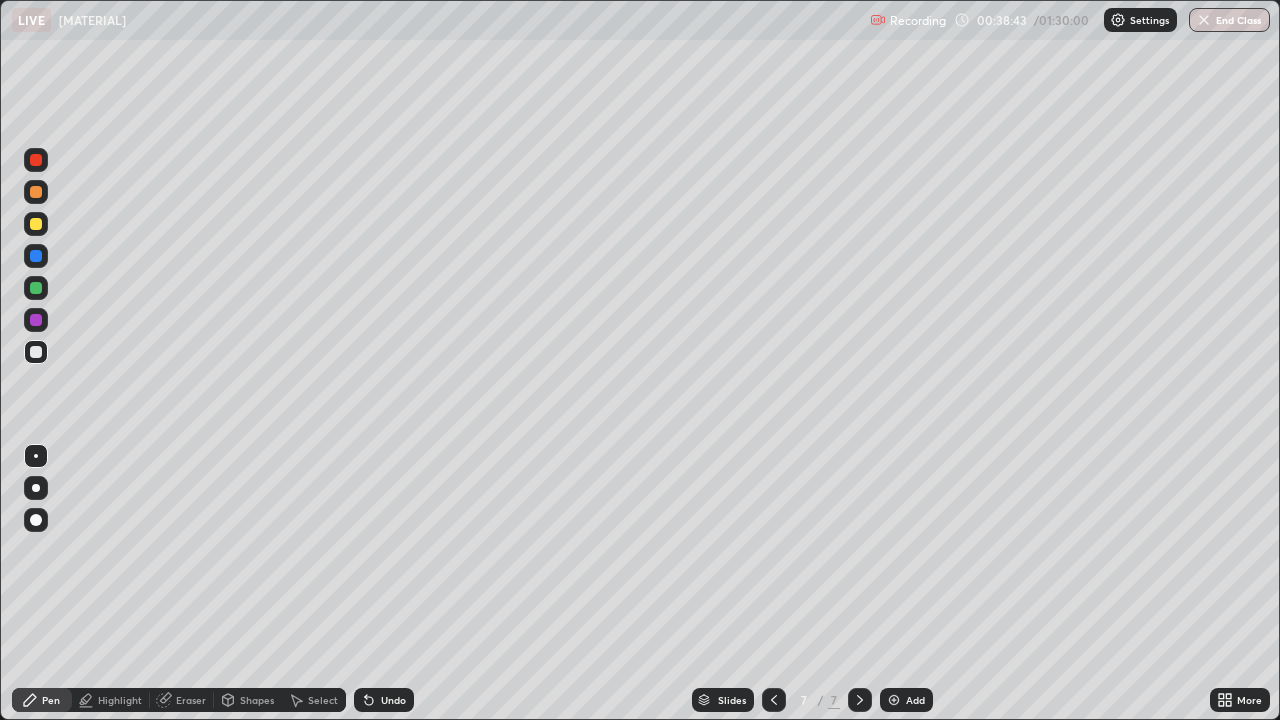 click at bounding box center [36, 160] 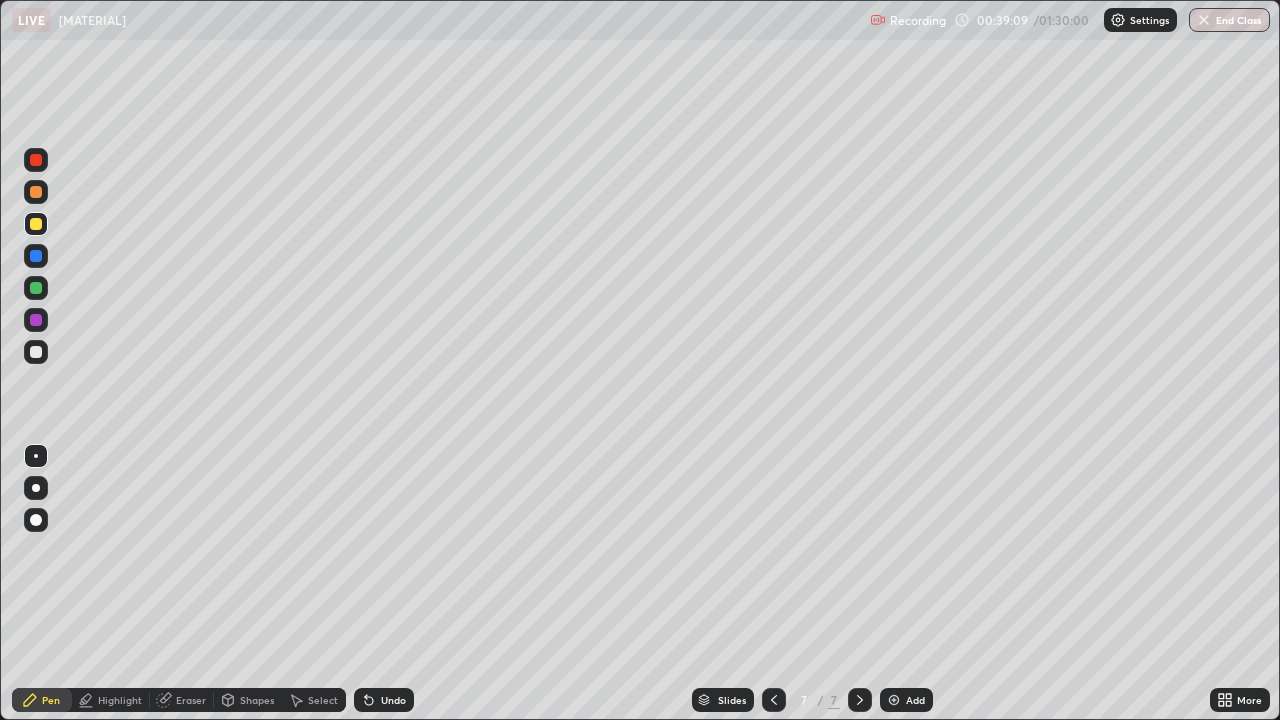 click at bounding box center [36, 288] 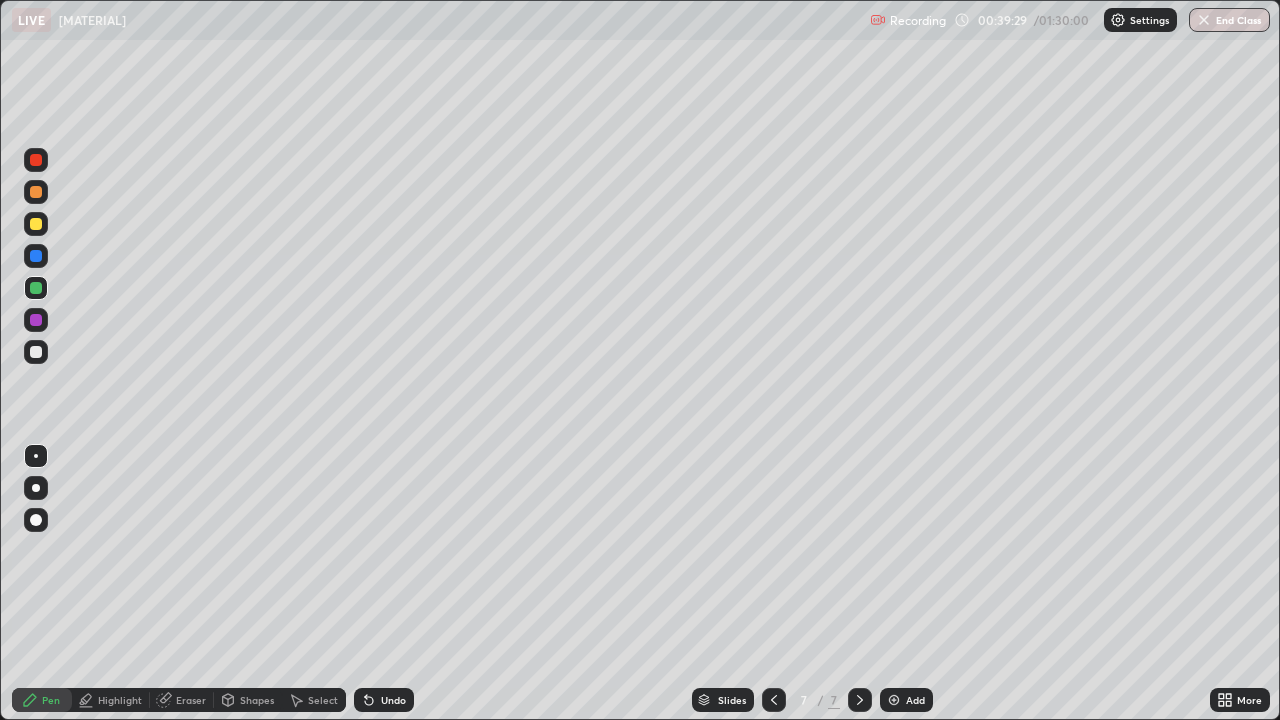 click on "Undo" at bounding box center [393, 700] 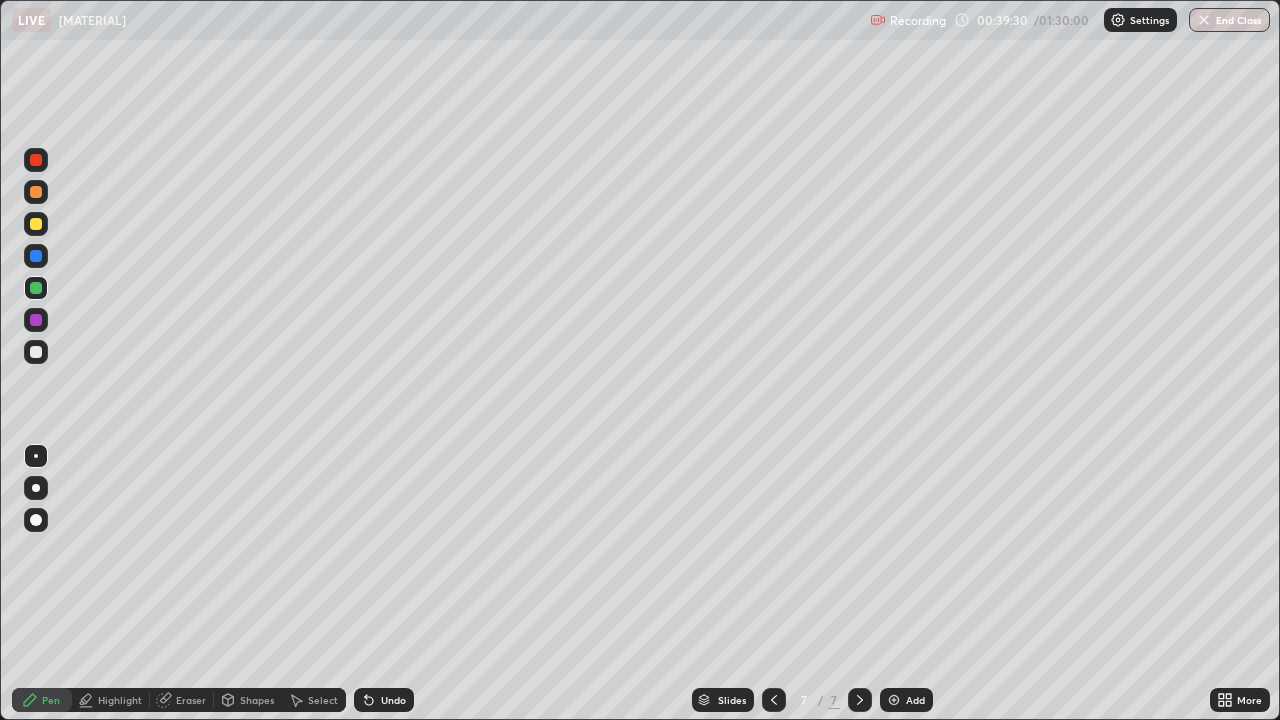 click on "Undo" at bounding box center [393, 700] 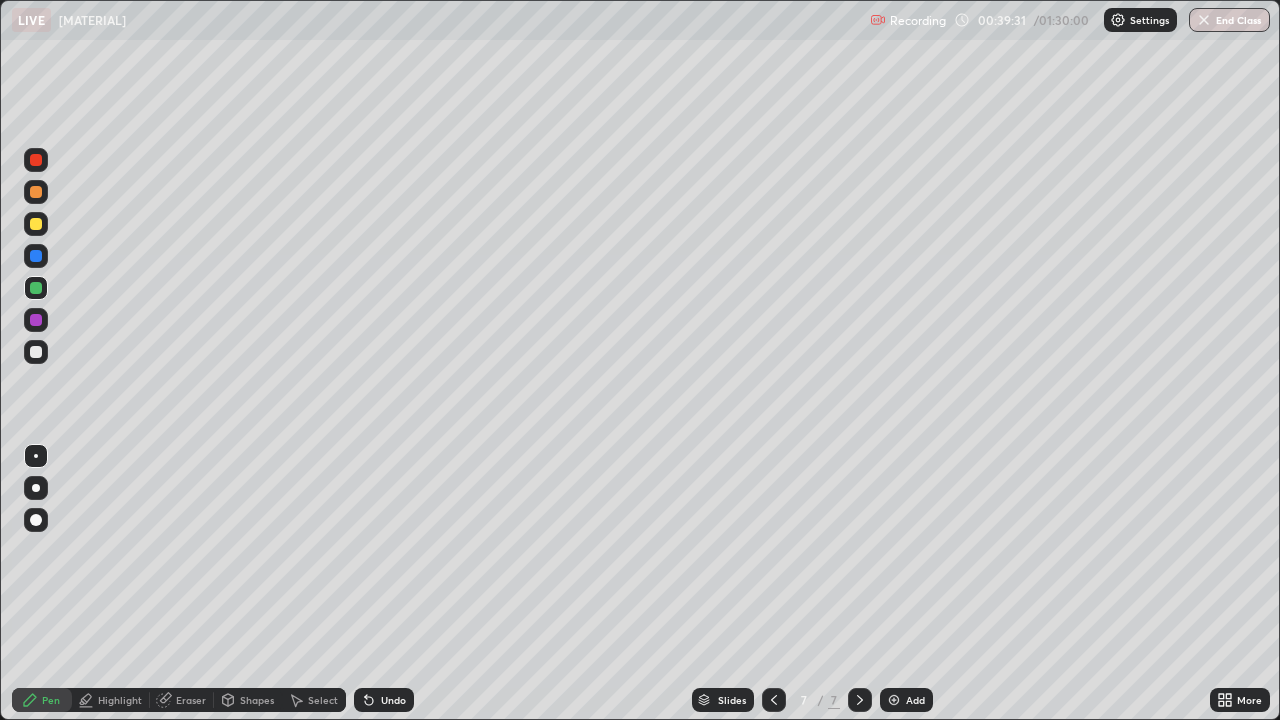 click on "Undo" at bounding box center [393, 700] 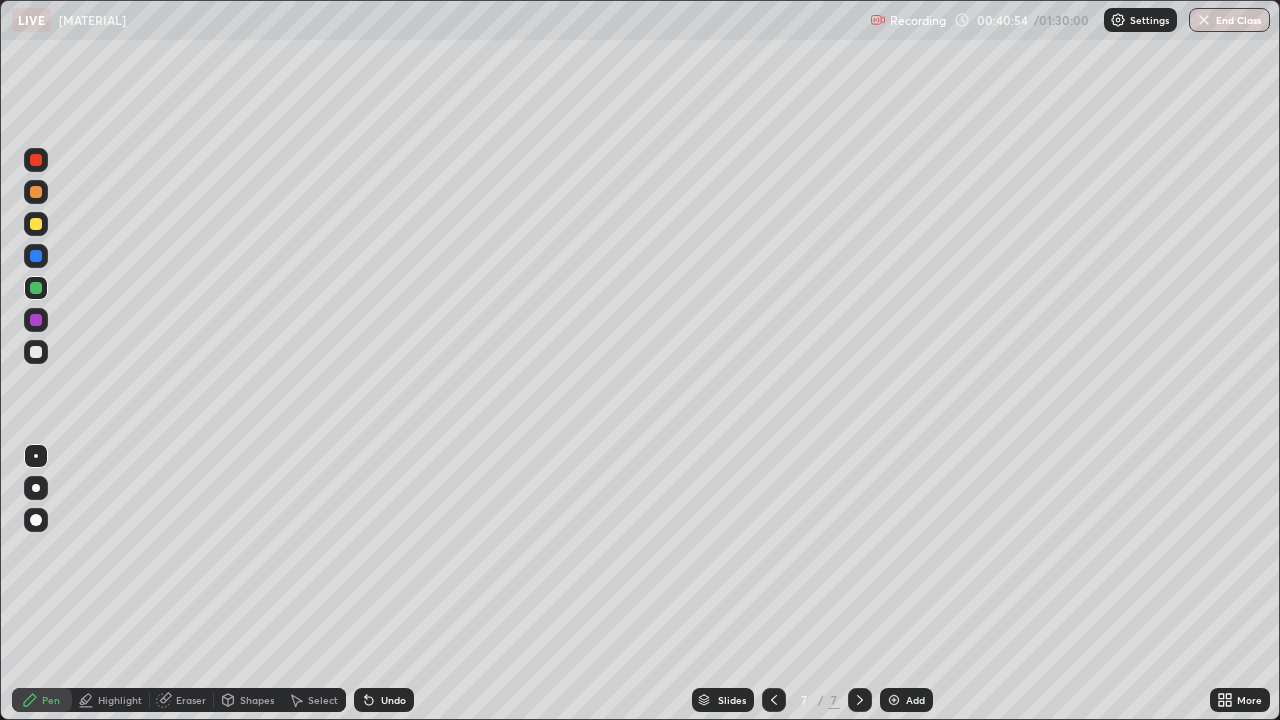 click on "Undo" at bounding box center (384, 700) 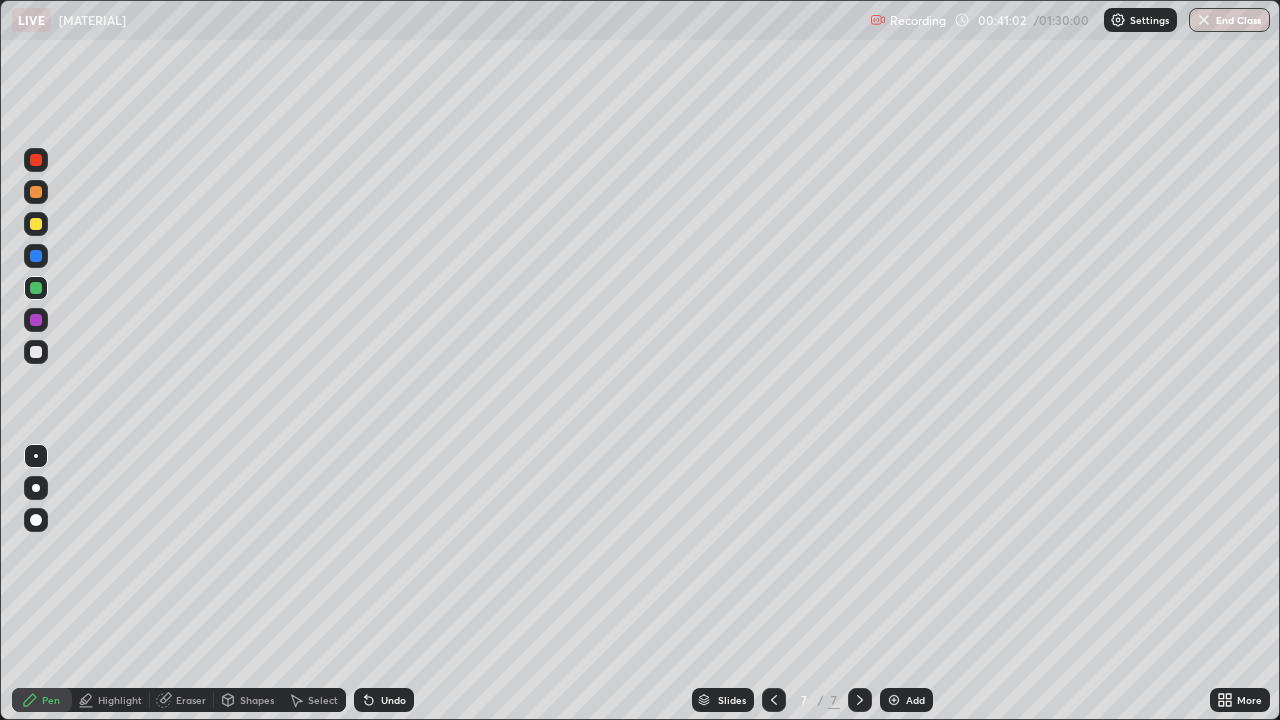 click at bounding box center [36, 192] 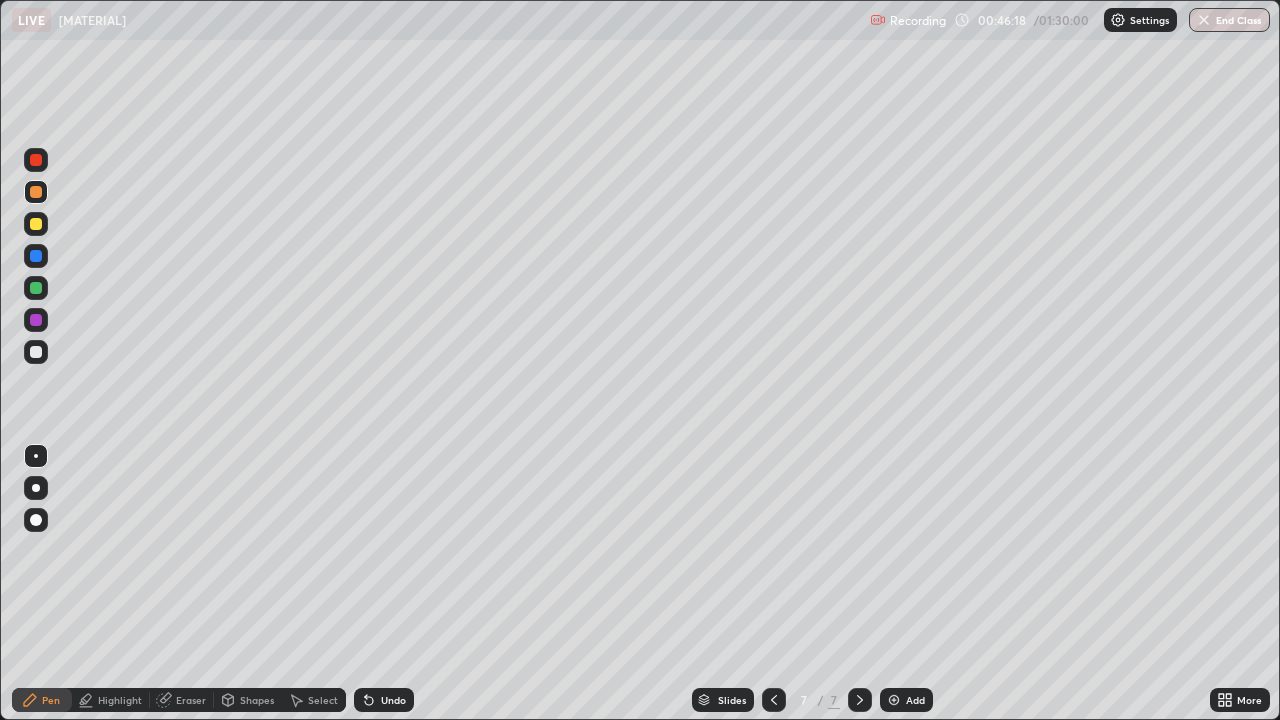 click on "Add" at bounding box center [732, 700] 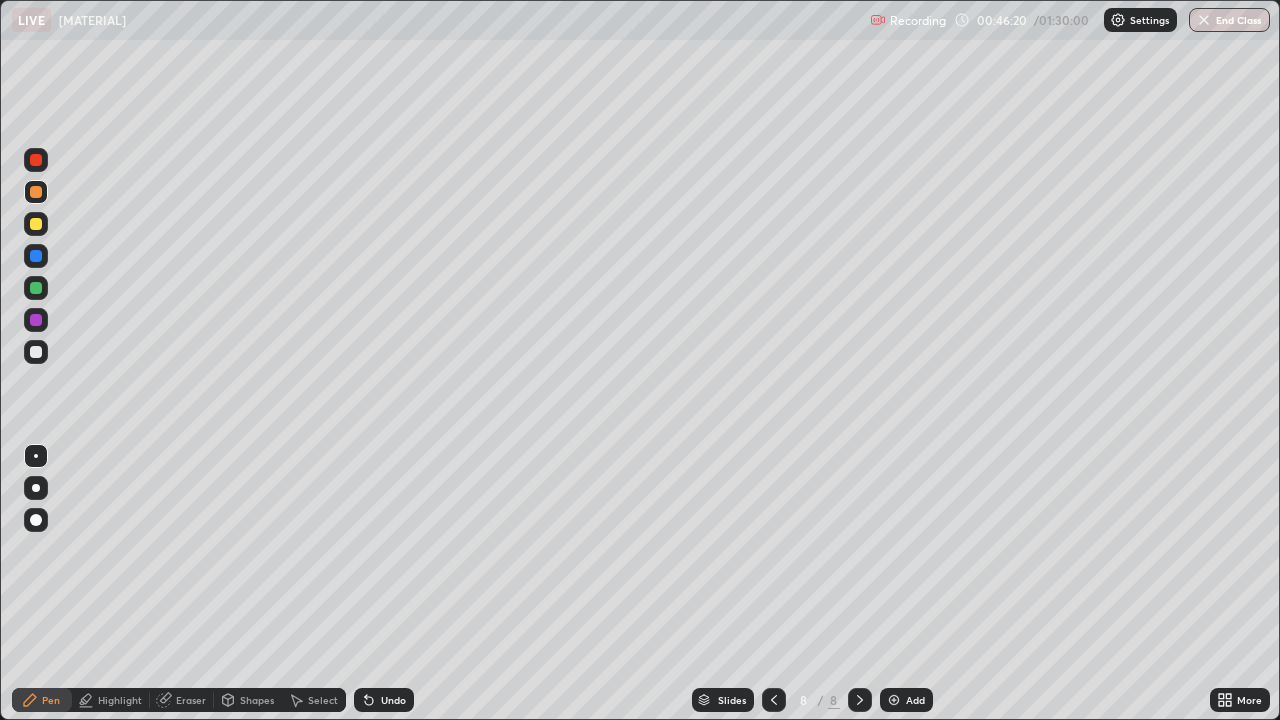 click at bounding box center [36, 160] 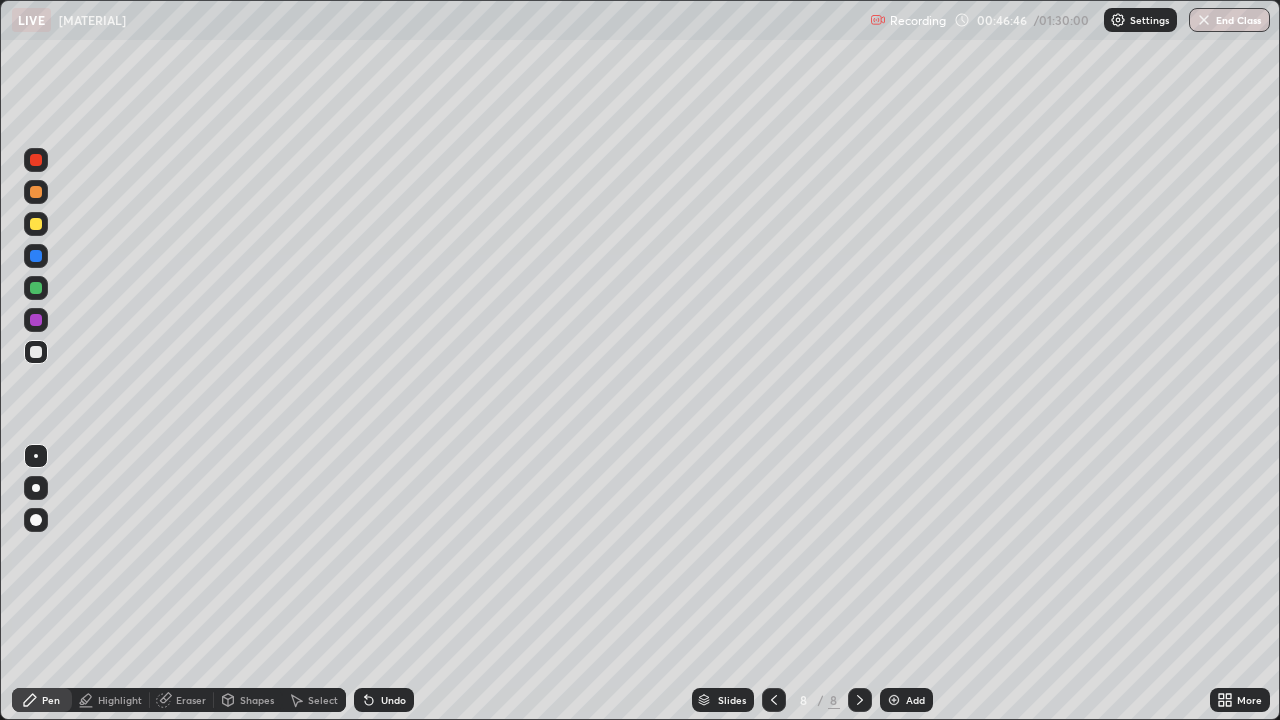 click at bounding box center (36, 160) 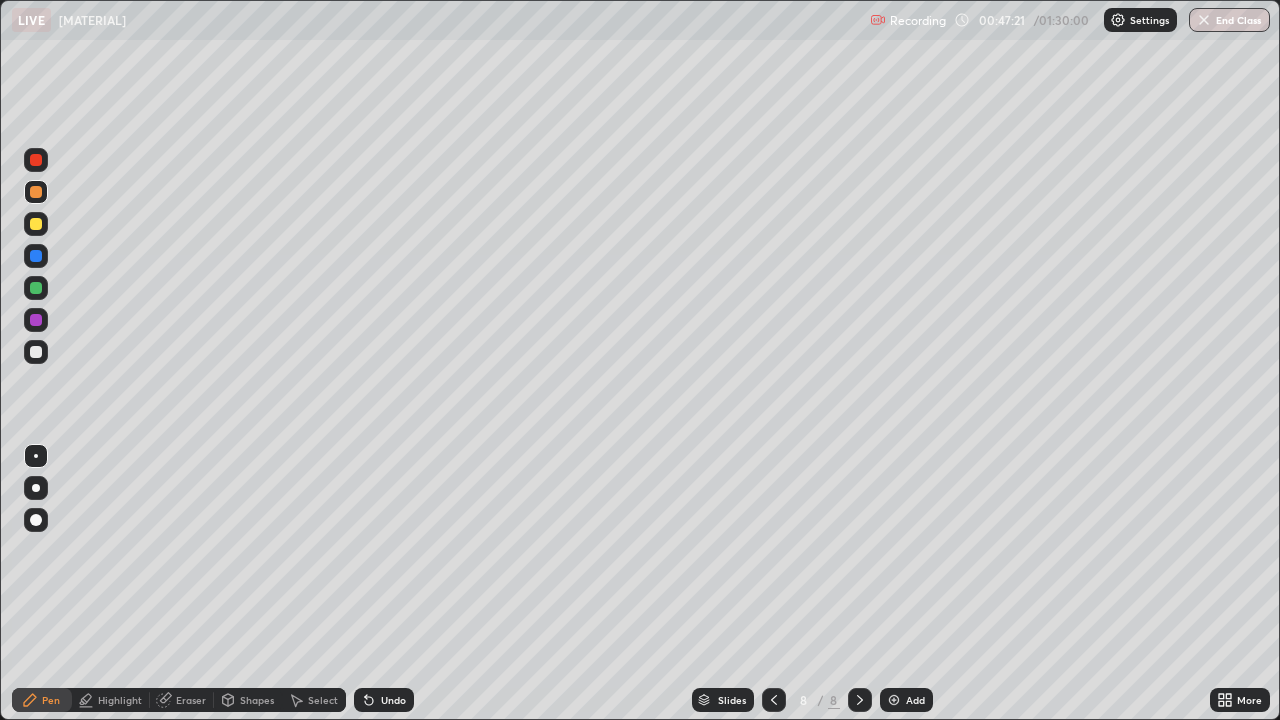 click at bounding box center (36, 160) 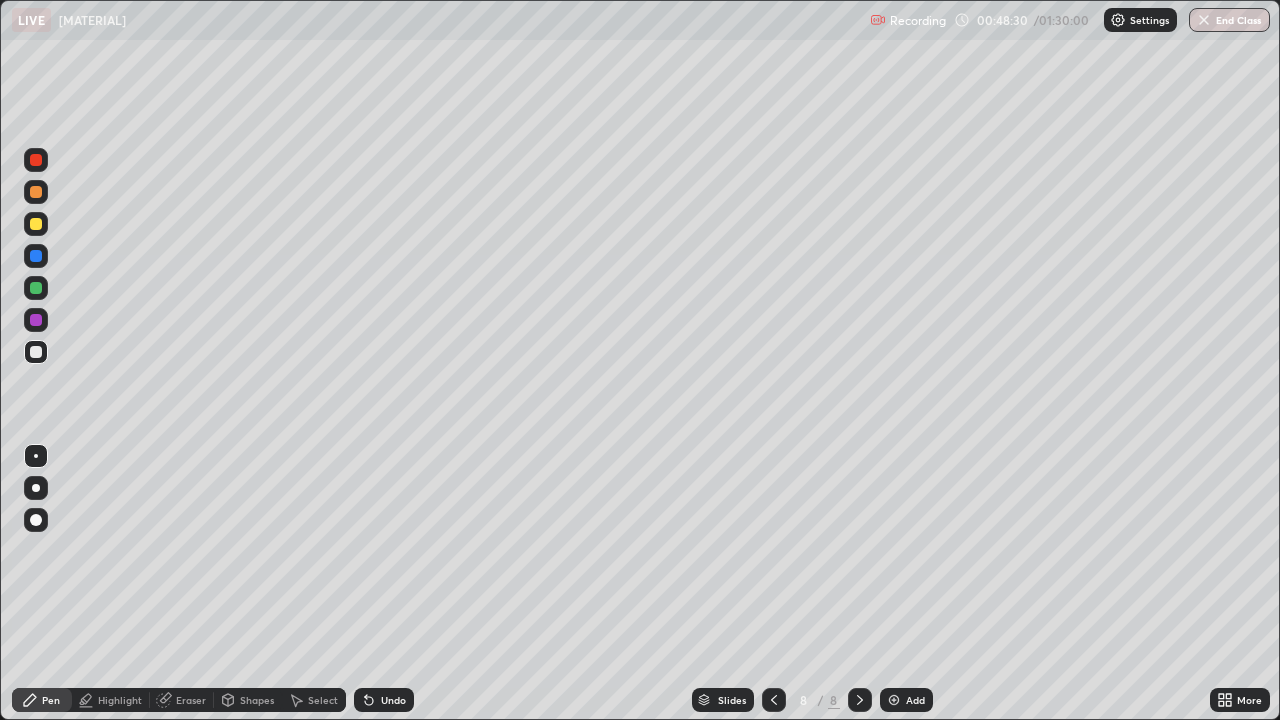 click at bounding box center (36, 160) 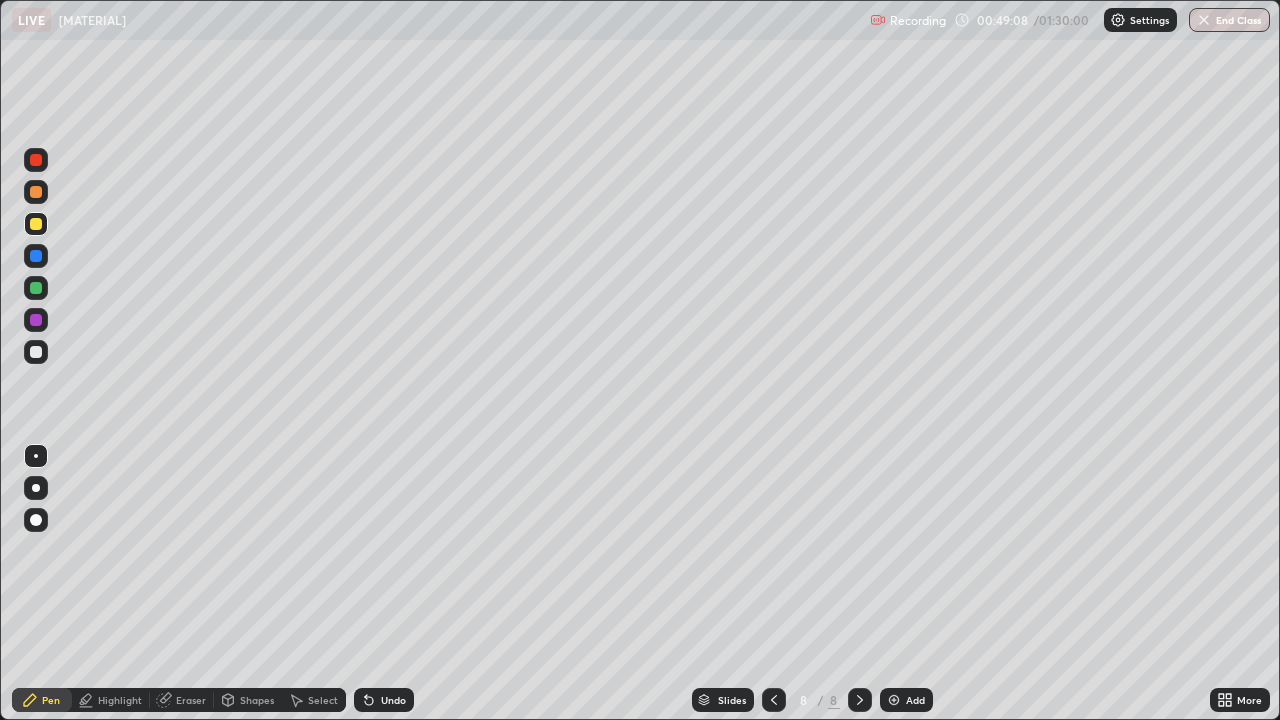 click at bounding box center (36, 352) 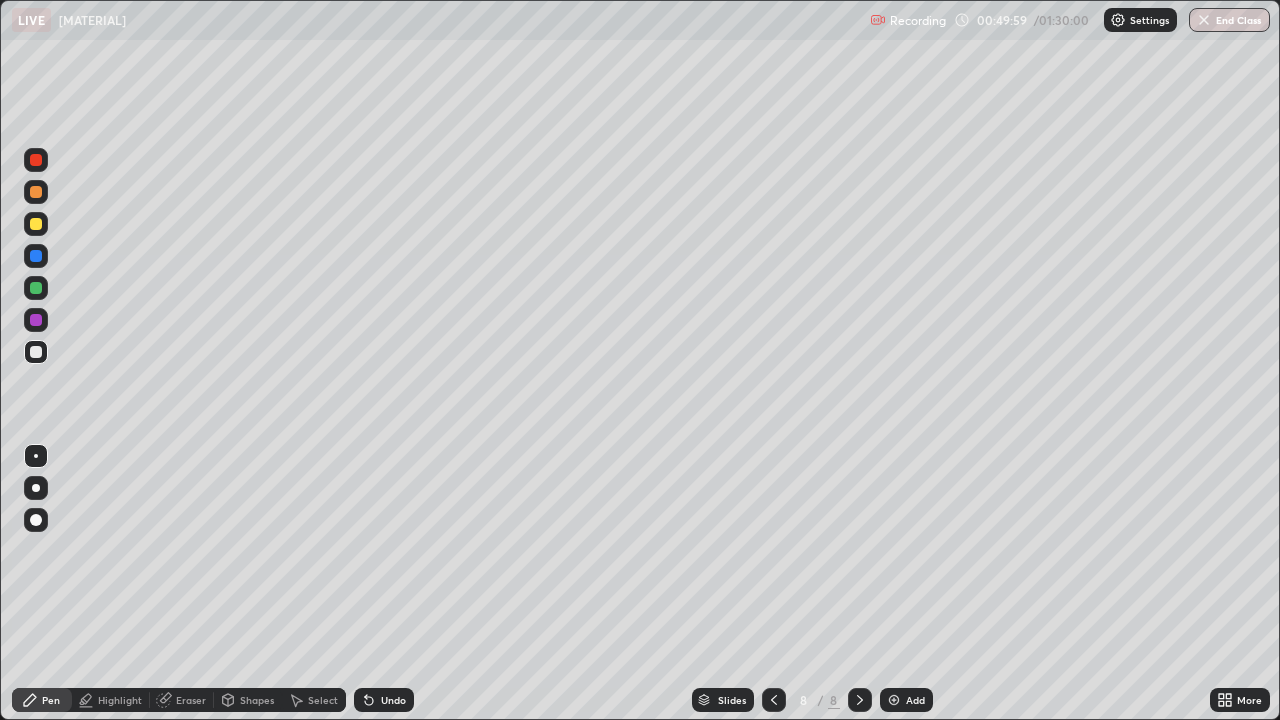 click at bounding box center [36, 224] 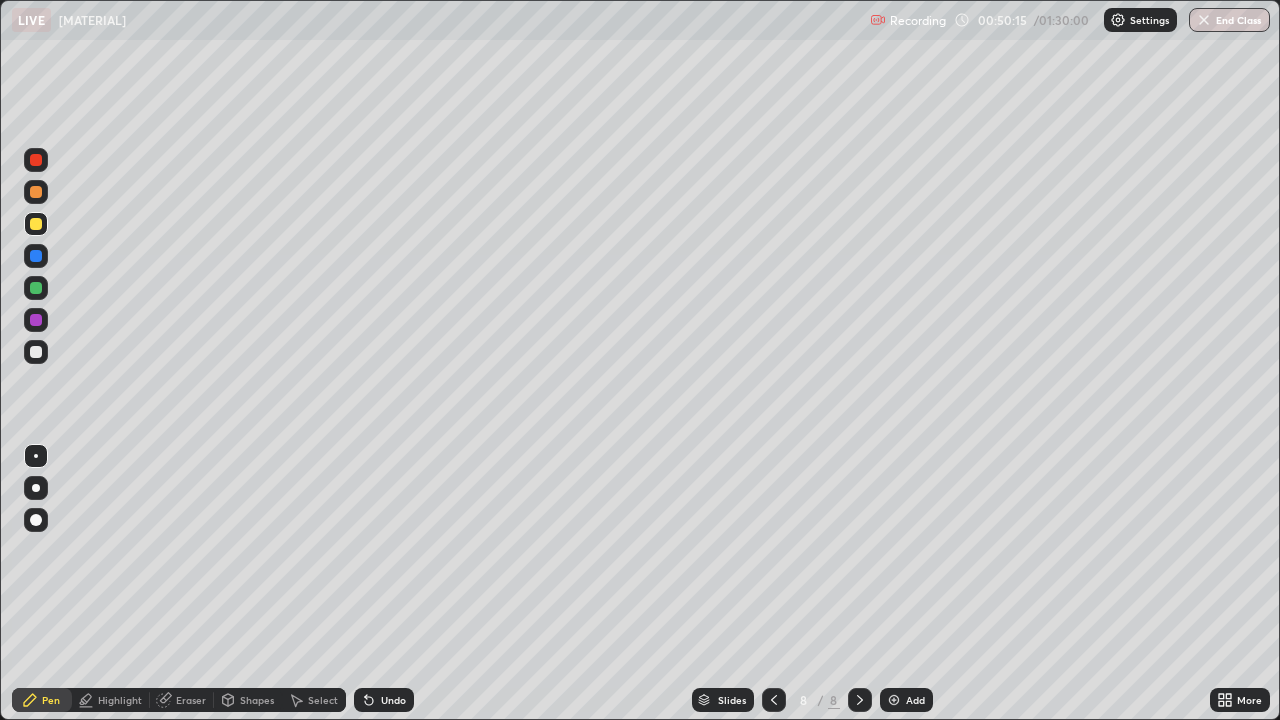 click at bounding box center (36, 192) 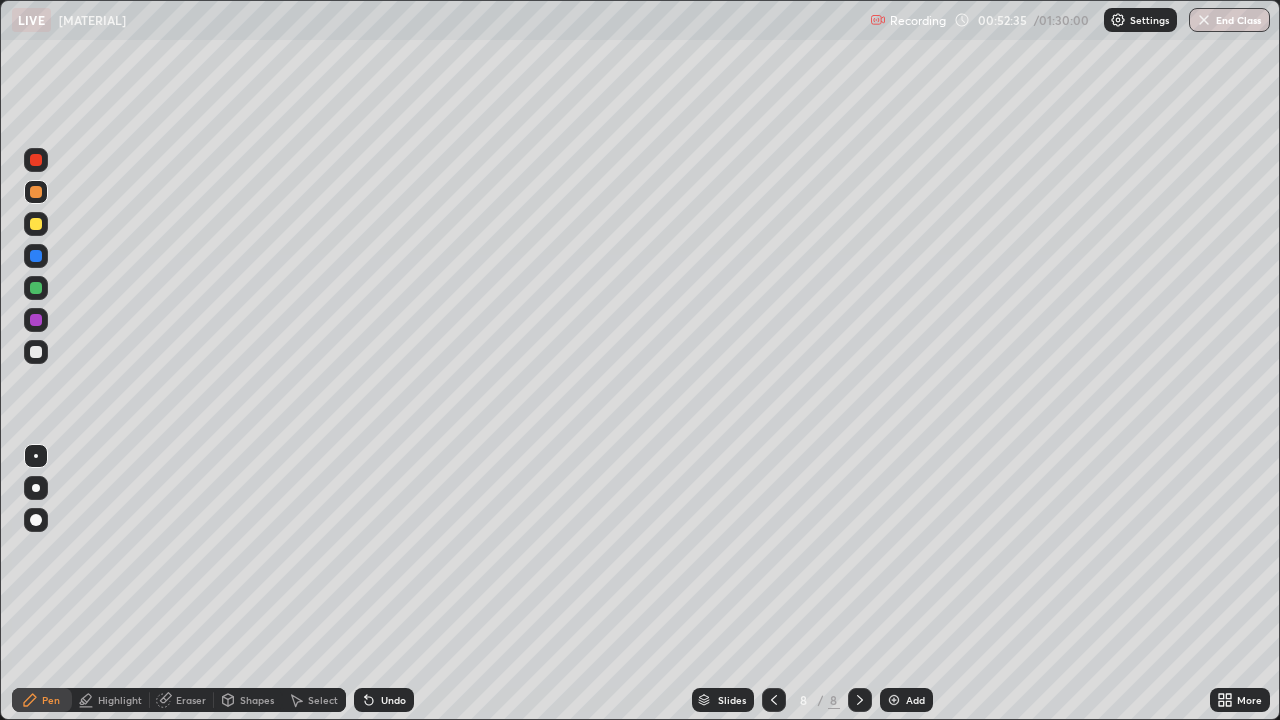 click on "Add" at bounding box center (906, 700) 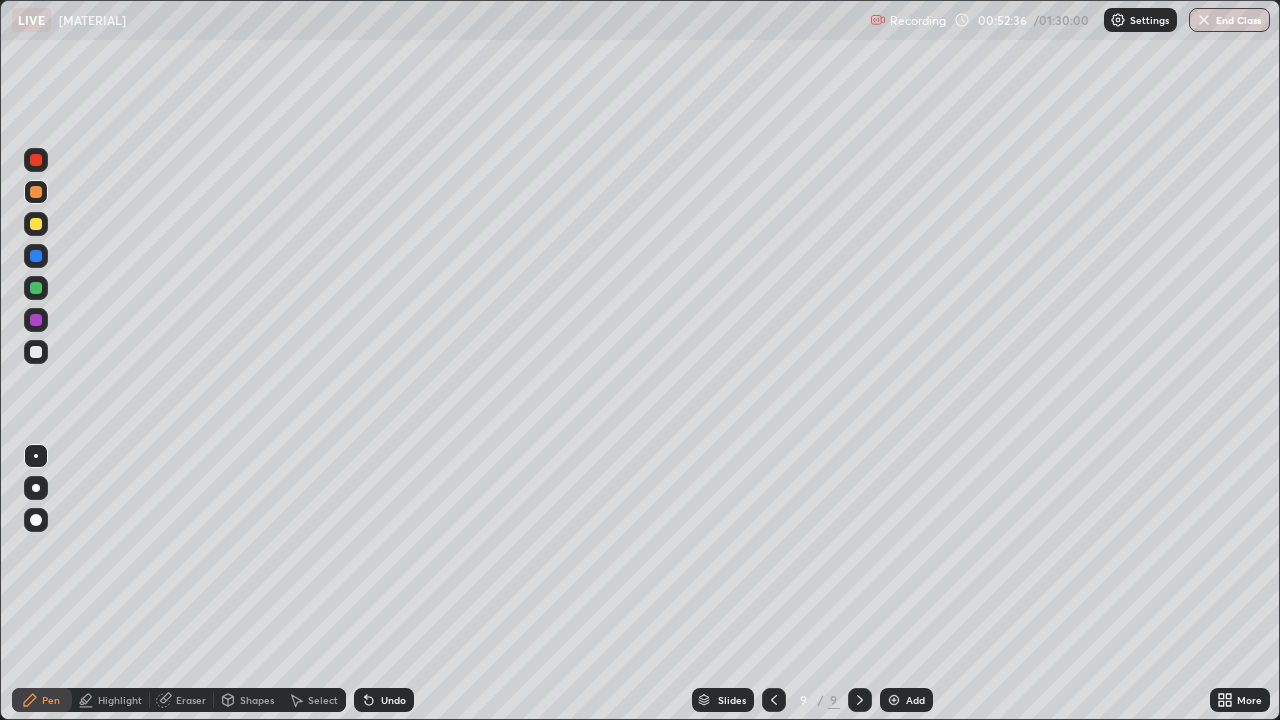 click at bounding box center (36, 352) 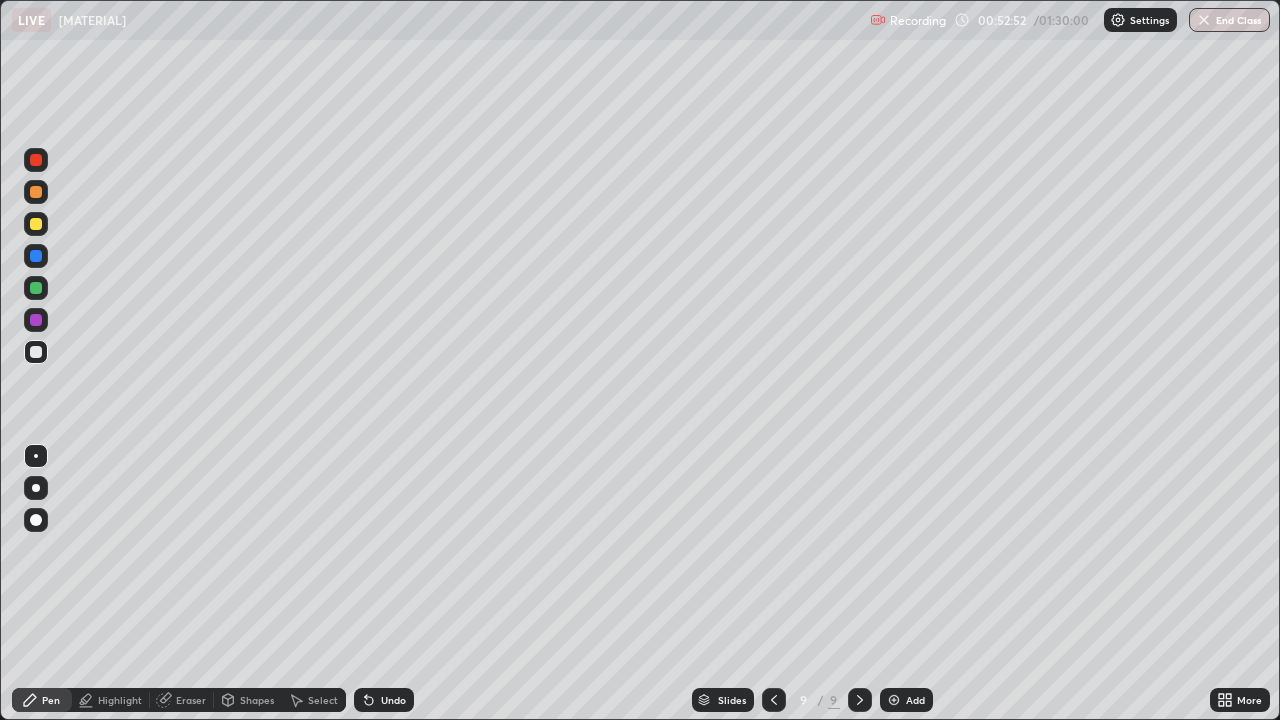 click at bounding box center [36, 224] 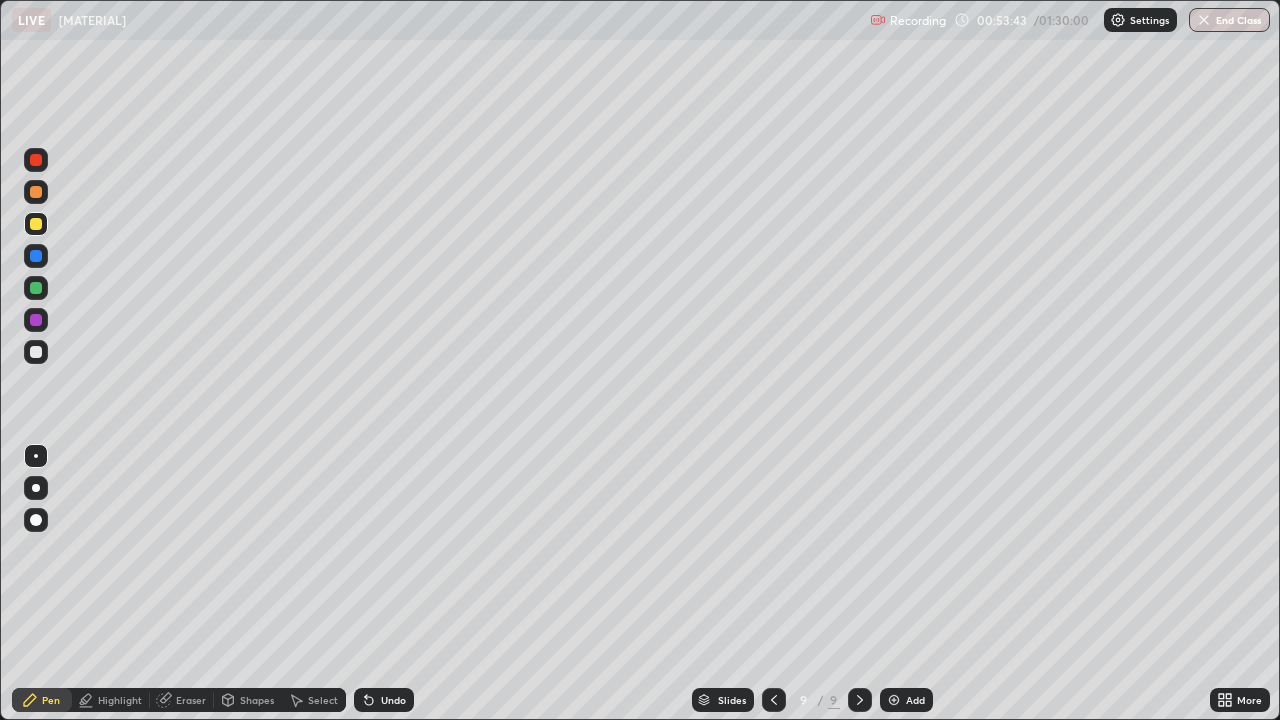 click at bounding box center (36, 352) 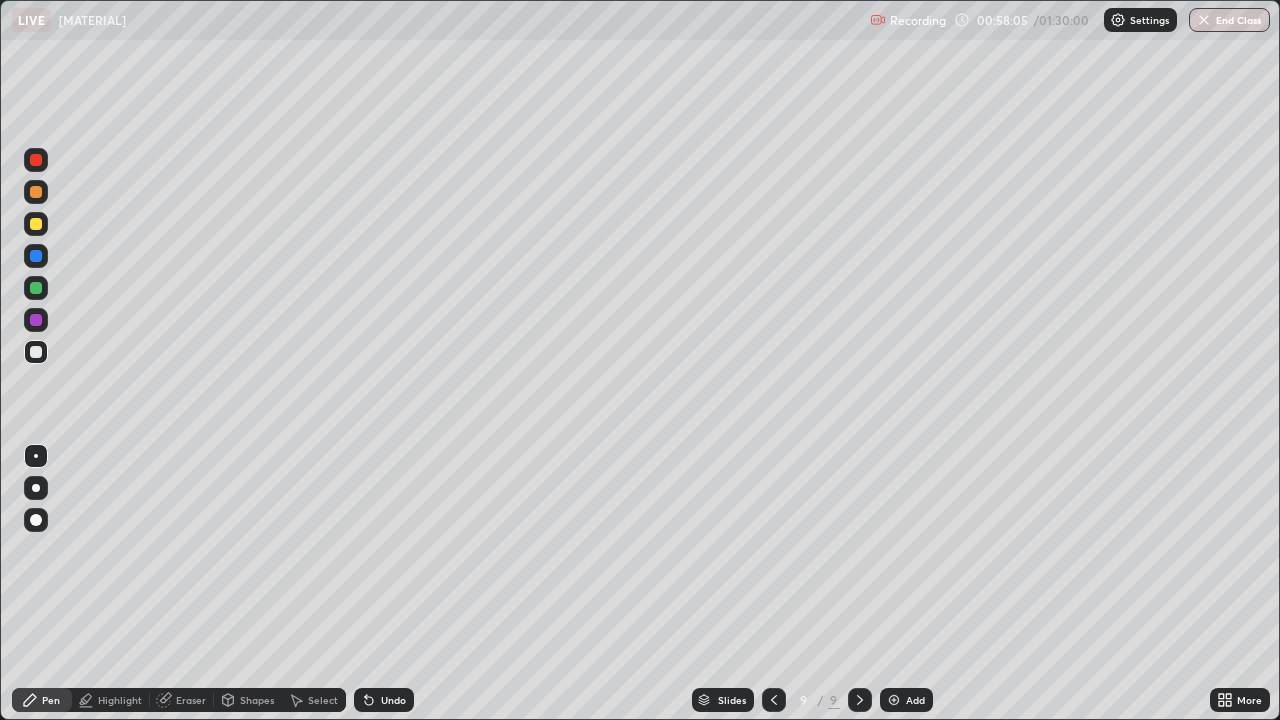 click at bounding box center [36, 352] 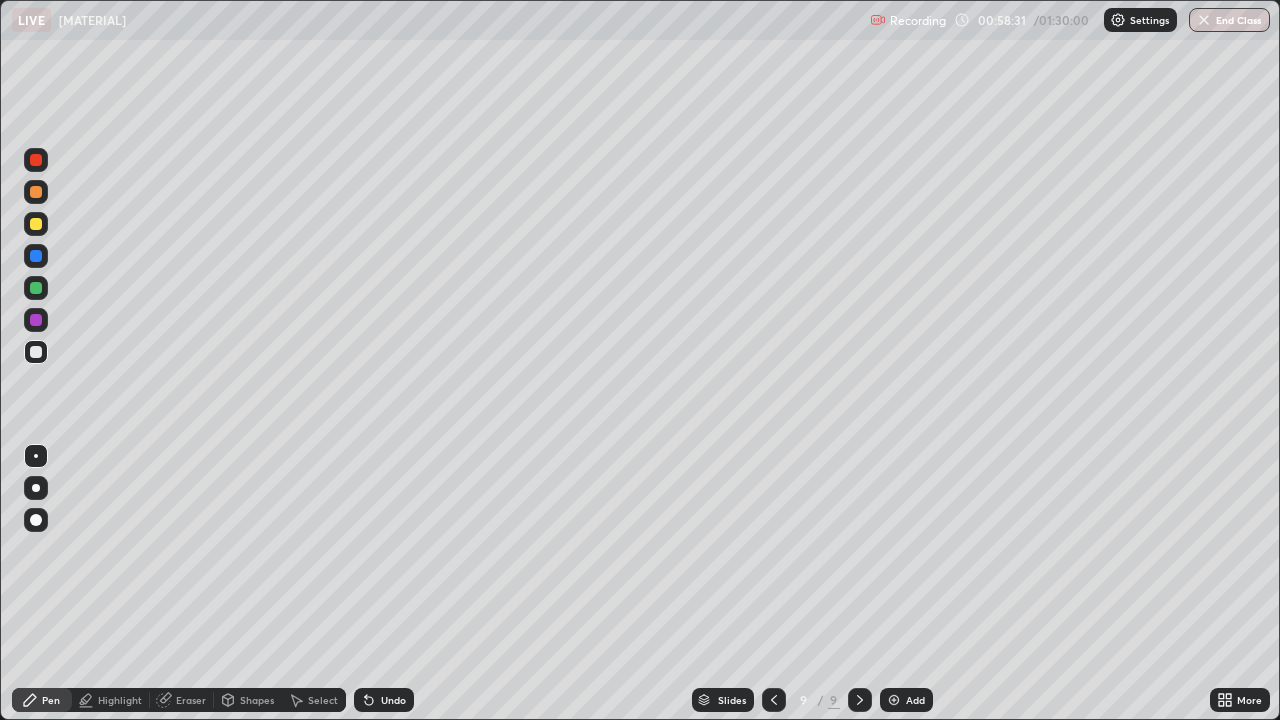 click at bounding box center (36, 224) 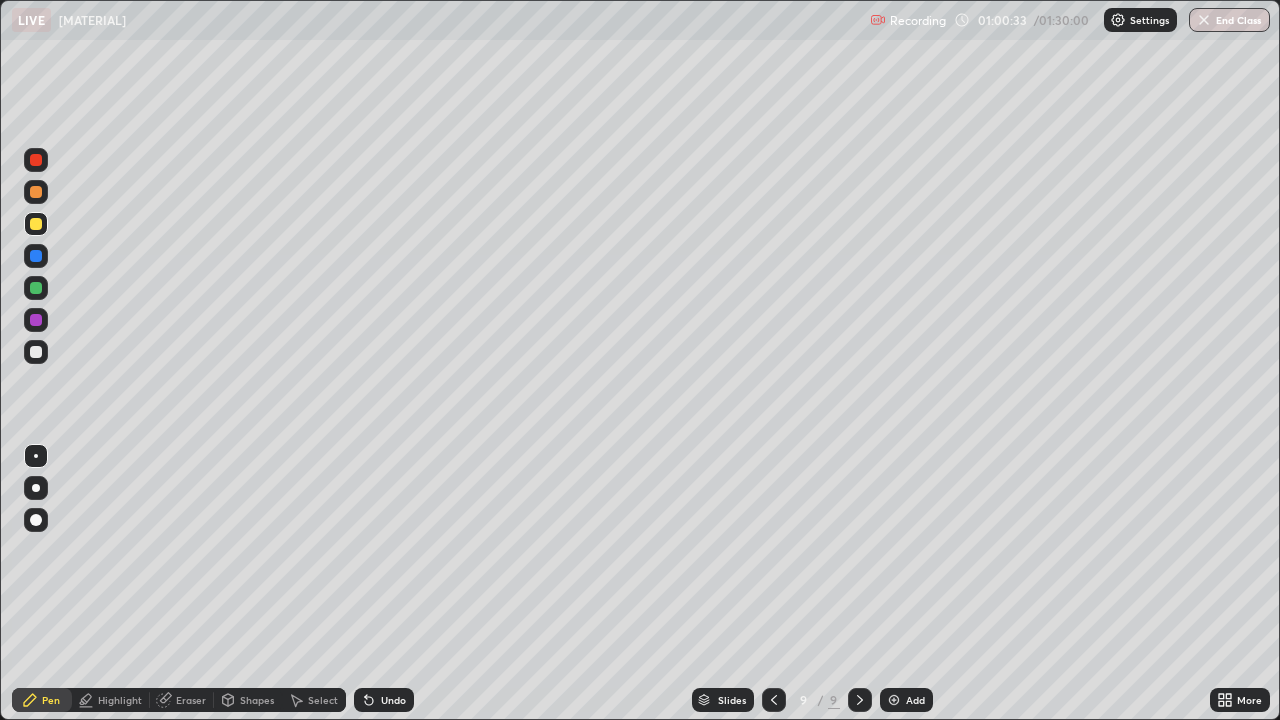 click at bounding box center (36, 160) 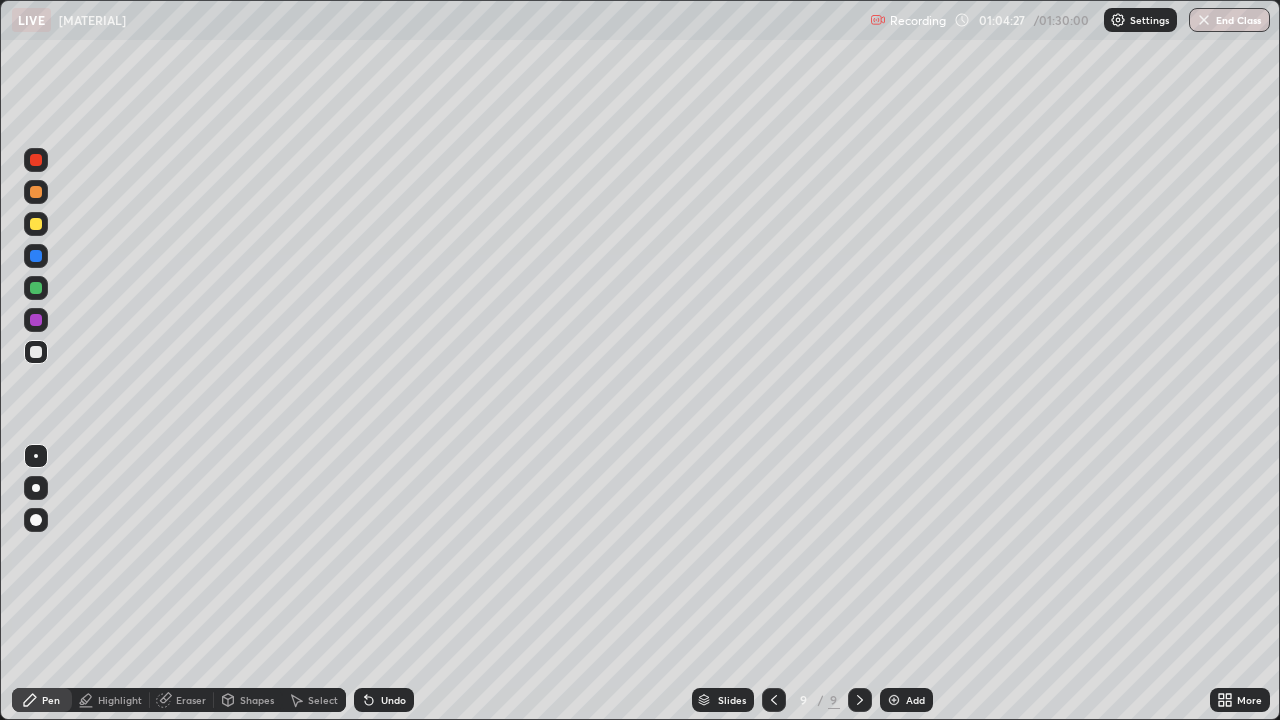 click on "Add" at bounding box center [732, 700] 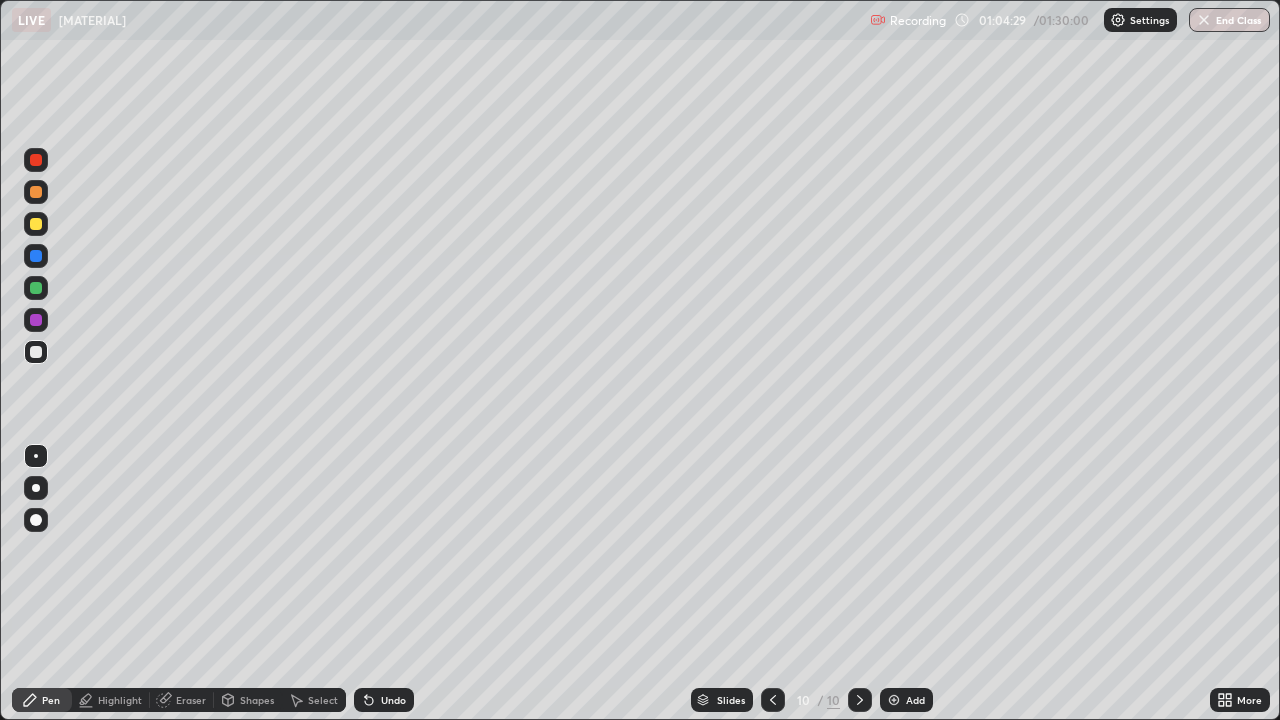 click at bounding box center (36, 352) 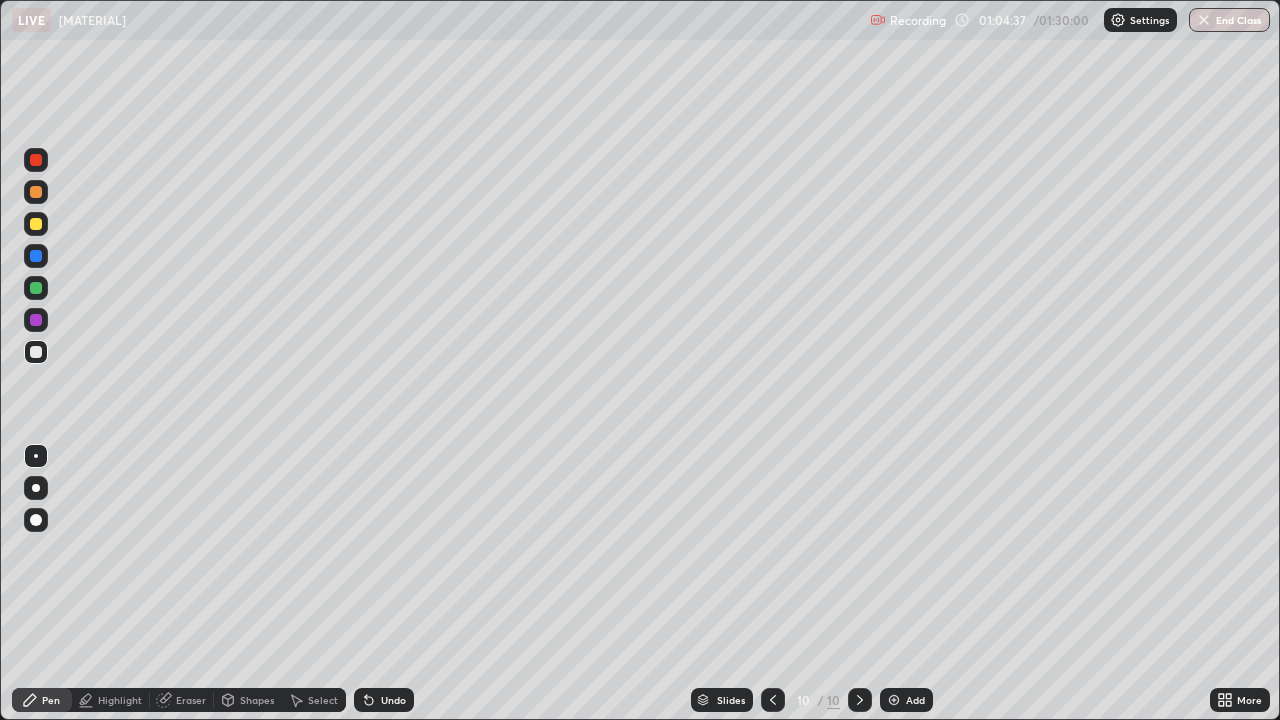 click at bounding box center [36, 160] 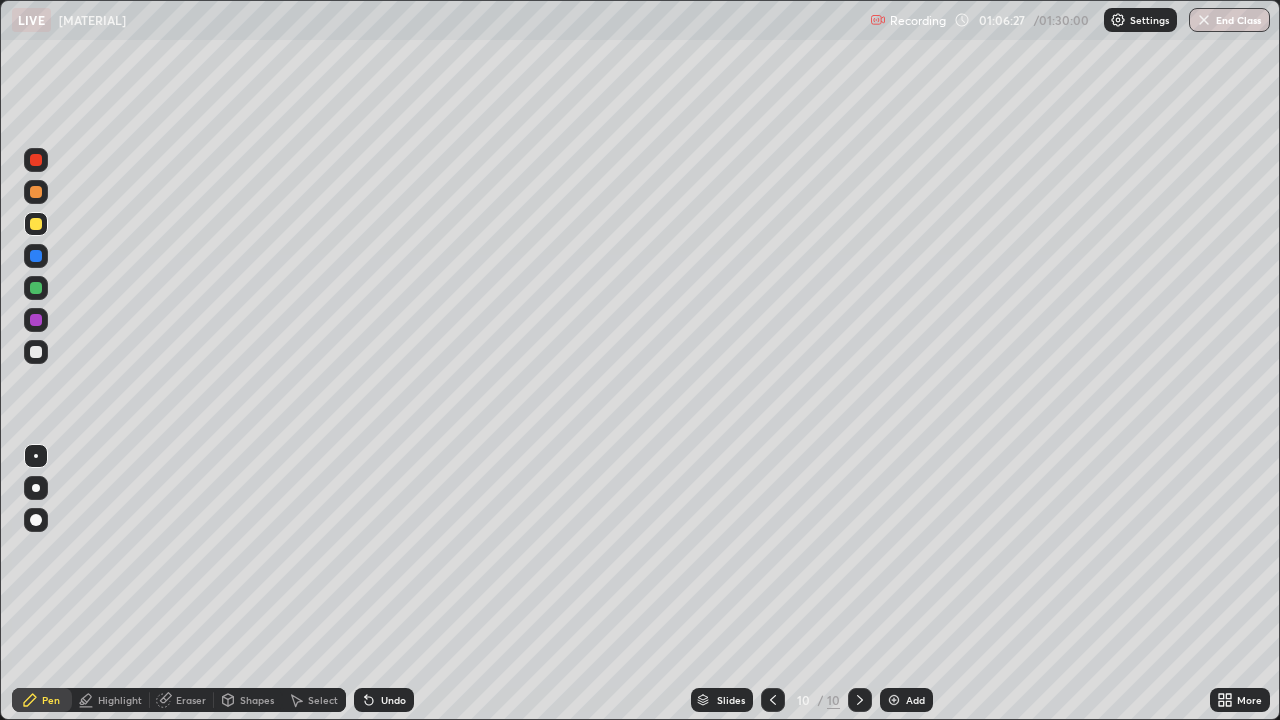 click at bounding box center [36, 160] 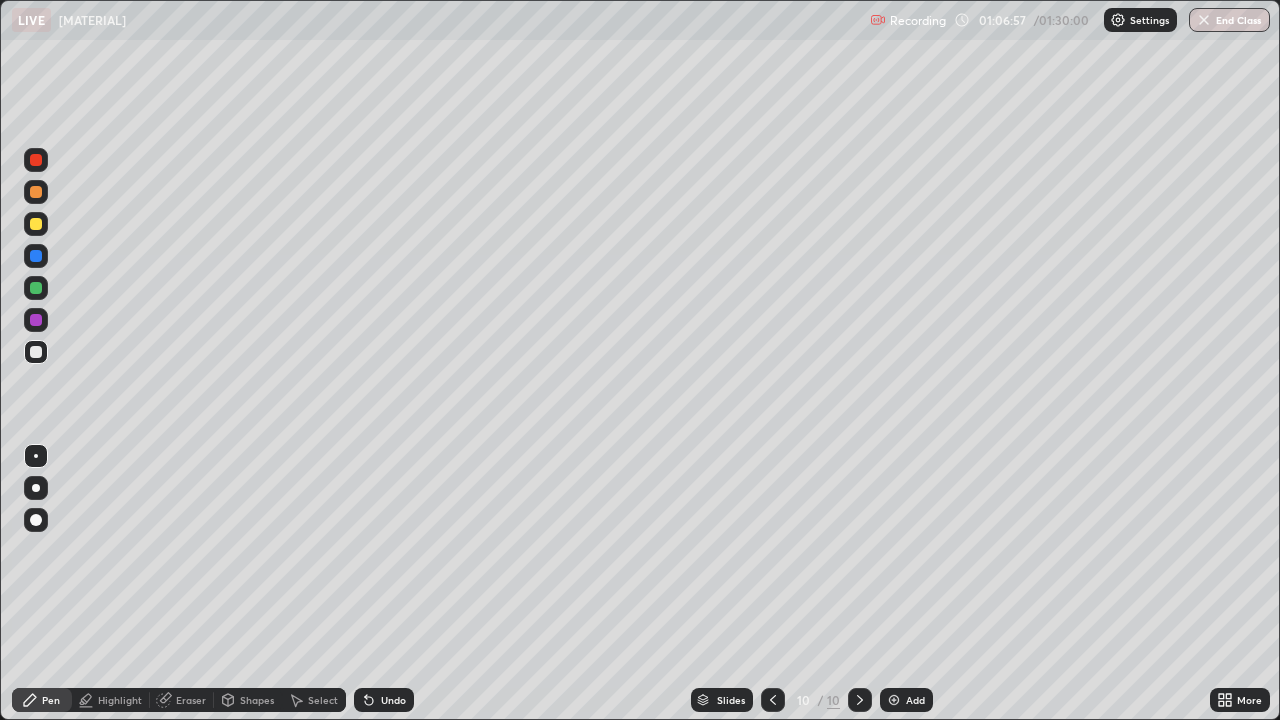 click on "Undo" at bounding box center [393, 700] 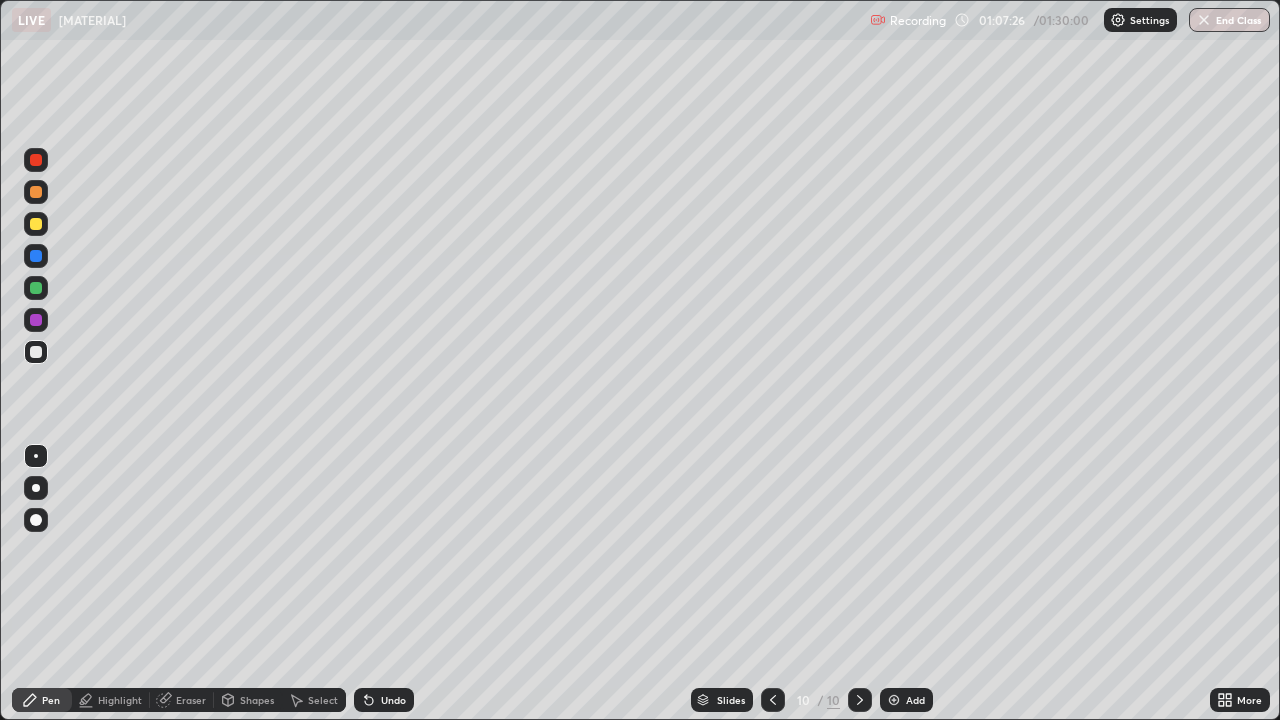 click on "Eraser" at bounding box center (120, 700) 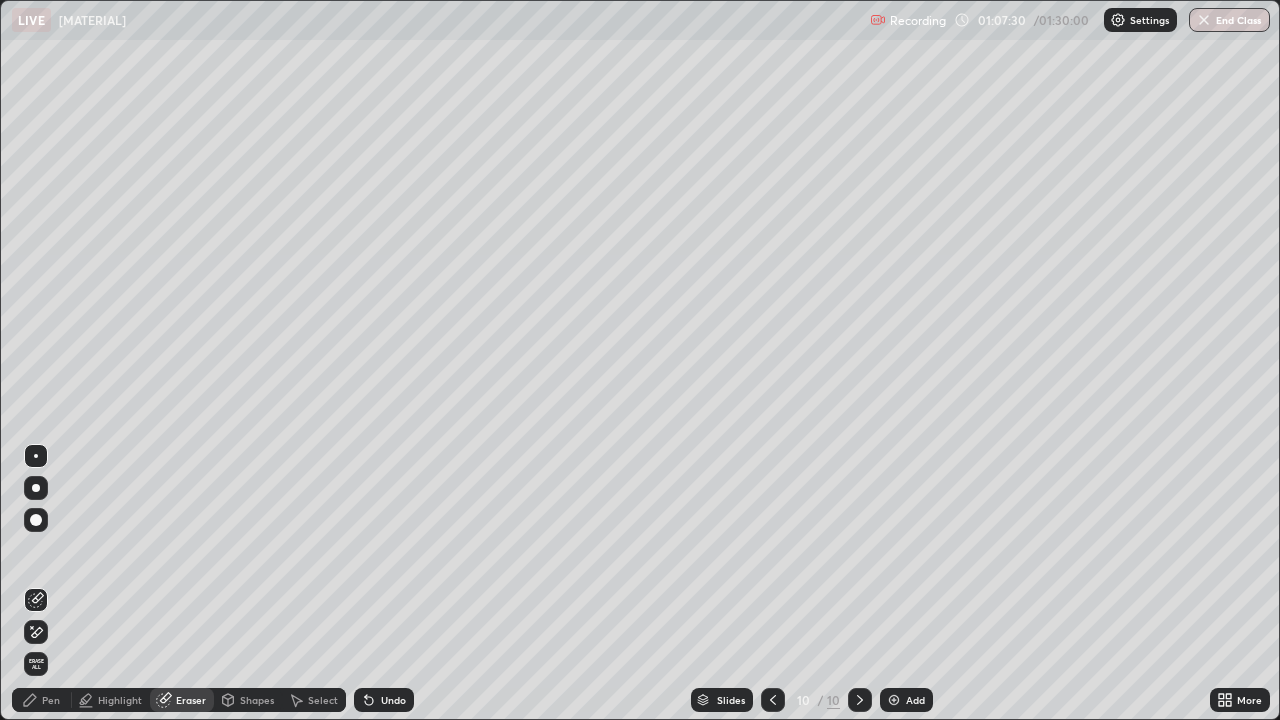 click on "Pen" at bounding box center [51, 700] 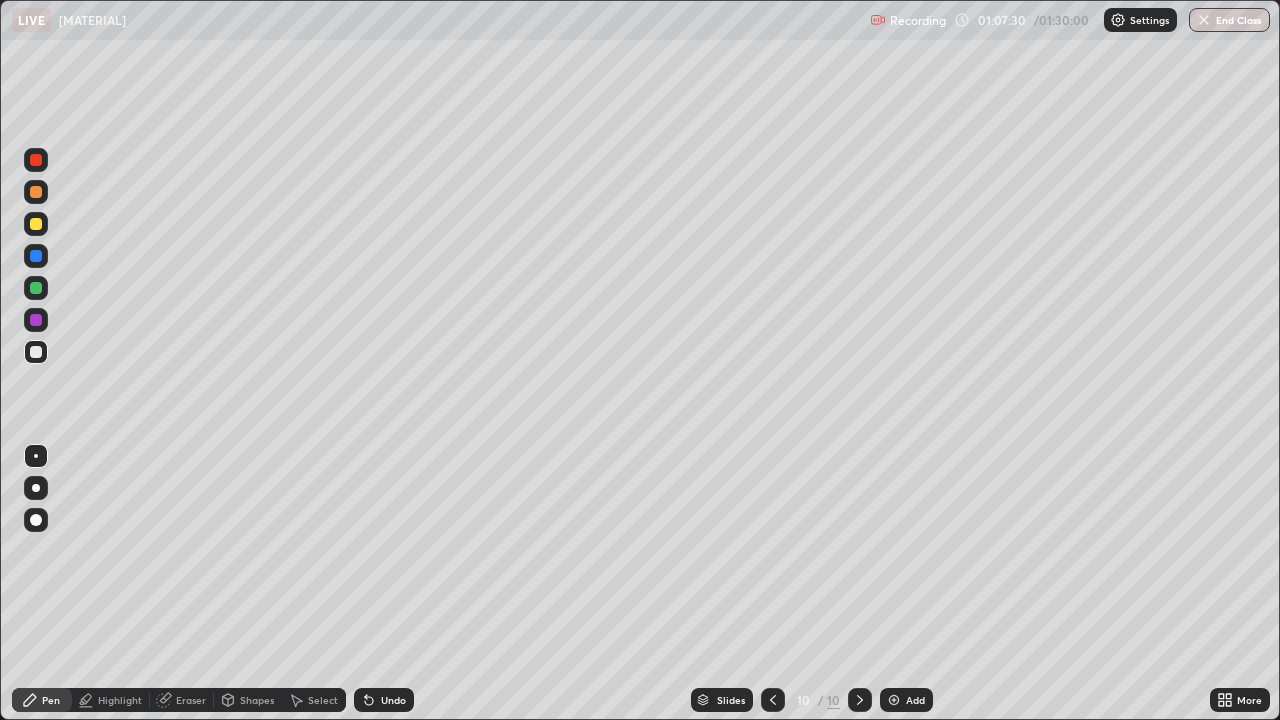 click at bounding box center [36, 352] 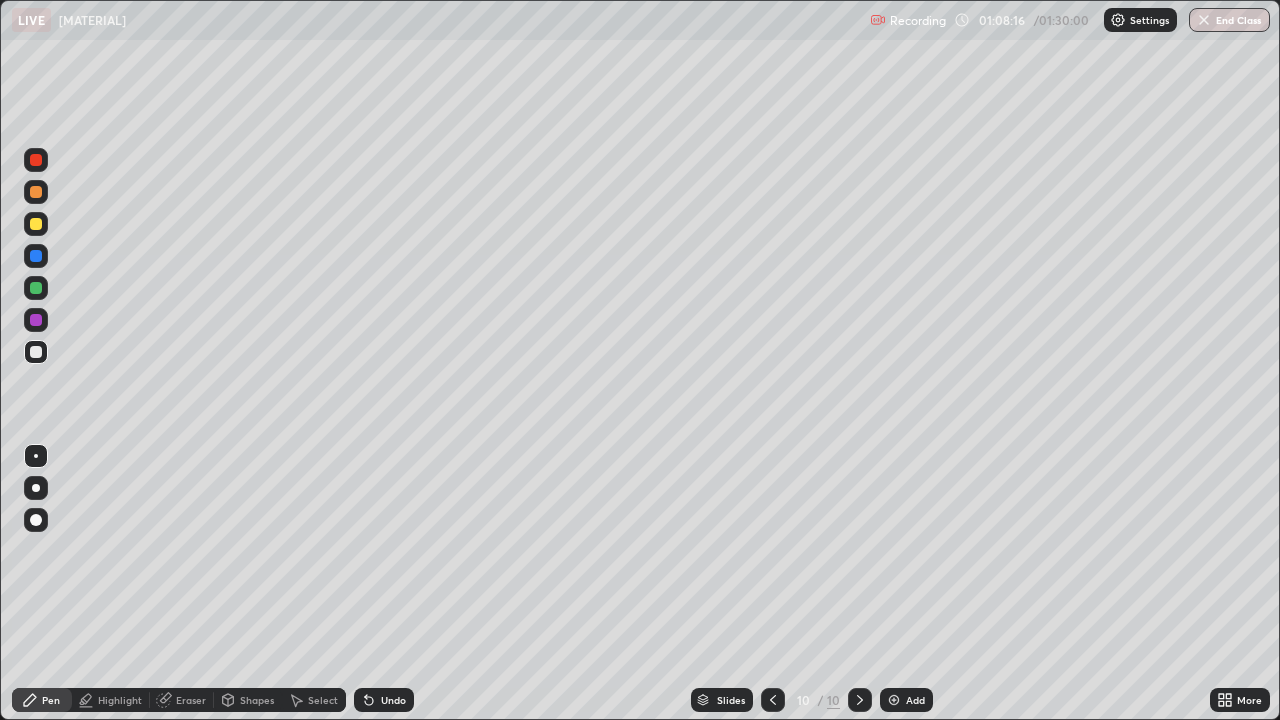 click at bounding box center [36, 160] 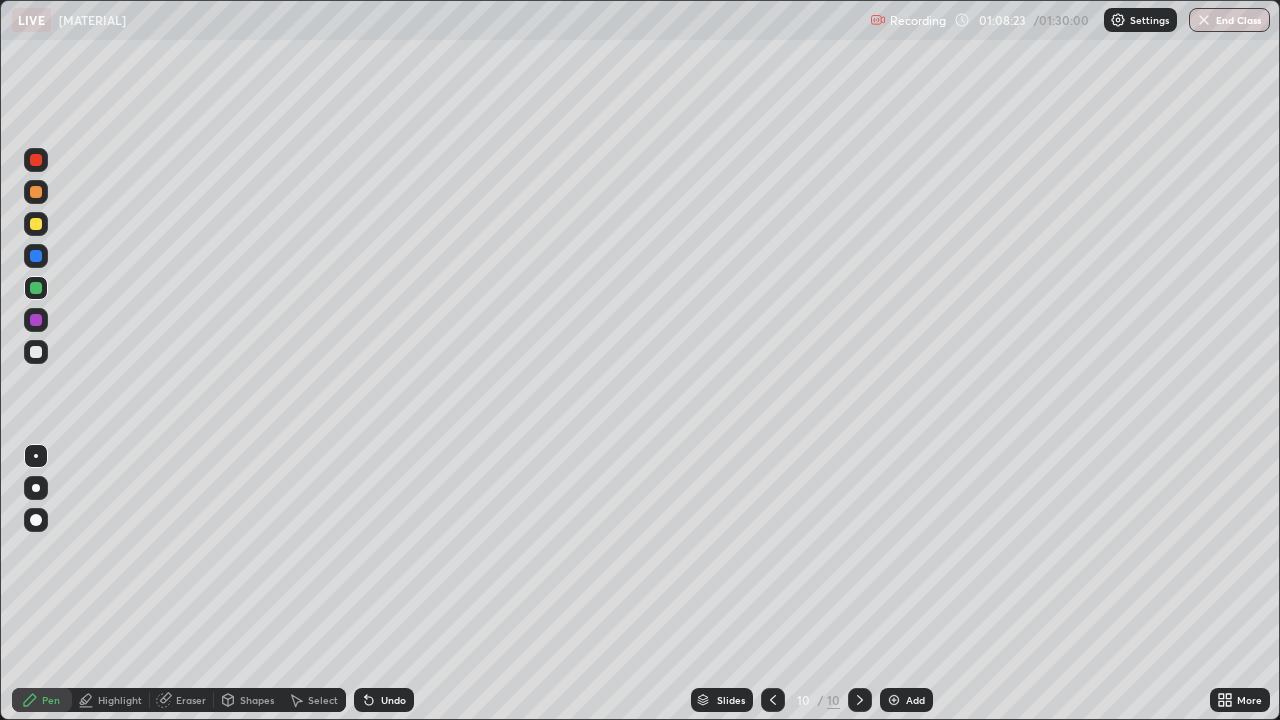 click at bounding box center [36, 160] 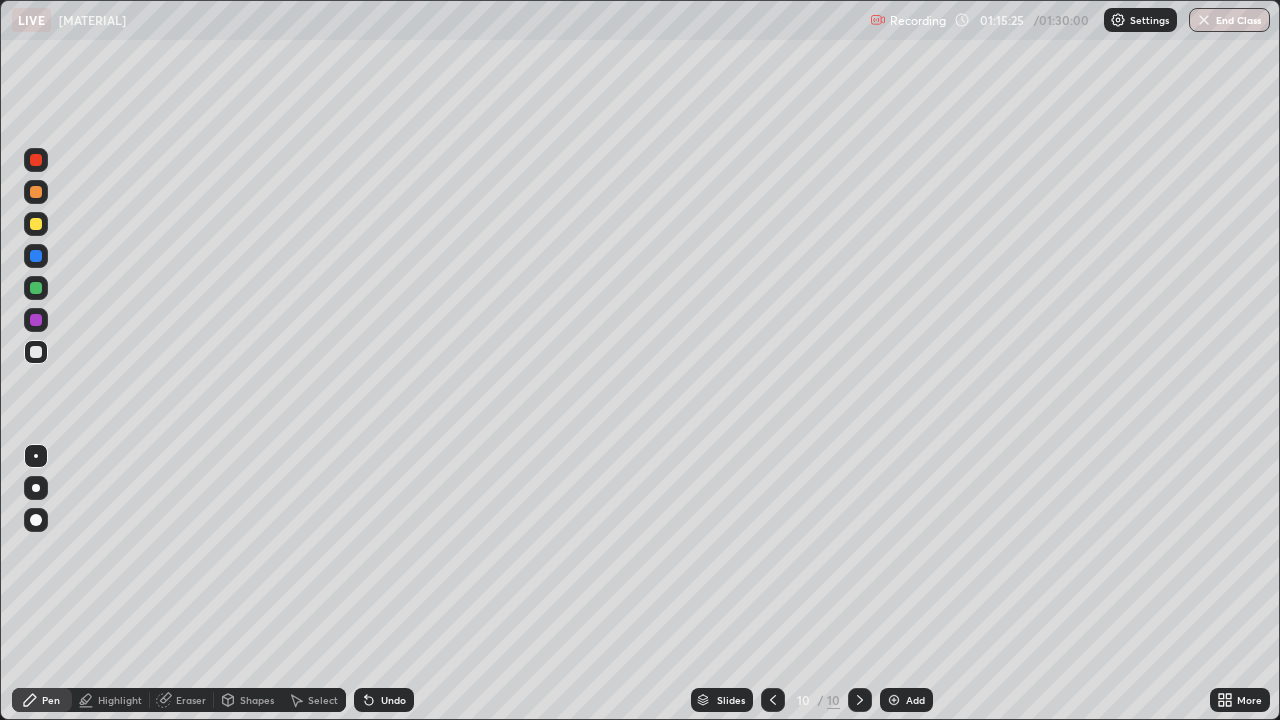 click on "Add" at bounding box center (906, 700) 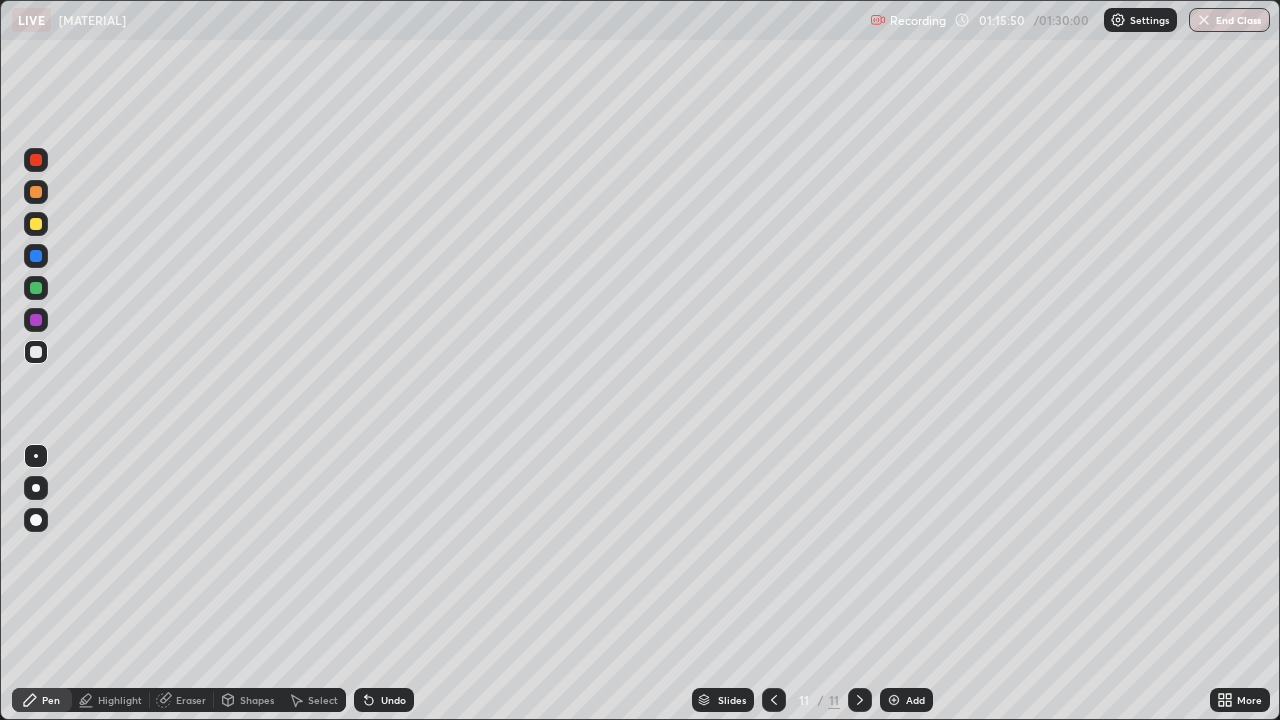 click on "Undo" at bounding box center (384, 700) 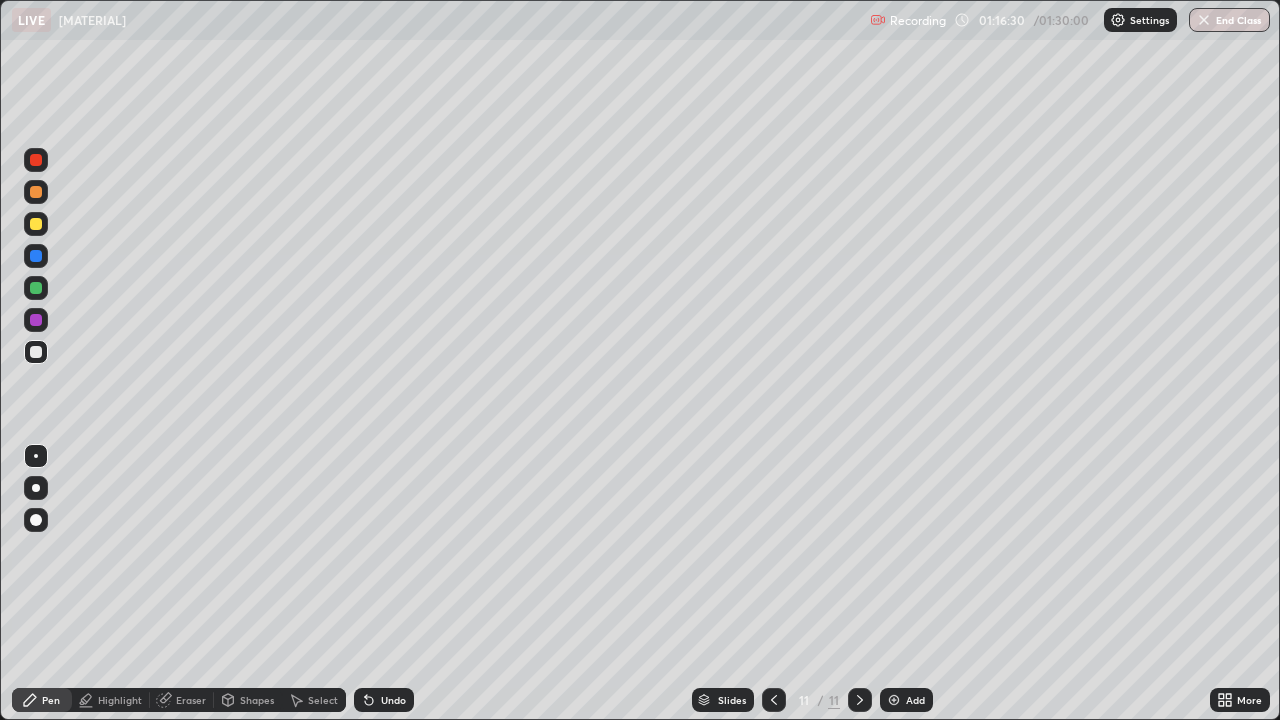click on "Eraser" at bounding box center [120, 700] 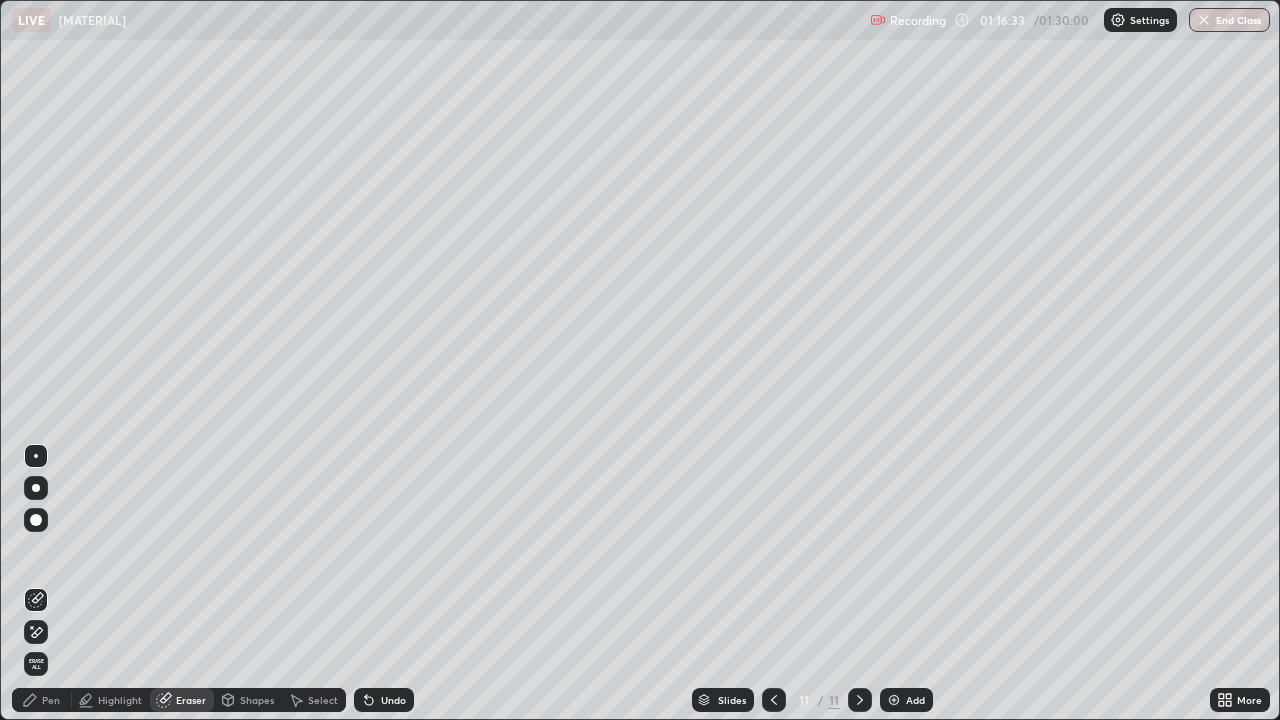 click on "Highlight" at bounding box center (51, 700) 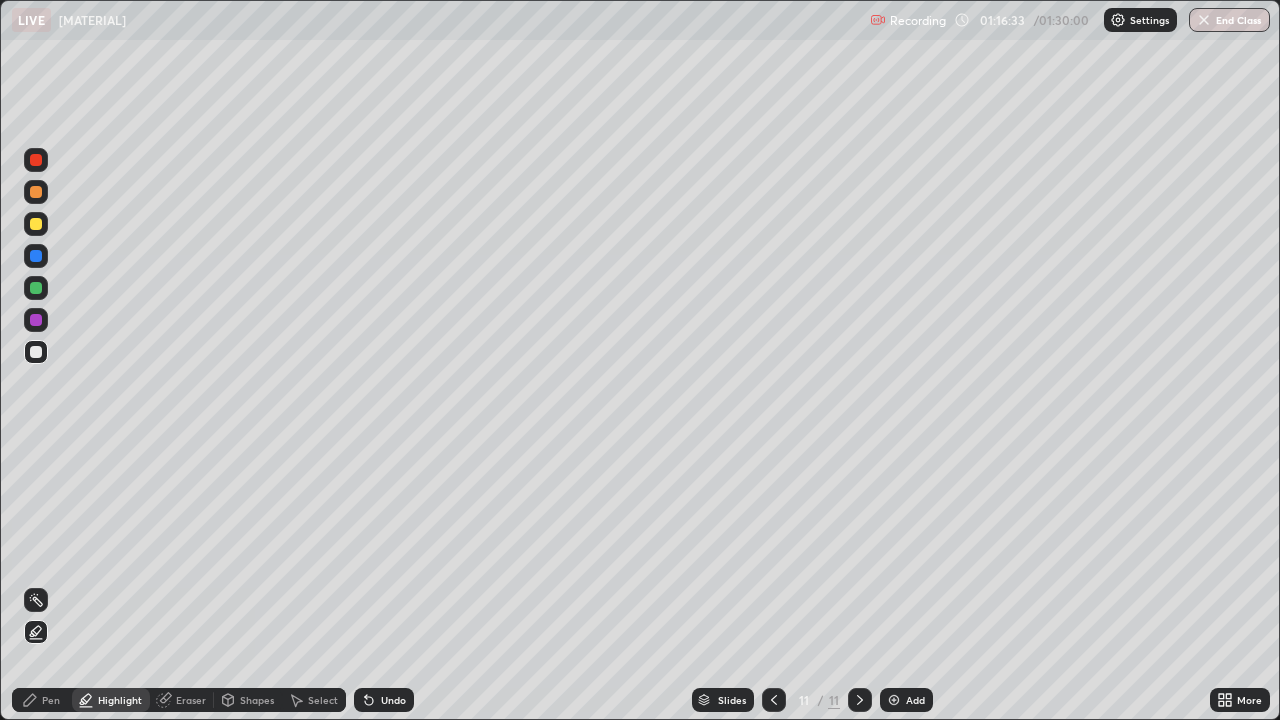 click on "Pen" at bounding box center (51, 700) 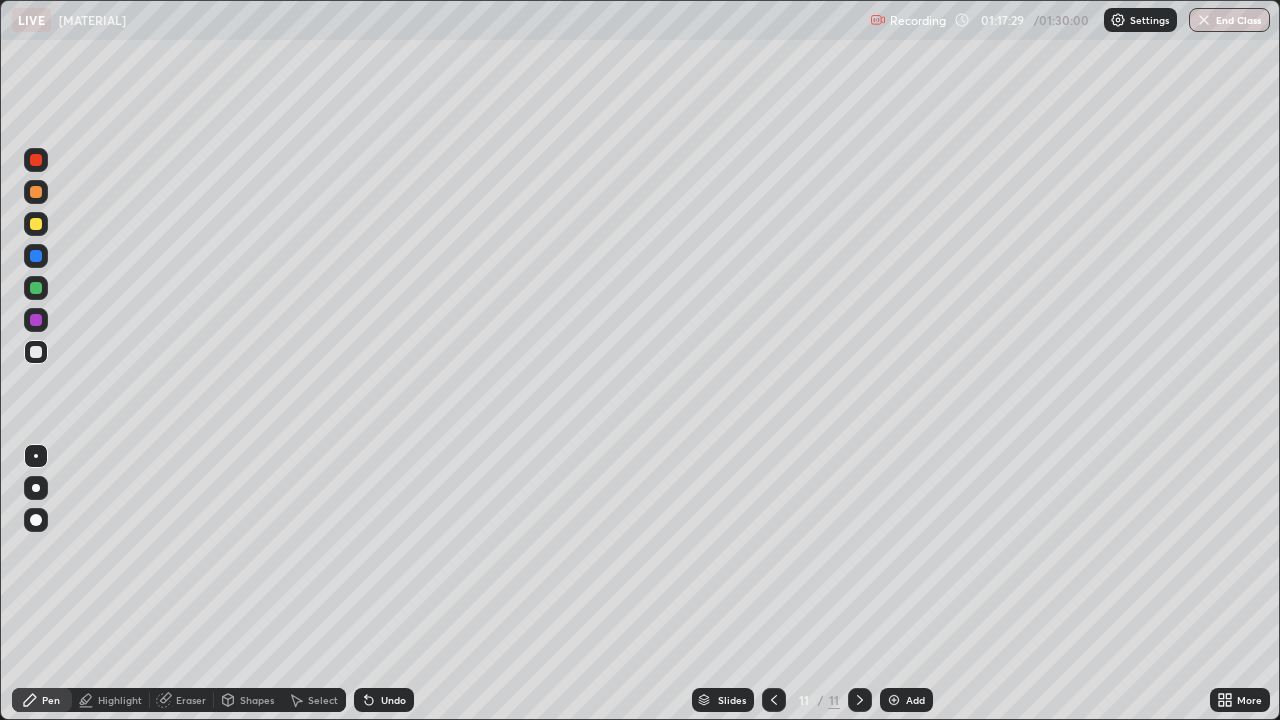 click on "Eraser" at bounding box center (120, 700) 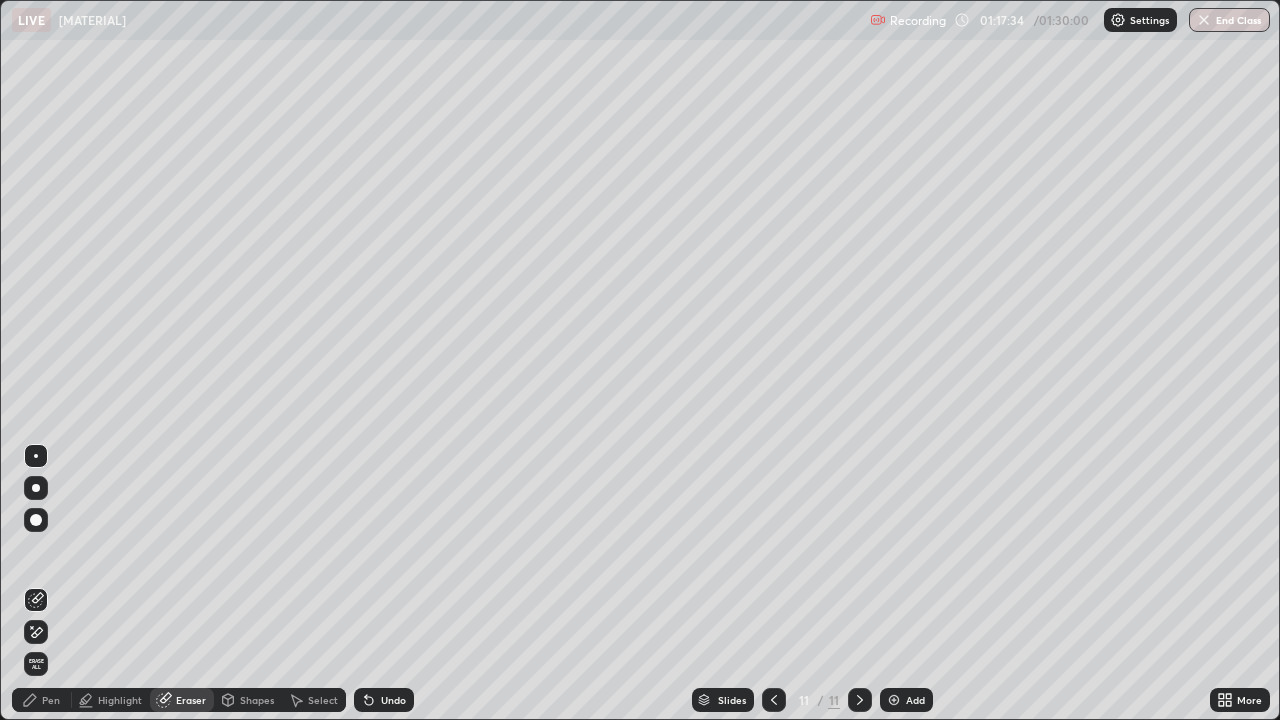 click on "Pen" at bounding box center (51, 700) 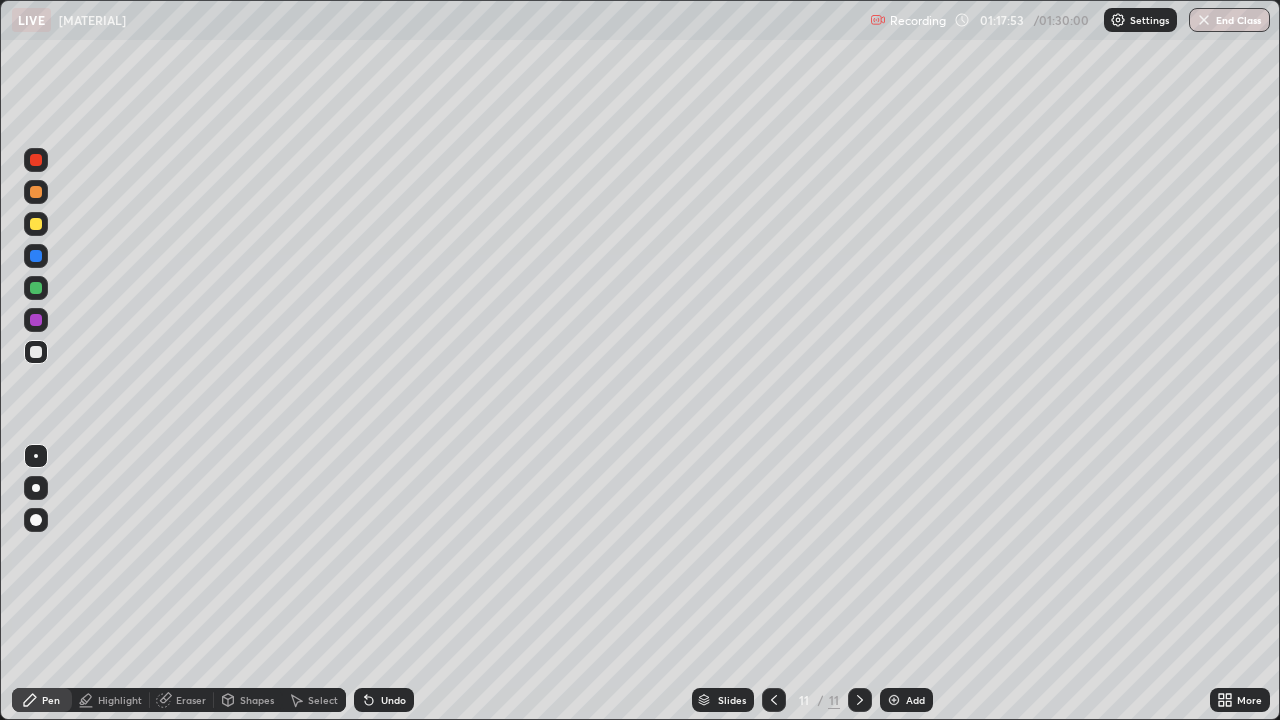 click at bounding box center [36, 160] 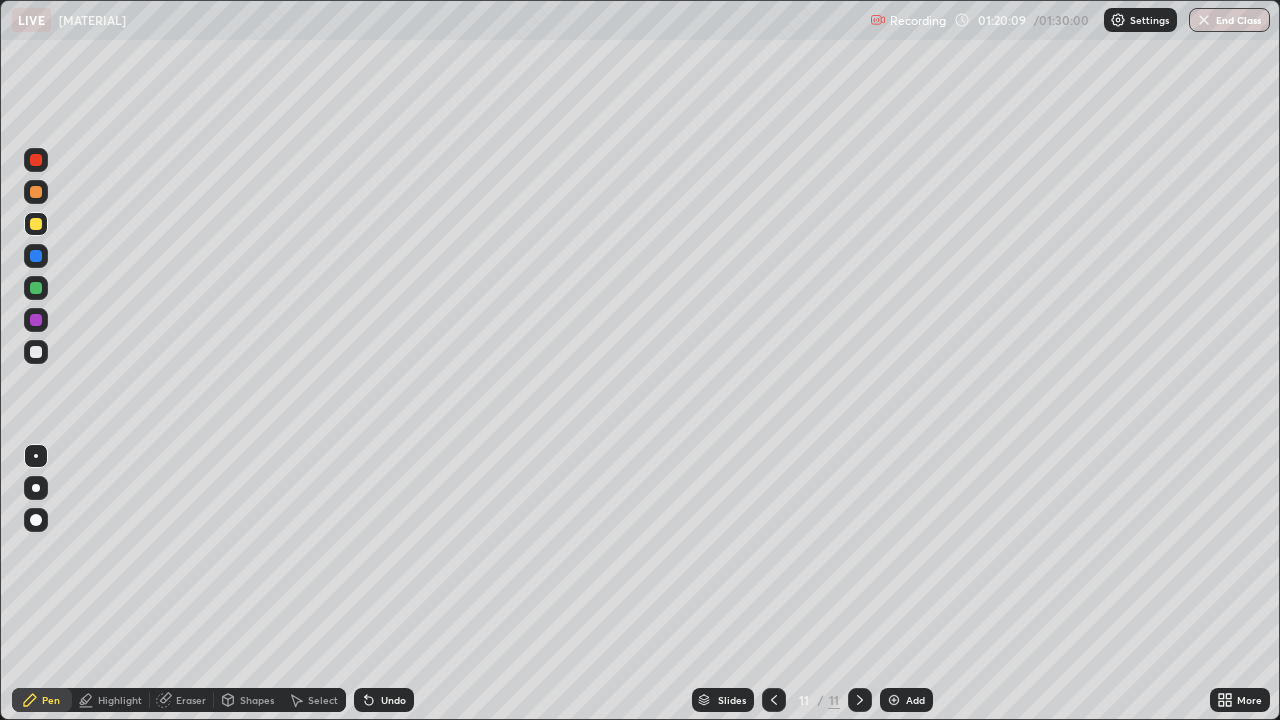 click on "Add" at bounding box center [906, 700] 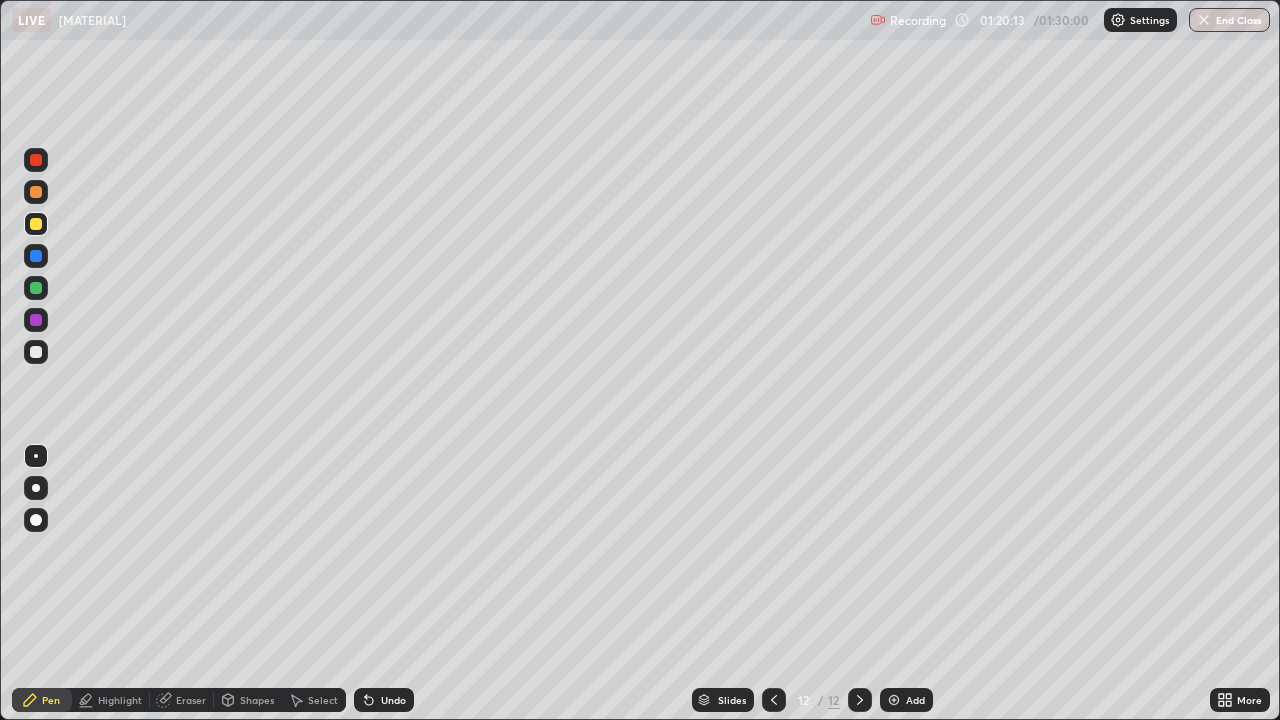 click at bounding box center (36, 160) 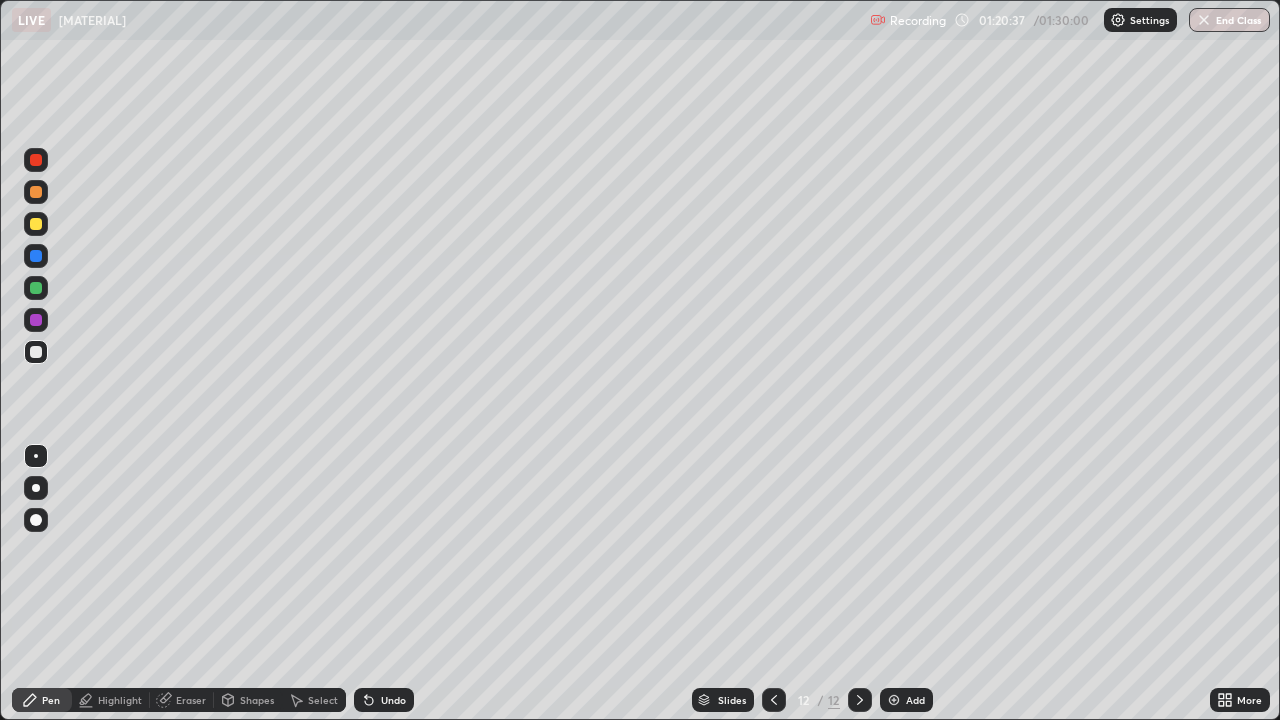click at bounding box center [36, 160] 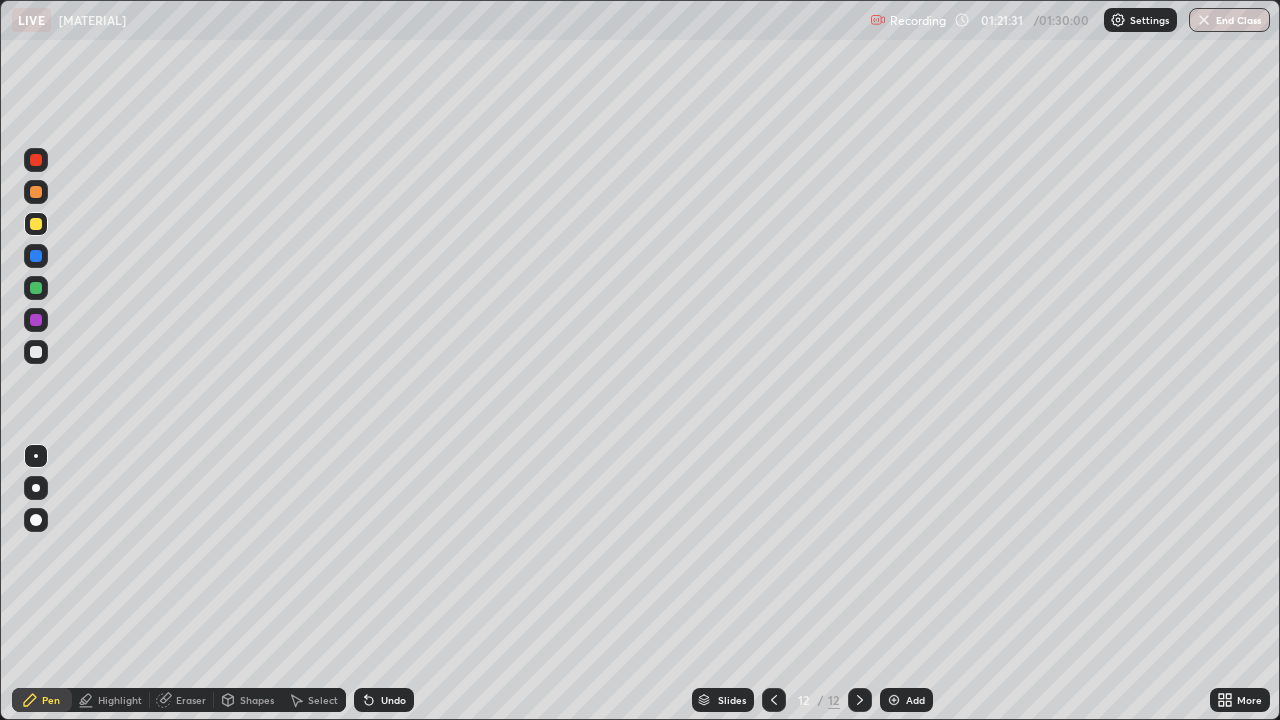 click on "Highlight" at bounding box center (120, 700) 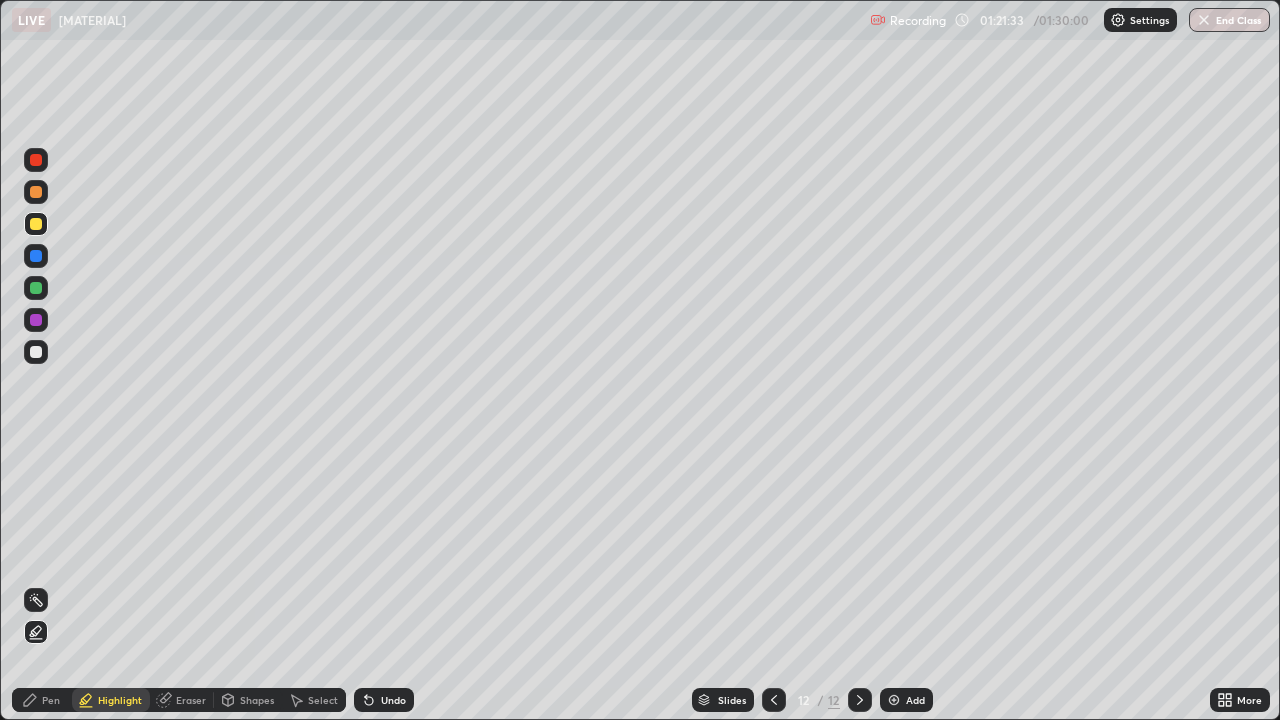 click at bounding box center [36, 288] 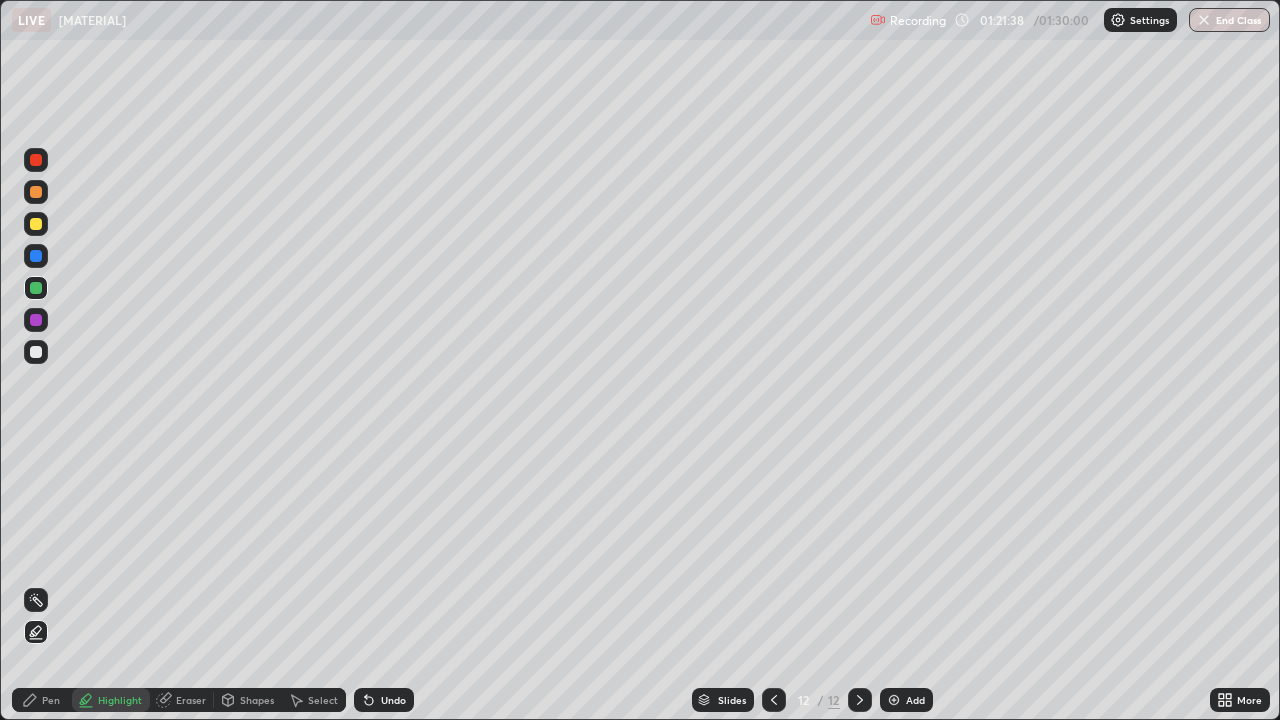 click on "Pen" at bounding box center (42, 700) 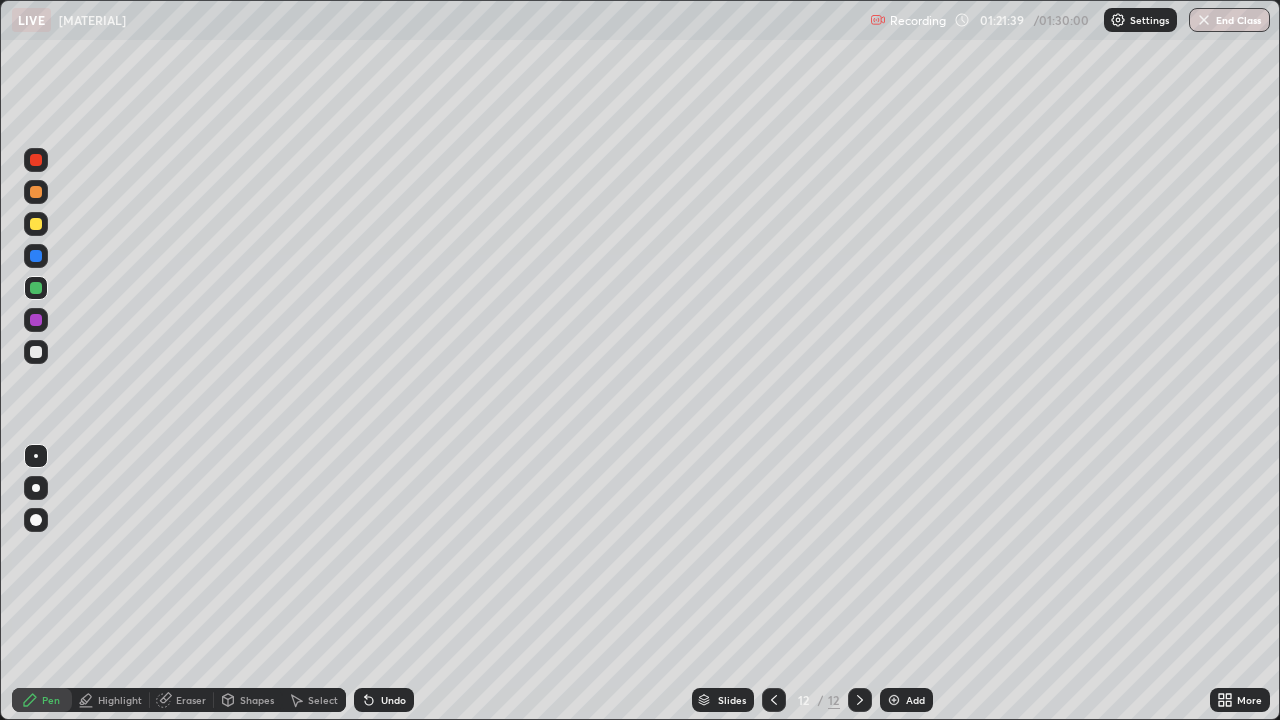 click at bounding box center [36, 352] 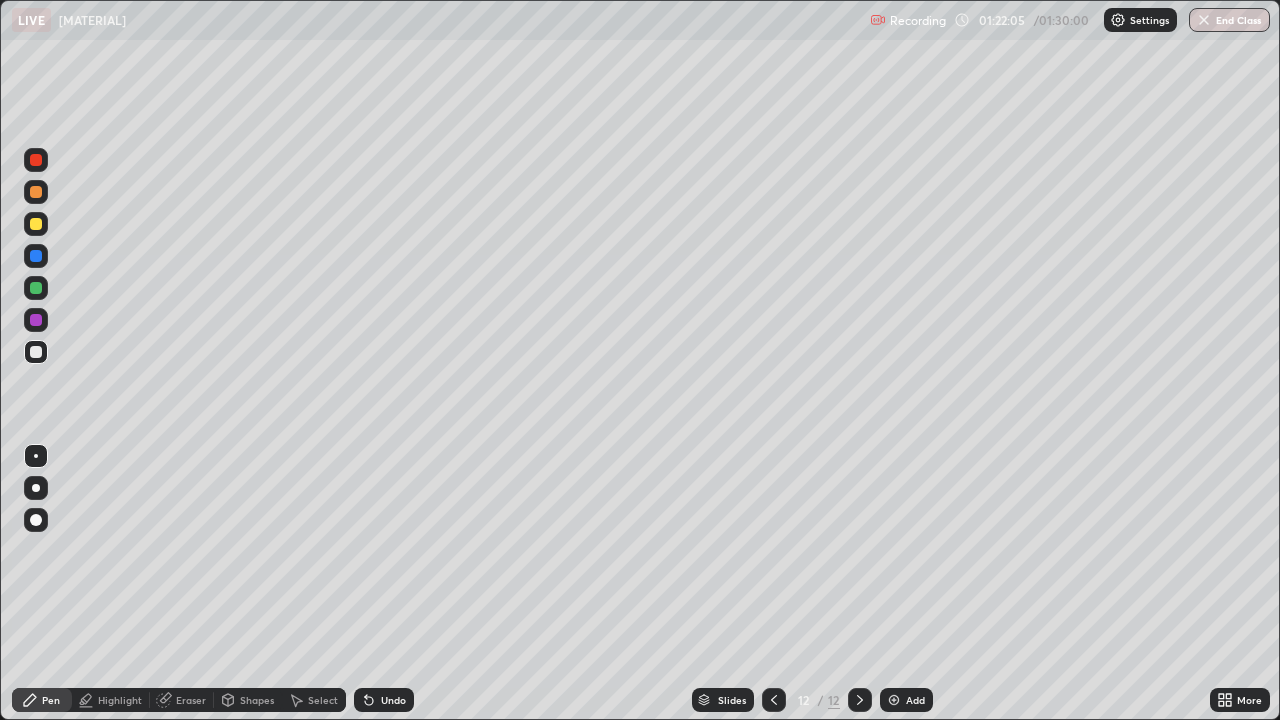 click on "Undo" at bounding box center (384, 700) 